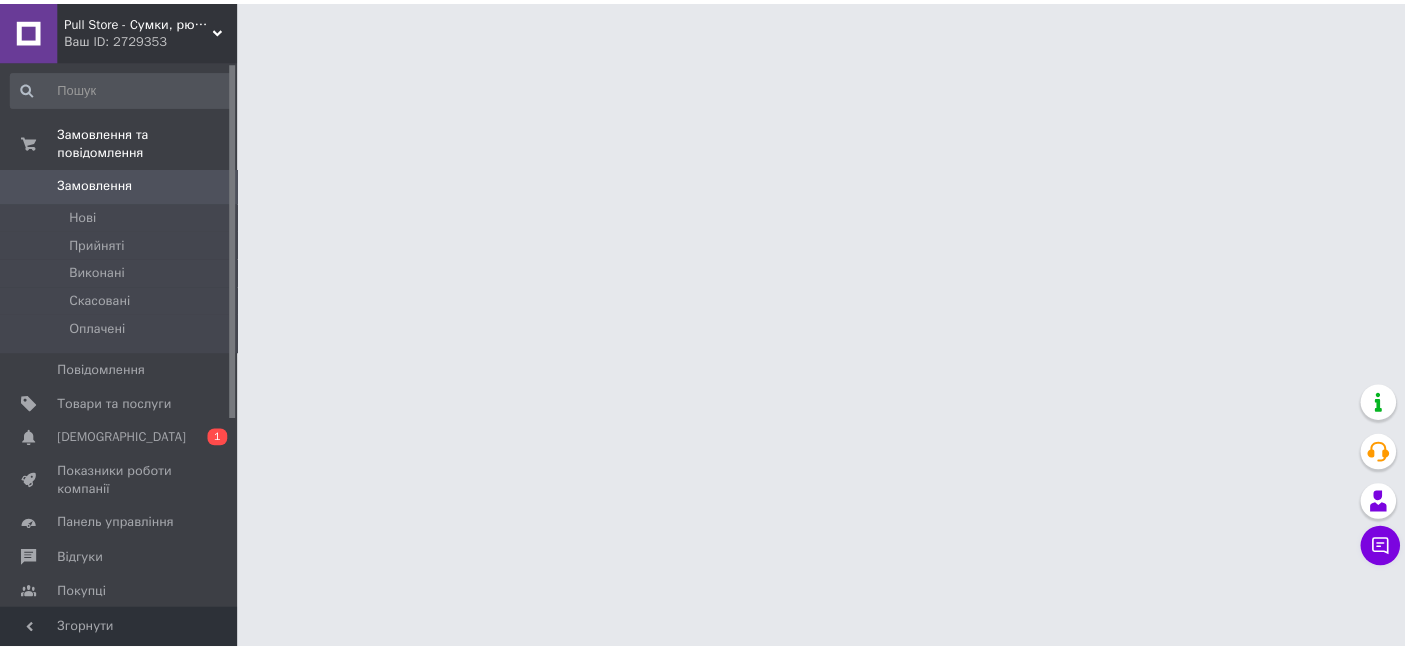 scroll, scrollTop: 0, scrollLeft: 0, axis: both 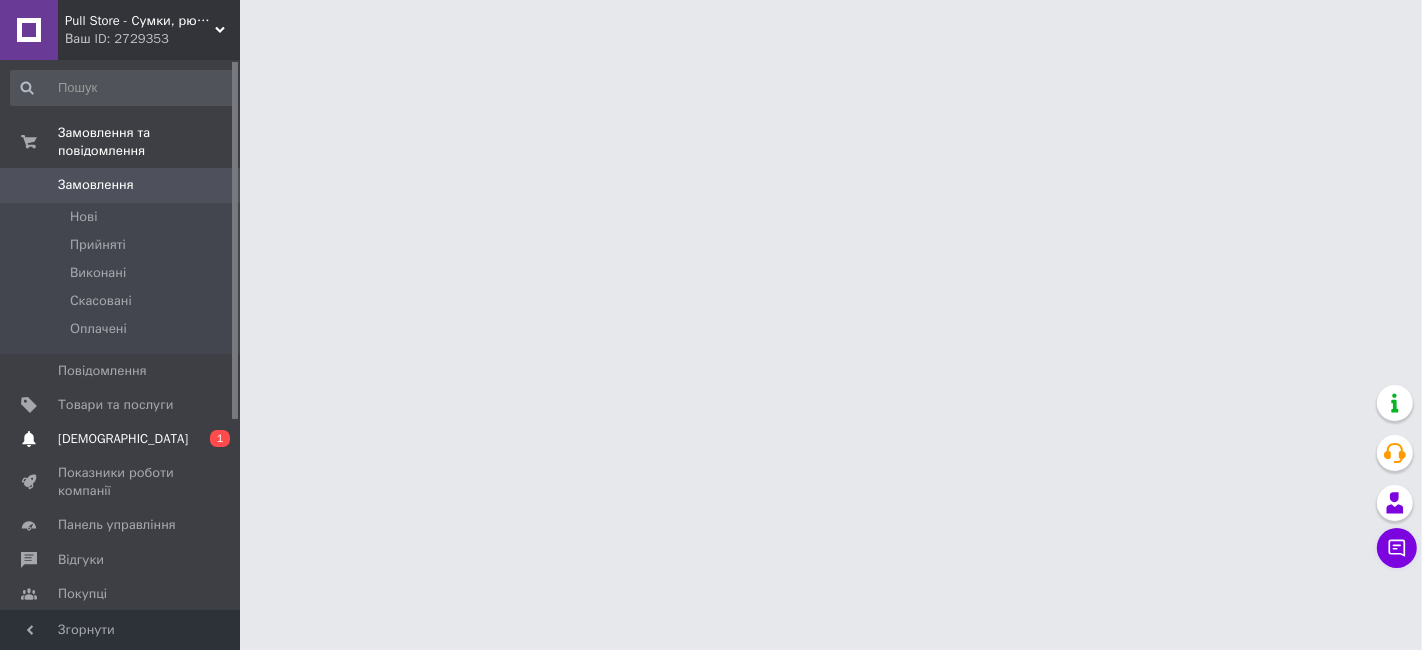 click on "[DEMOGRAPHIC_DATA]" at bounding box center (121, 439) 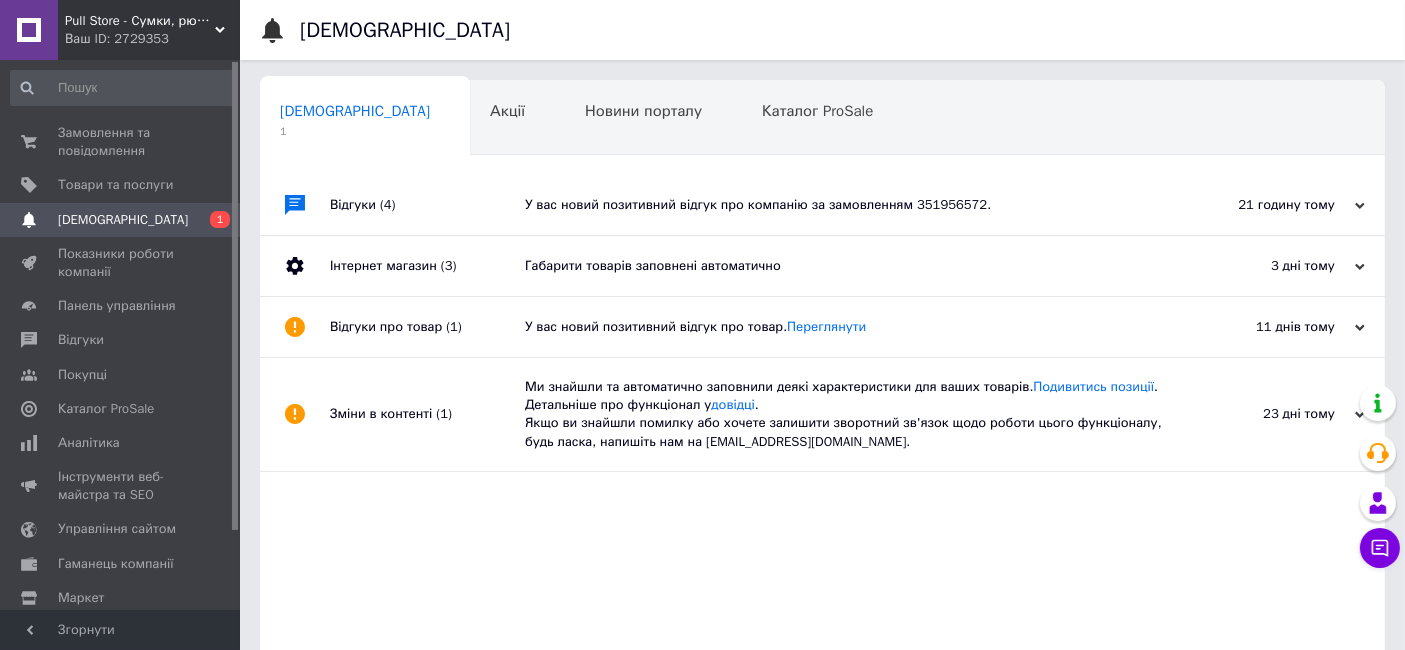 click on "У вас новий позитивний відгук про компанію за замовленням 351956572." at bounding box center (845, 205) 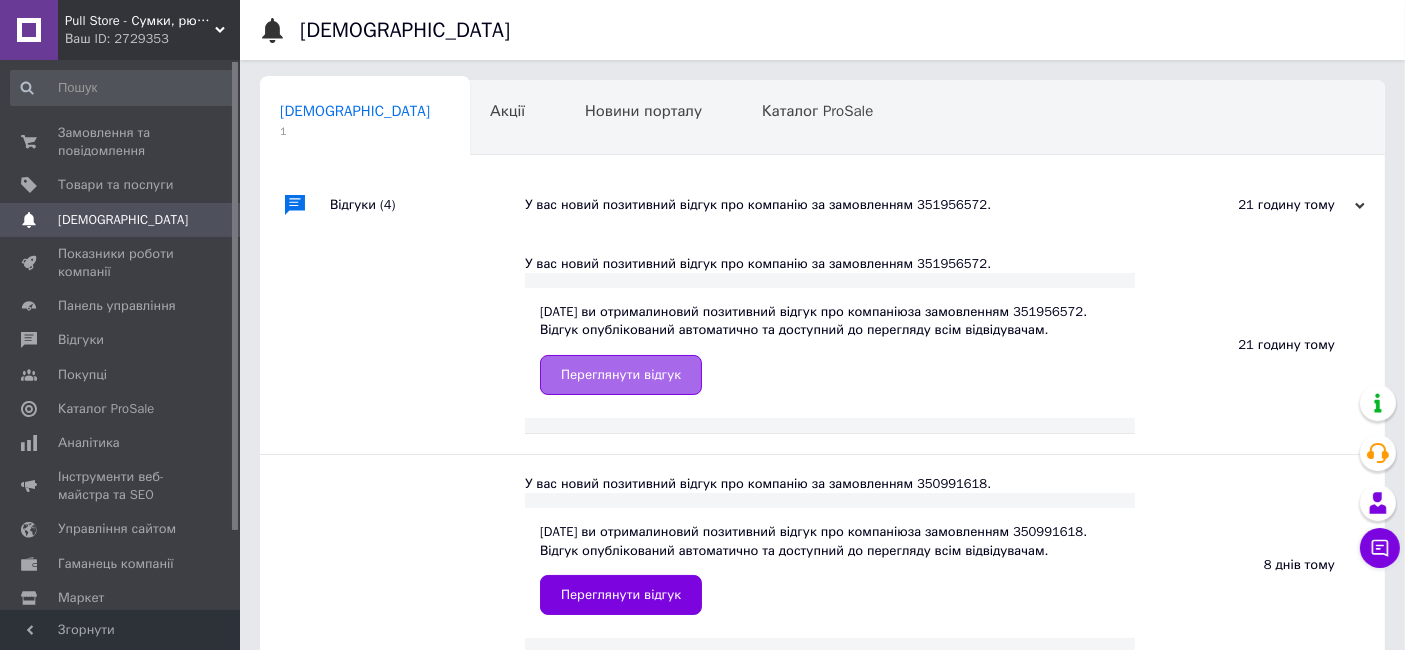 click on "Переглянути відгук" at bounding box center [621, 375] 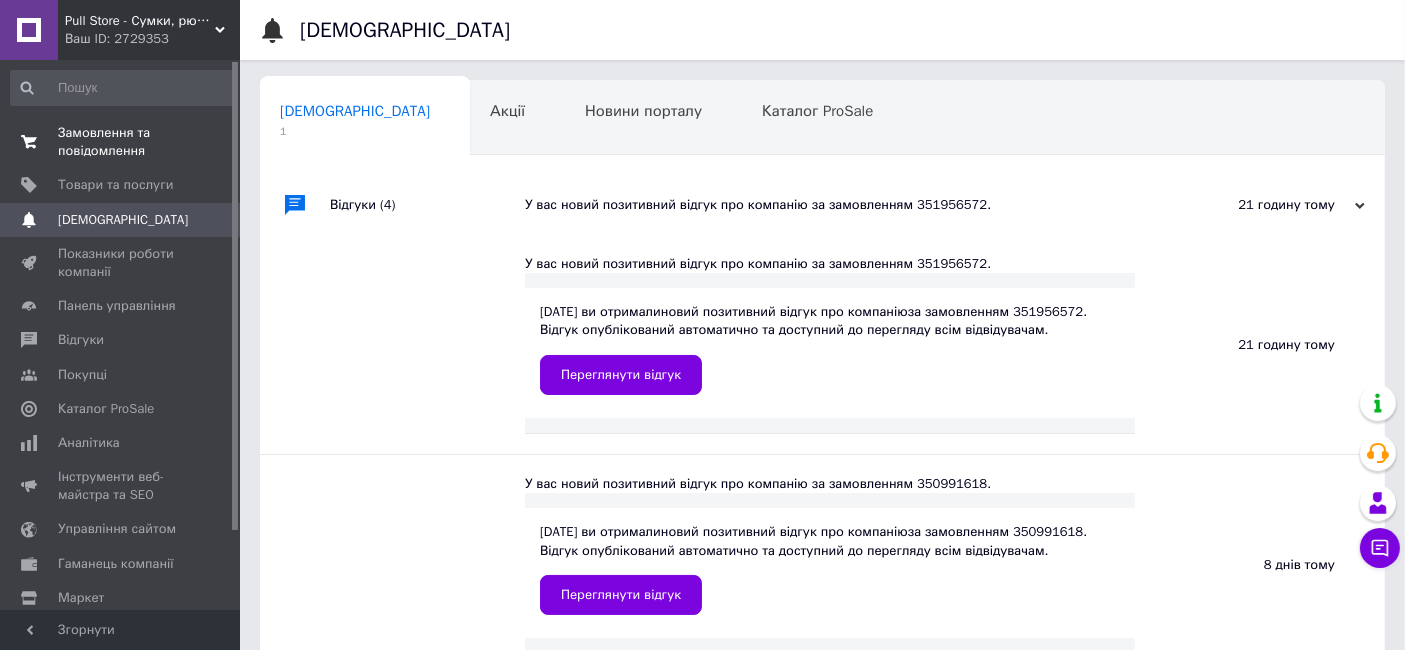 click on "Замовлення та повідомлення" at bounding box center [121, 142] 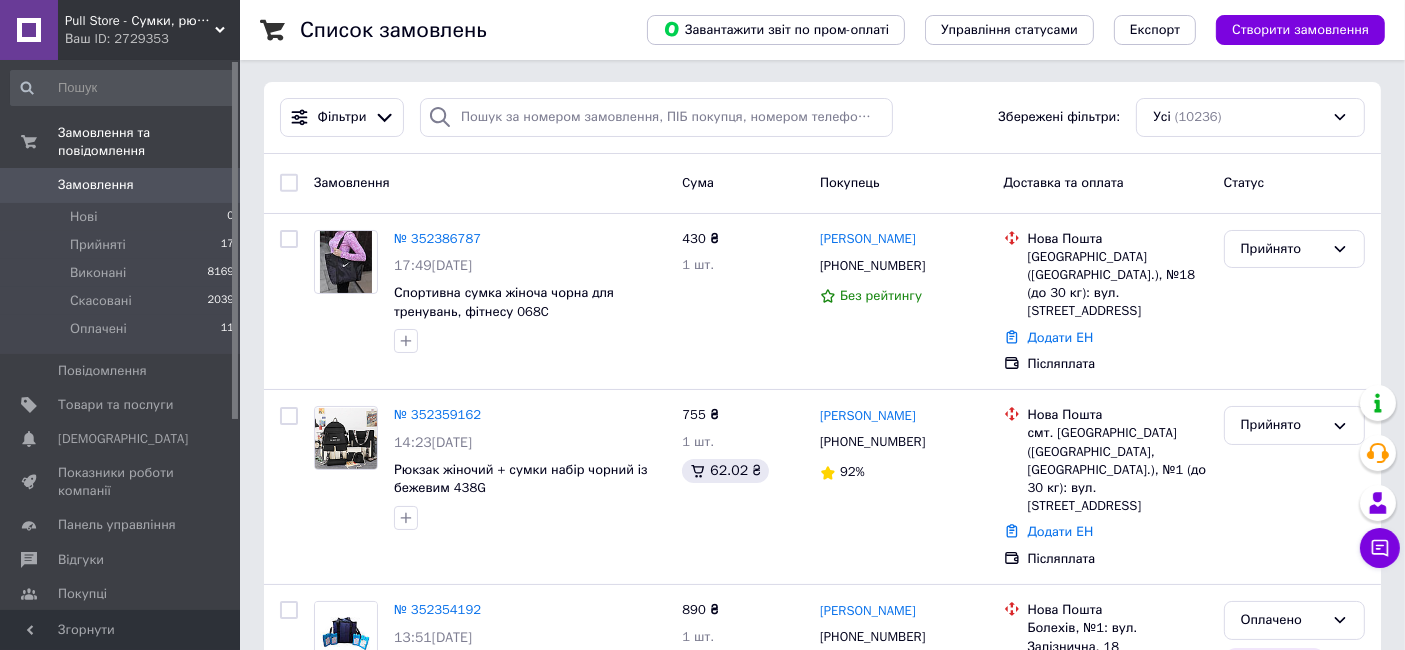 scroll, scrollTop: 0, scrollLeft: 0, axis: both 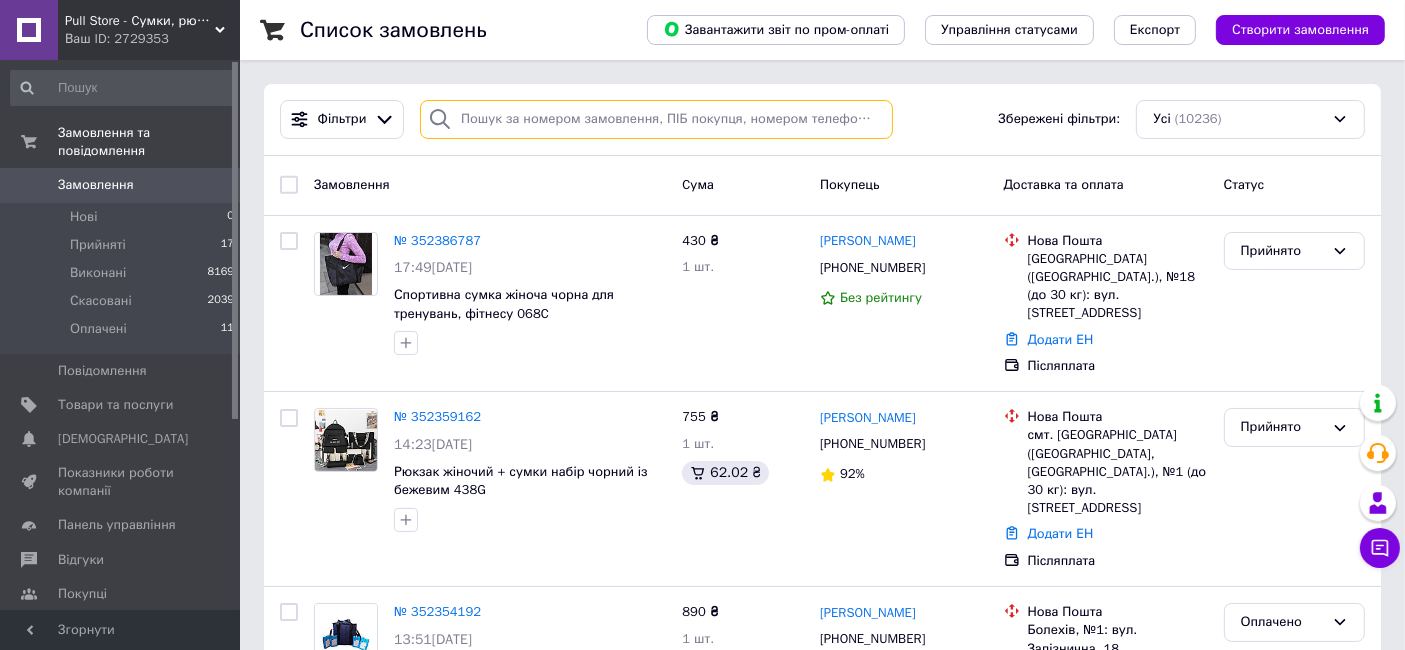 click at bounding box center (656, 119) 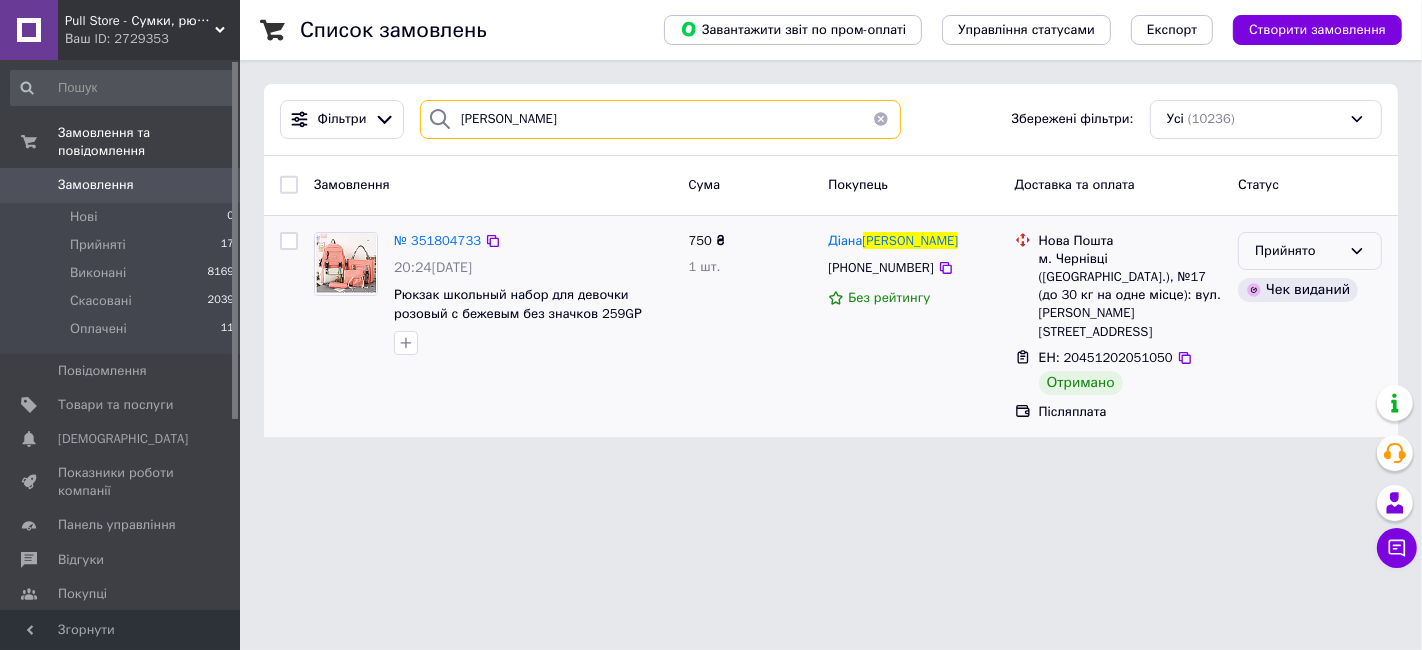 type on "[PERSON_NAME]" 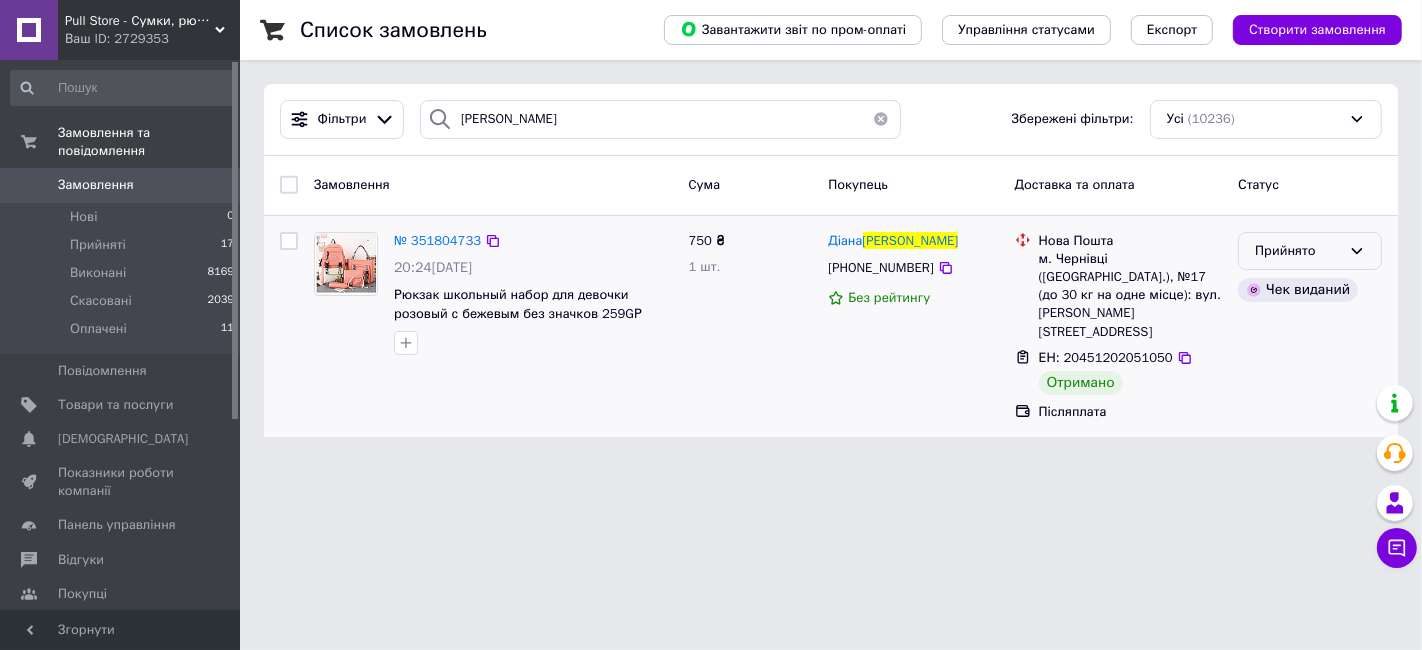 click on "Прийнято" at bounding box center (1298, 251) 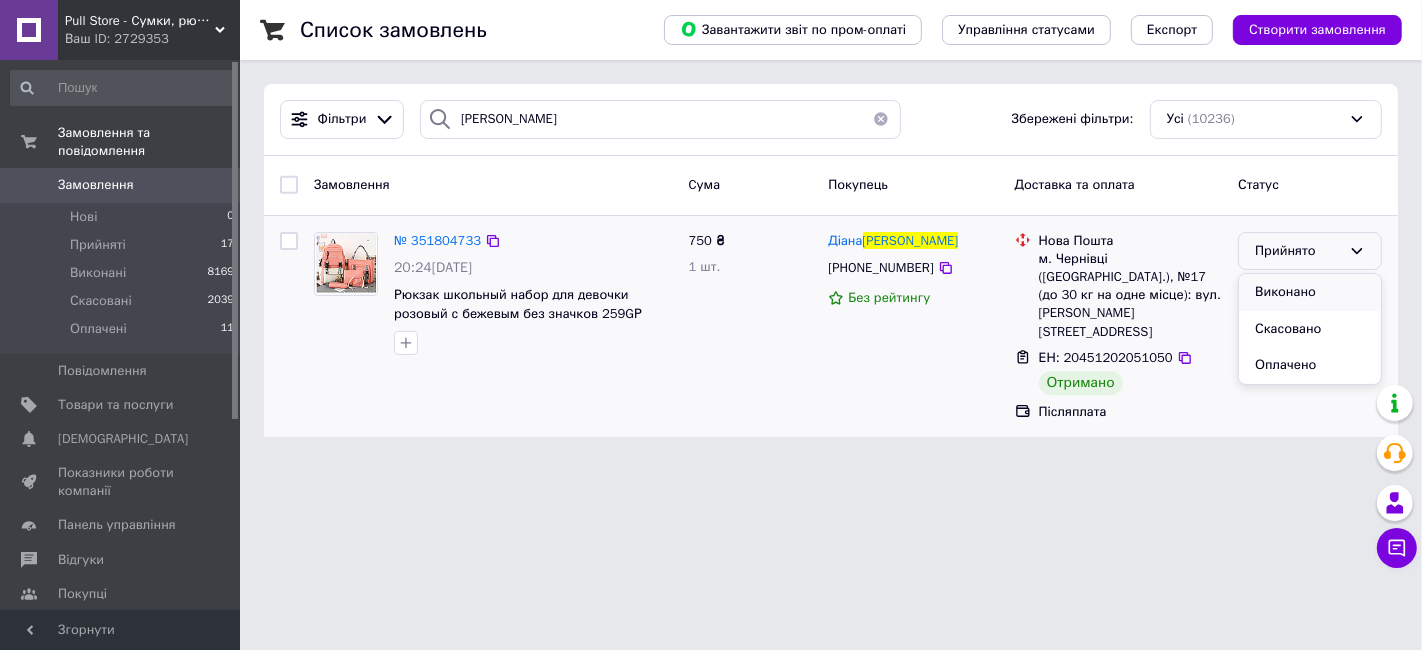 click on "Виконано" at bounding box center [1310, 292] 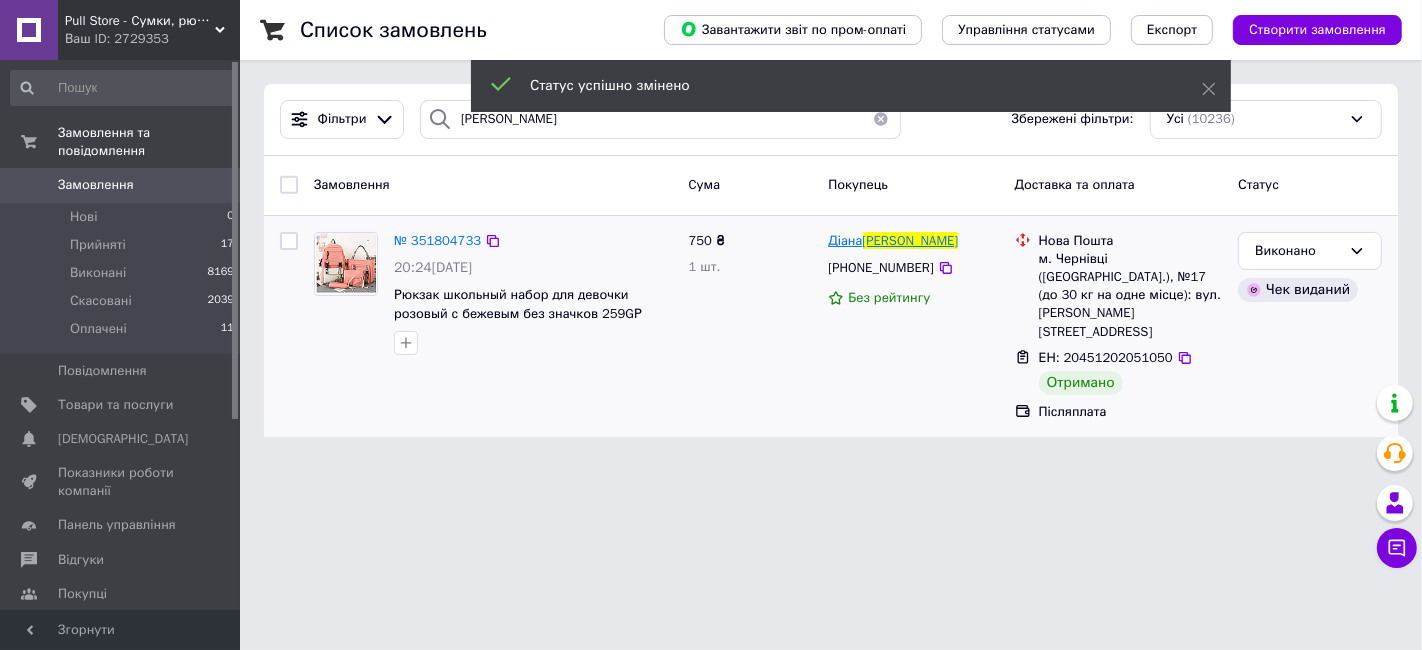 click on "Діана" at bounding box center (845, 240) 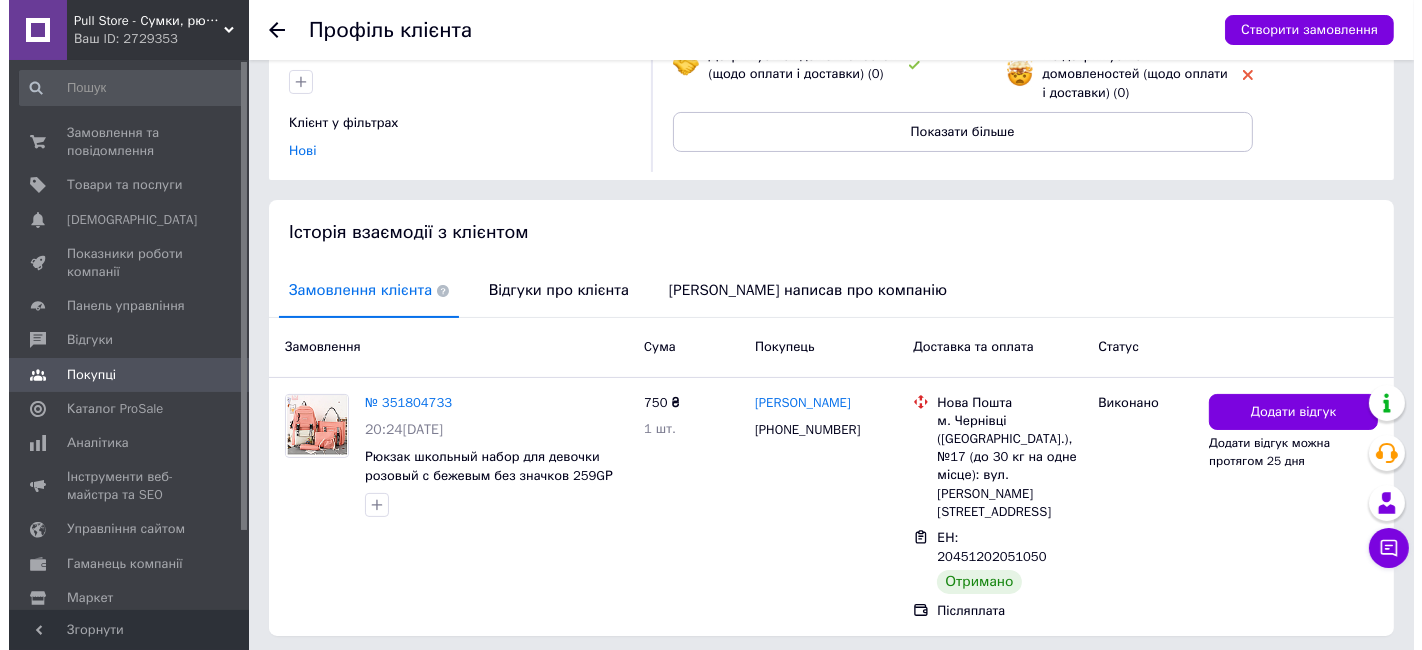 scroll, scrollTop: 291, scrollLeft: 0, axis: vertical 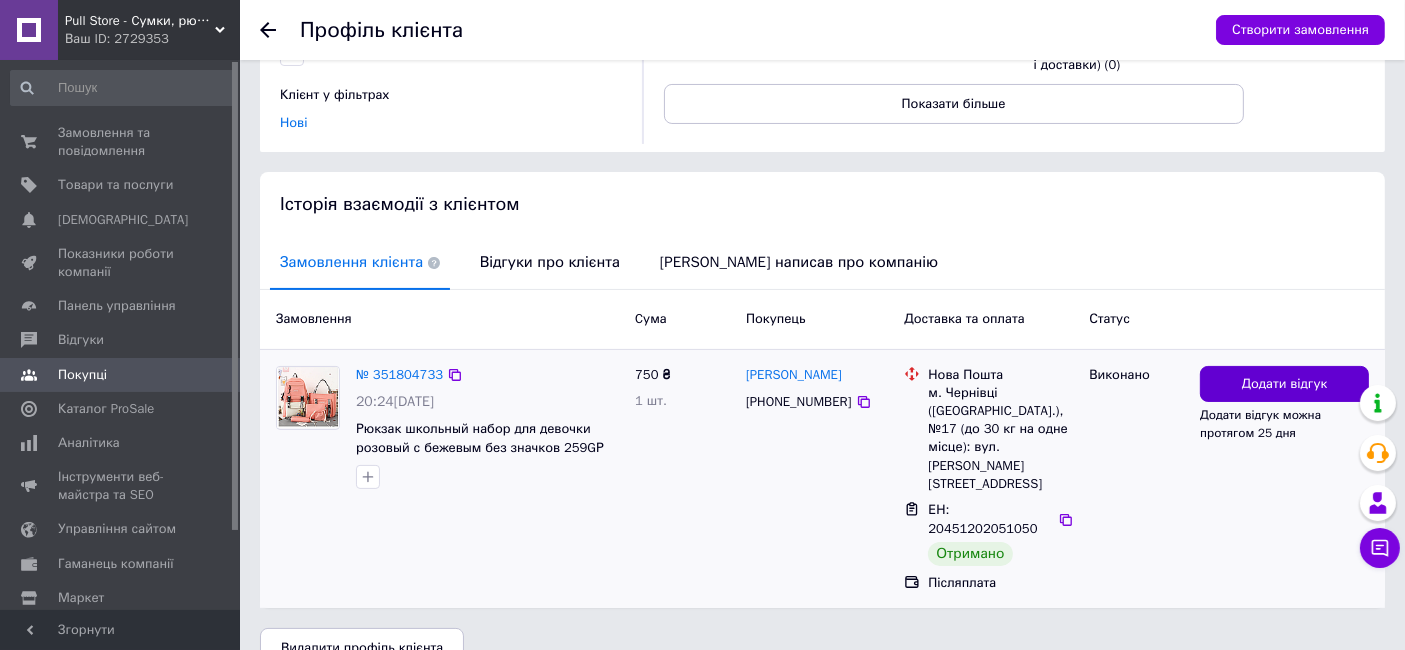 click on "Додати відгук" at bounding box center [1285, 384] 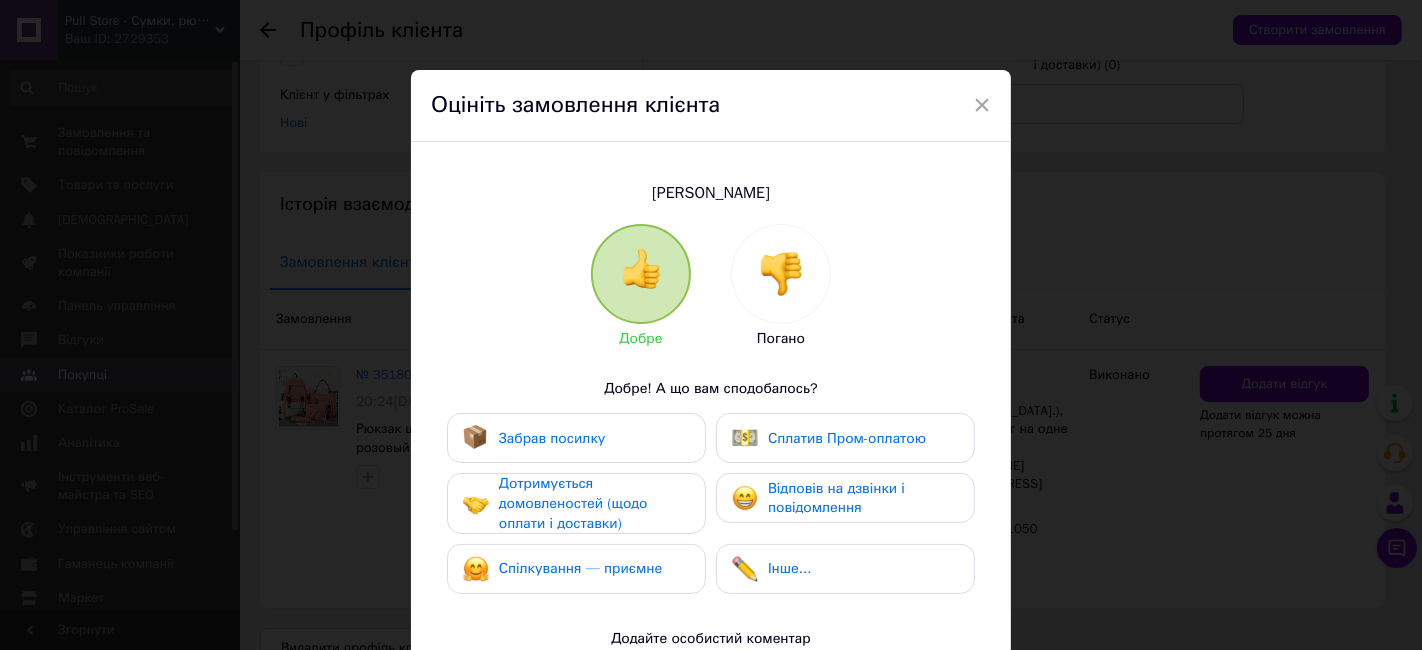 click on "Забрав посилку" at bounding box center (576, 438) 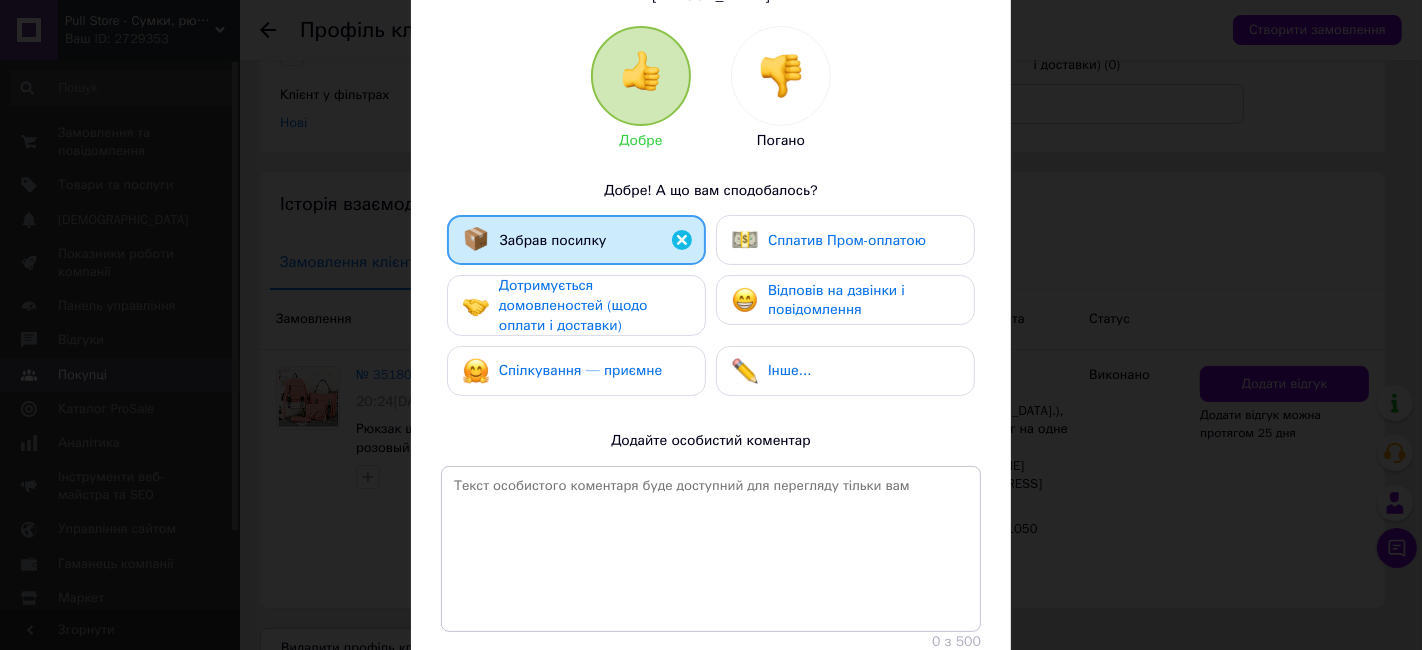 scroll, scrollTop: 297, scrollLeft: 0, axis: vertical 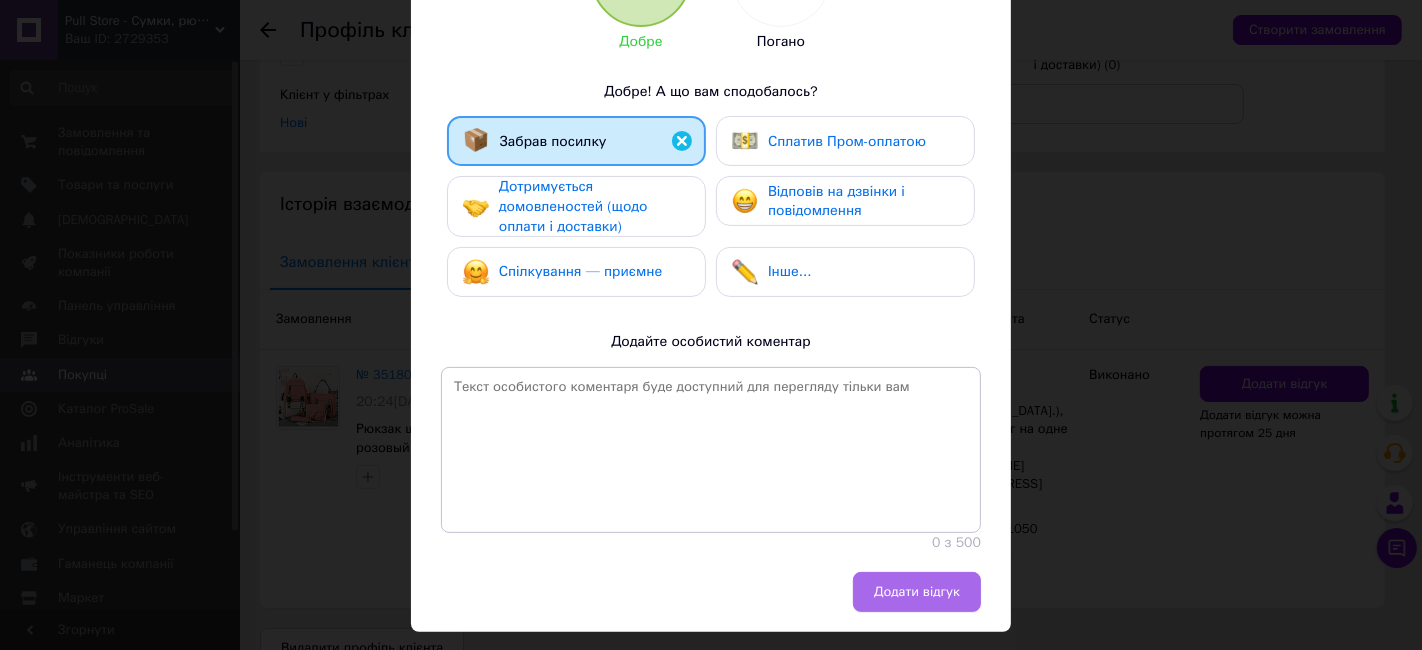 click on "Додати відгук" at bounding box center (917, 592) 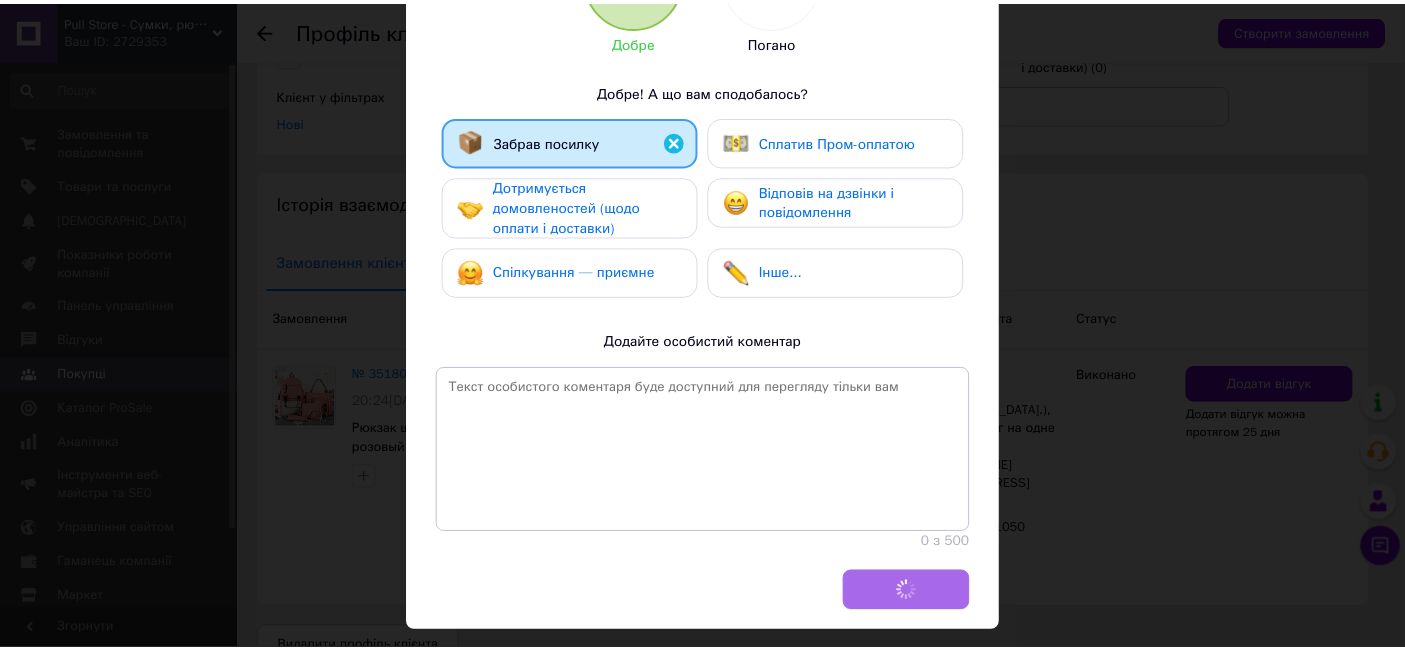 scroll, scrollTop: 273, scrollLeft: 0, axis: vertical 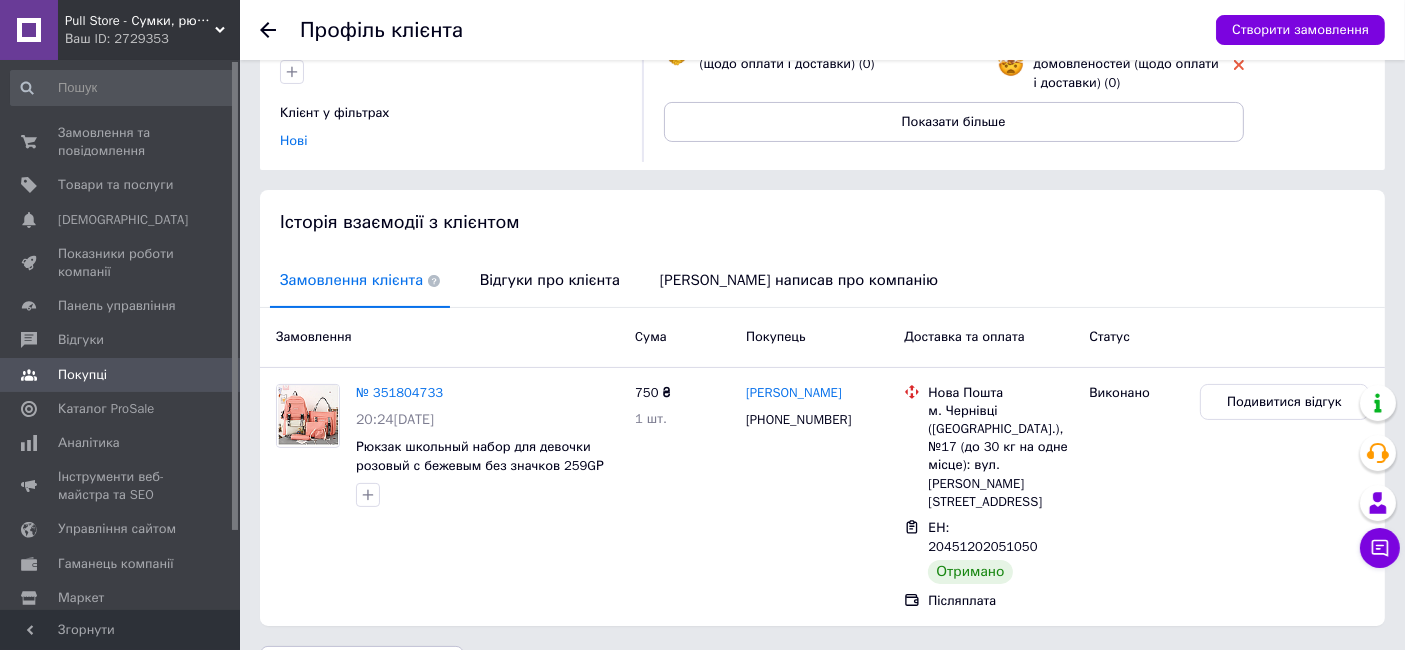 click 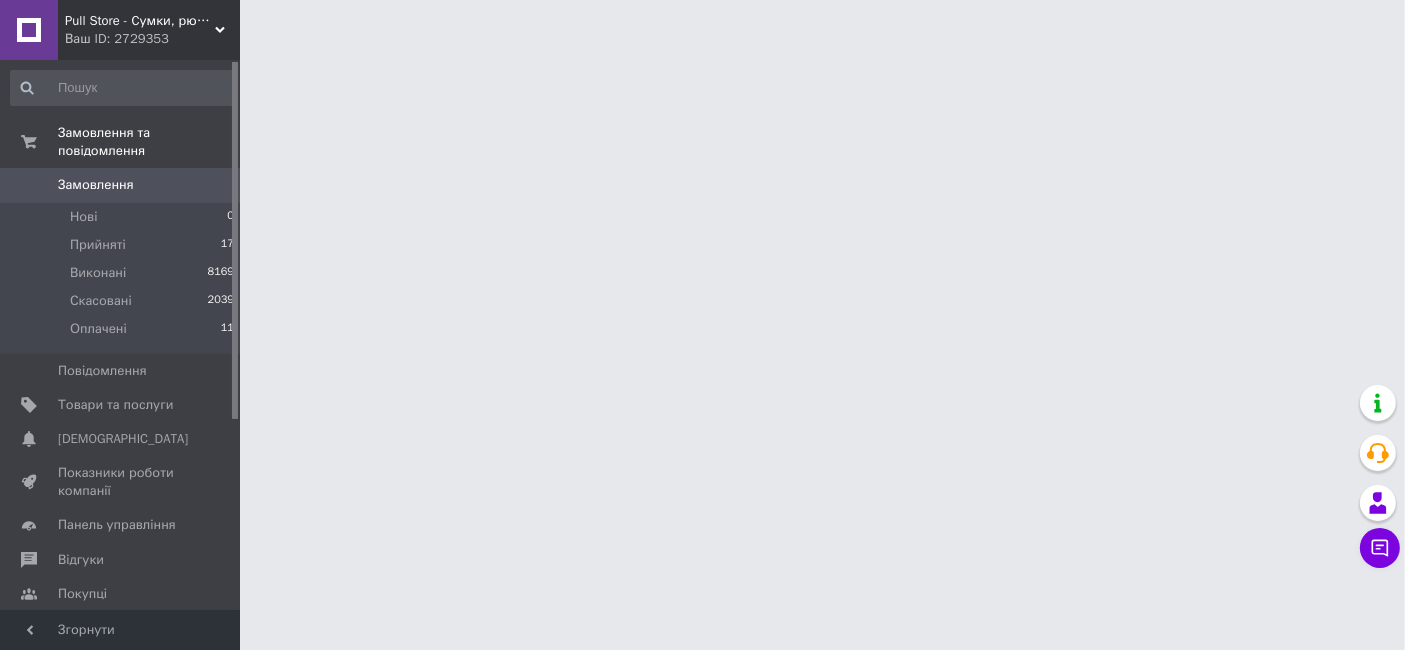 scroll, scrollTop: 0, scrollLeft: 0, axis: both 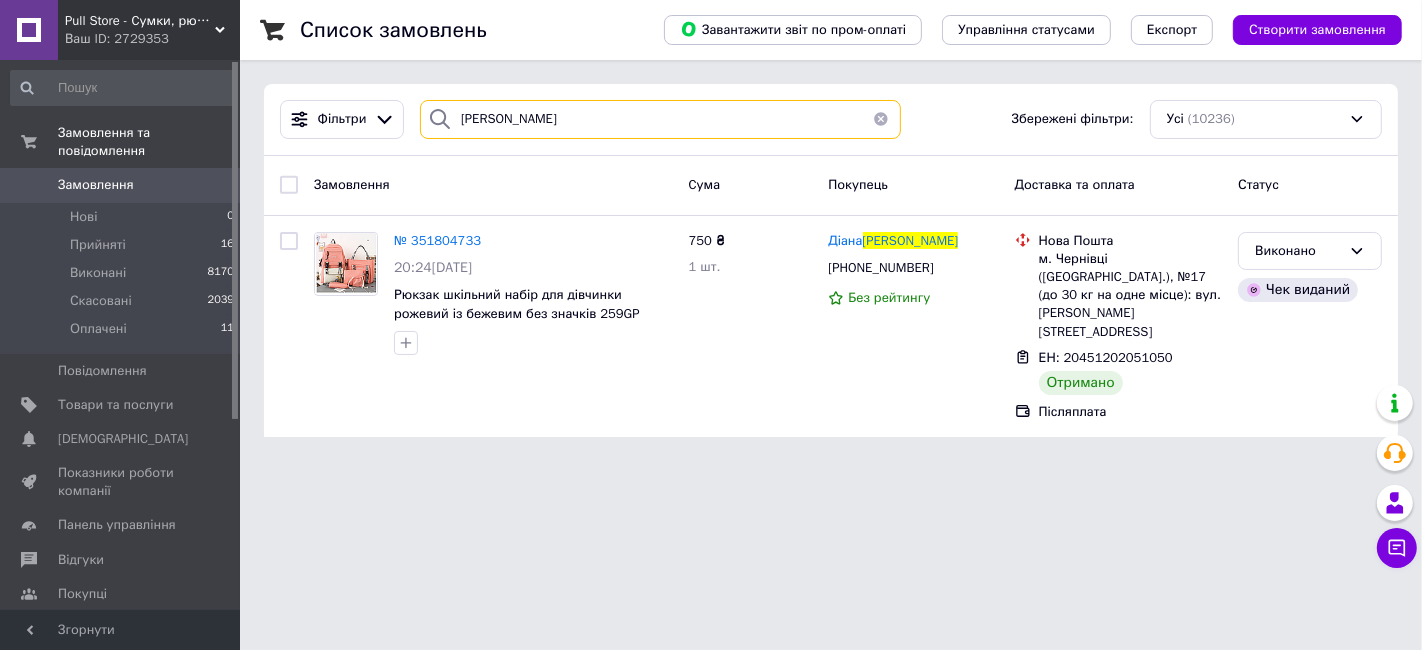 drag, startPoint x: 529, startPoint y: 124, endPoint x: 367, endPoint y: 141, distance: 162.88953 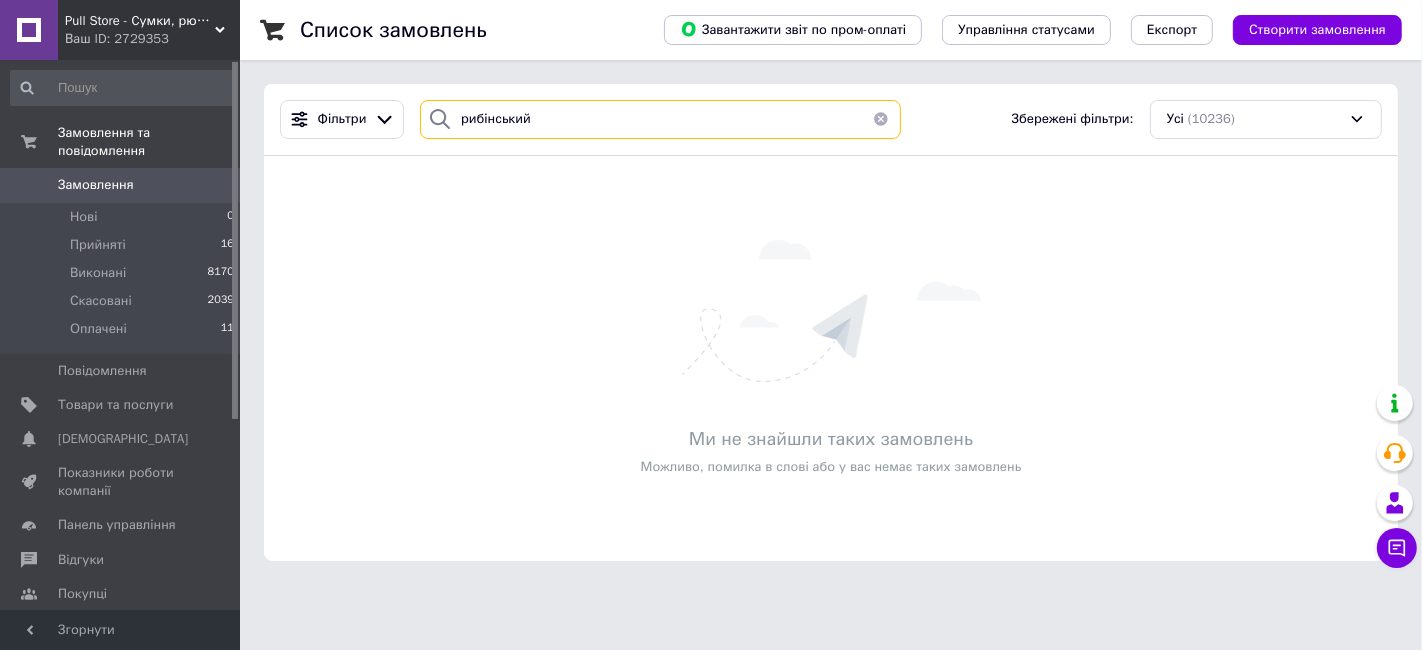 type on "рибінський" 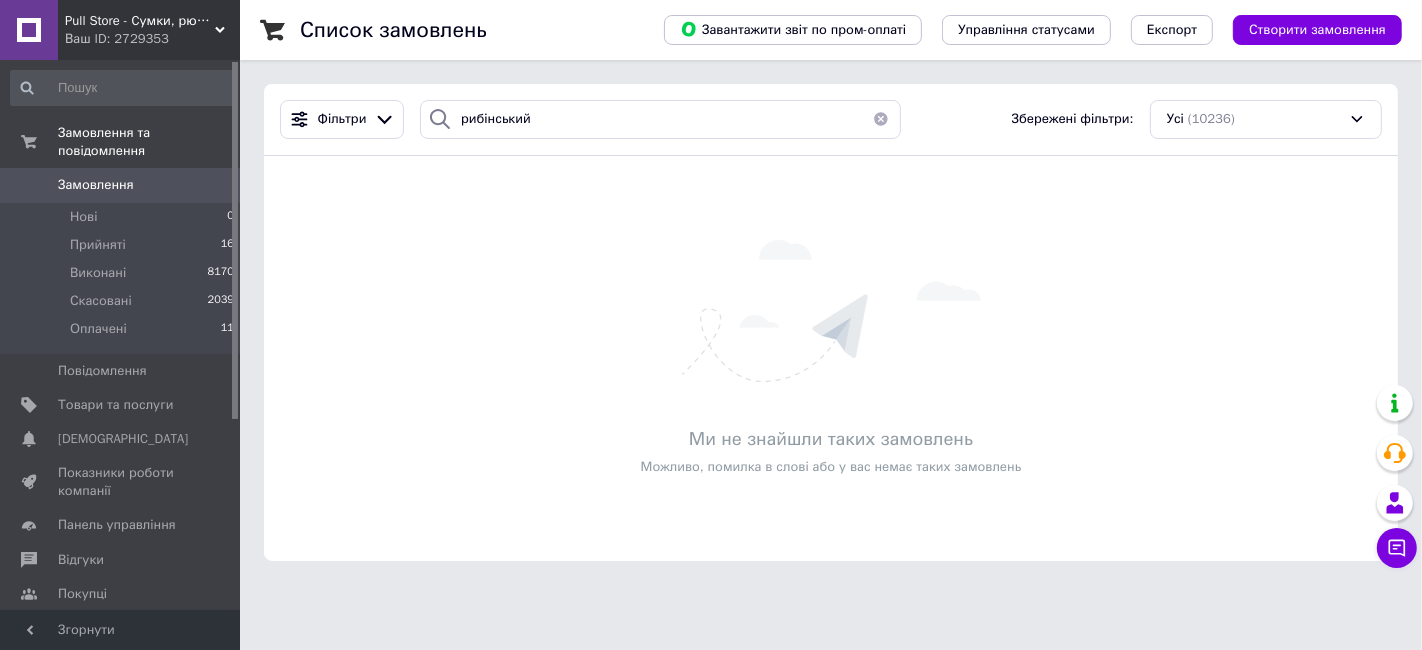 click at bounding box center [881, 119] 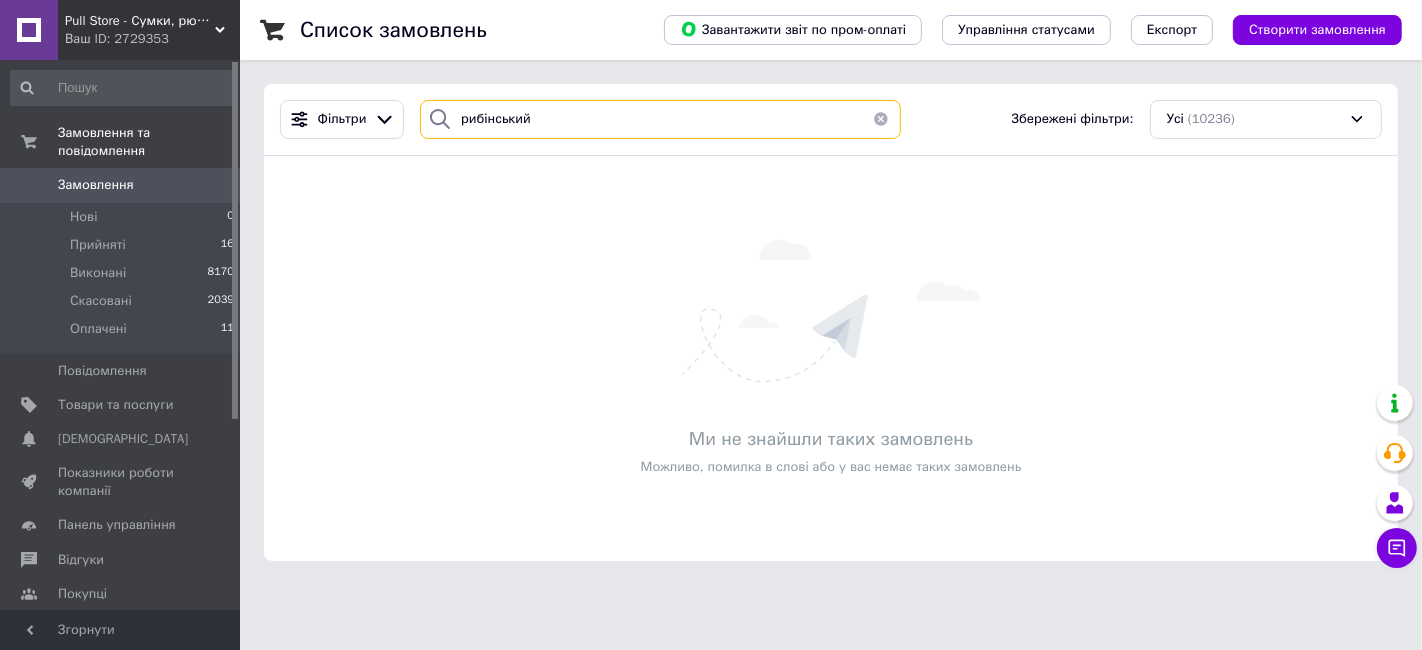 type 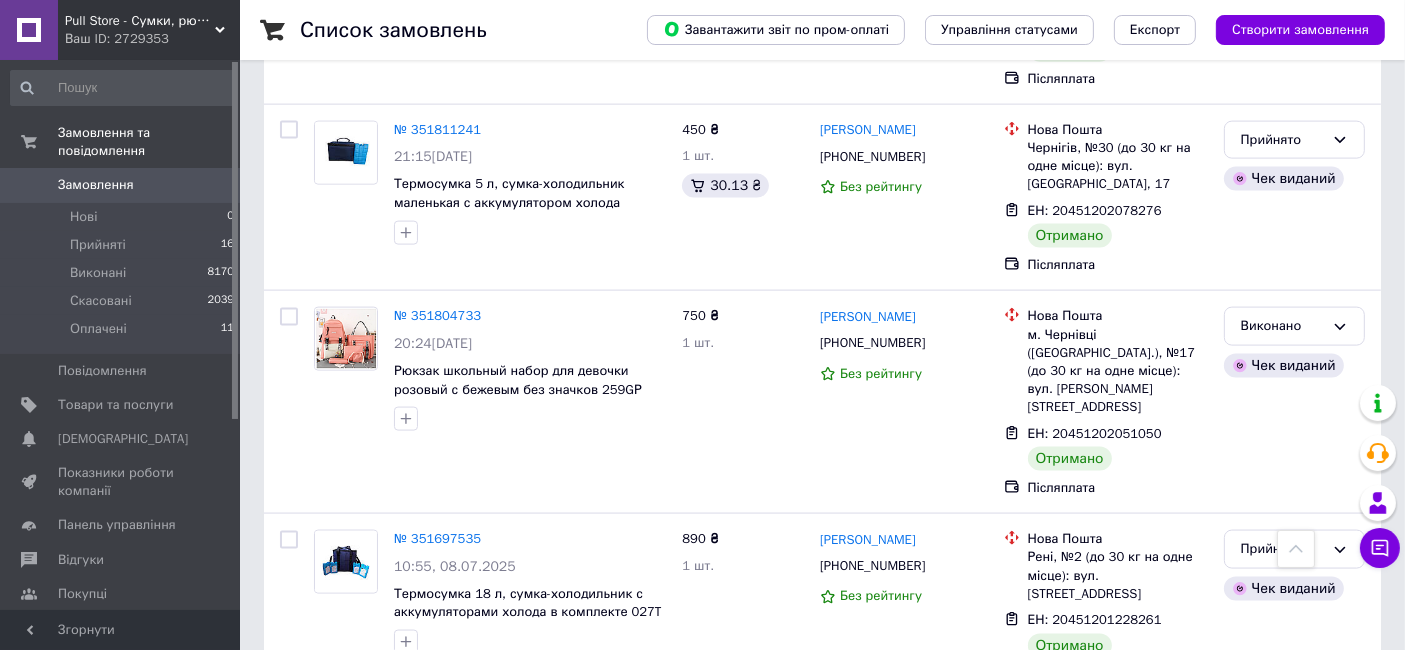scroll, scrollTop: 2758, scrollLeft: 0, axis: vertical 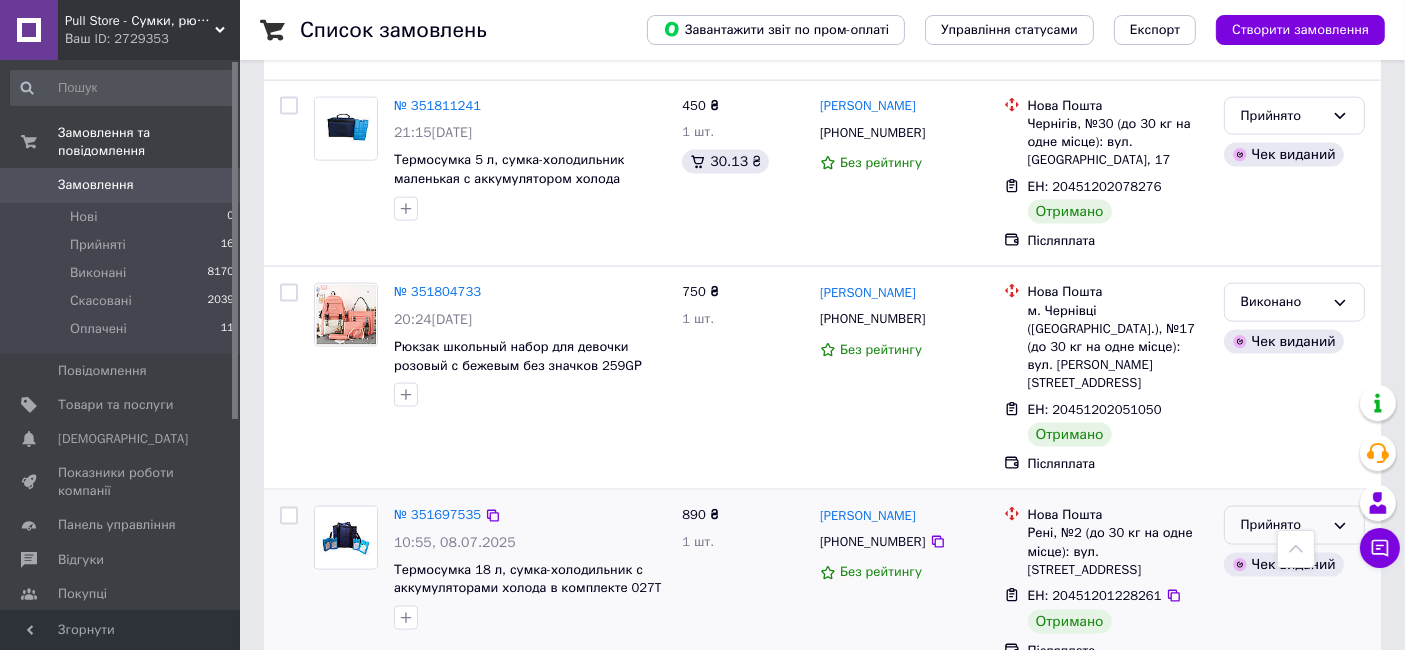 click on "Прийнято" at bounding box center [1282, 525] 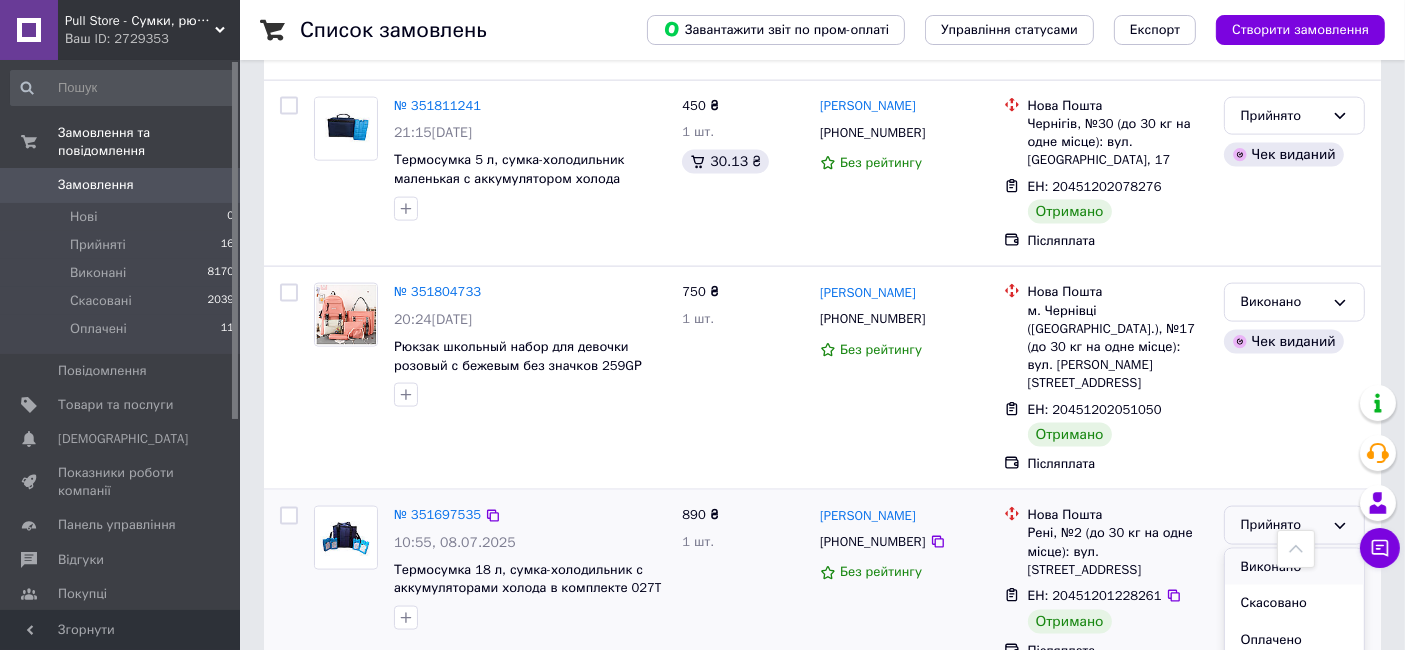 click on "Виконано" at bounding box center (1294, 567) 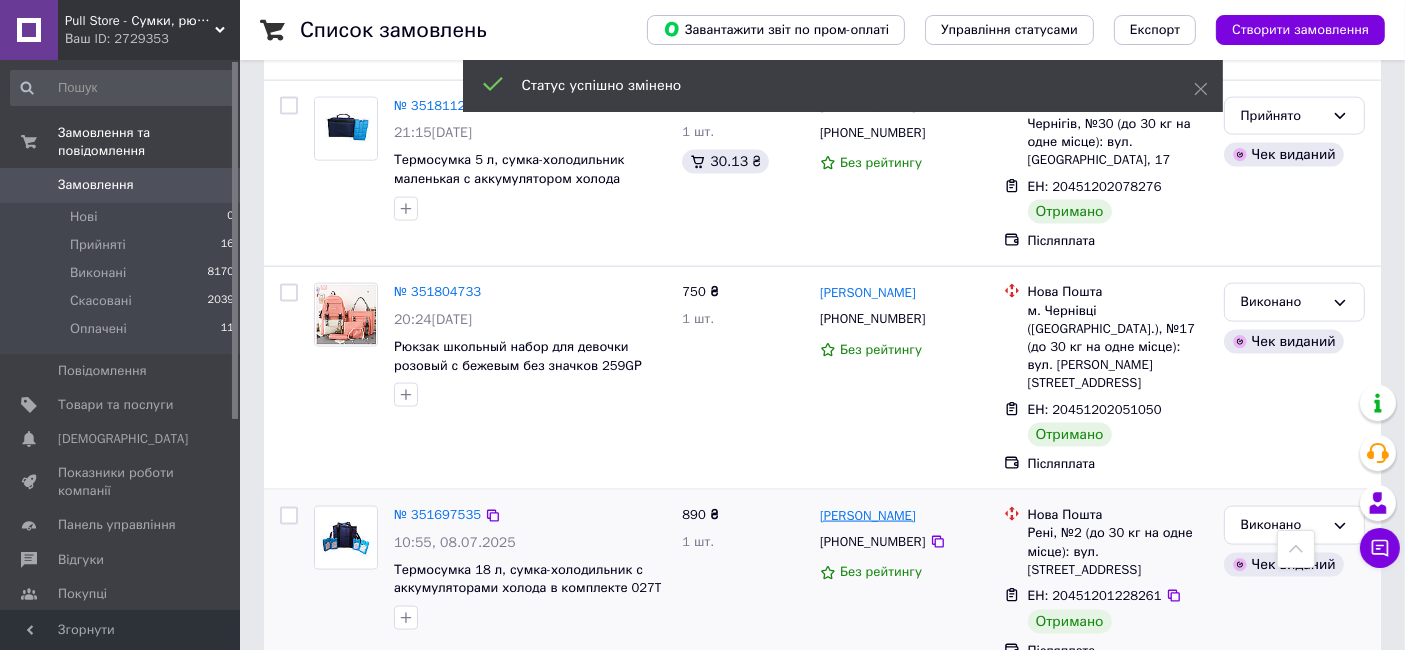 click on "[PERSON_NAME]" at bounding box center (868, 516) 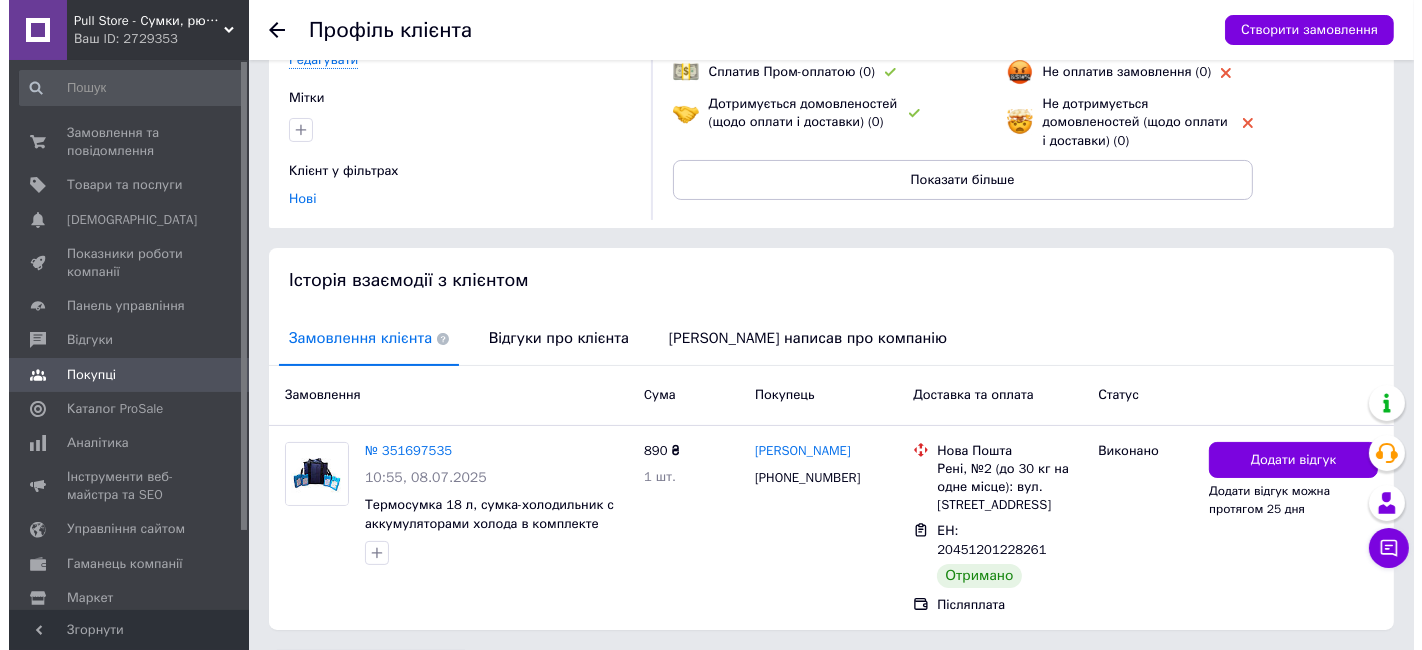 scroll, scrollTop: 247, scrollLeft: 0, axis: vertical 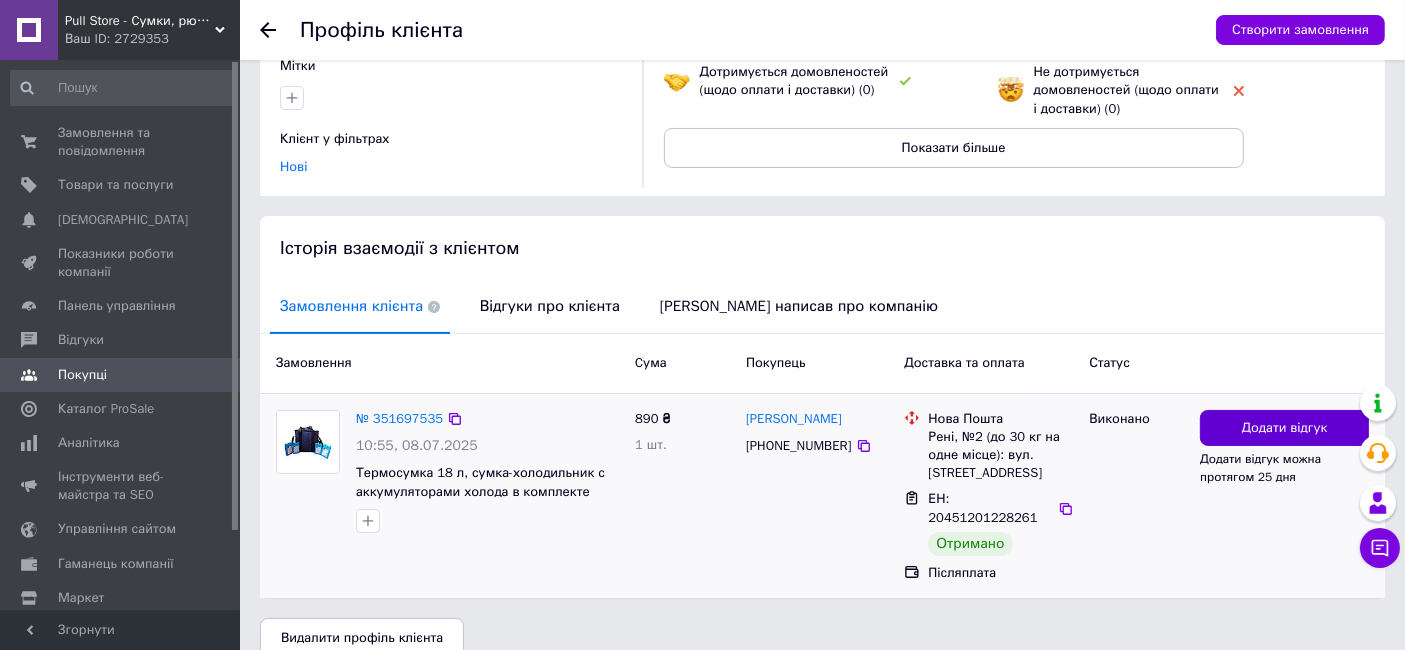 click on "Додати відгук" at bounding box center (1284, 428) 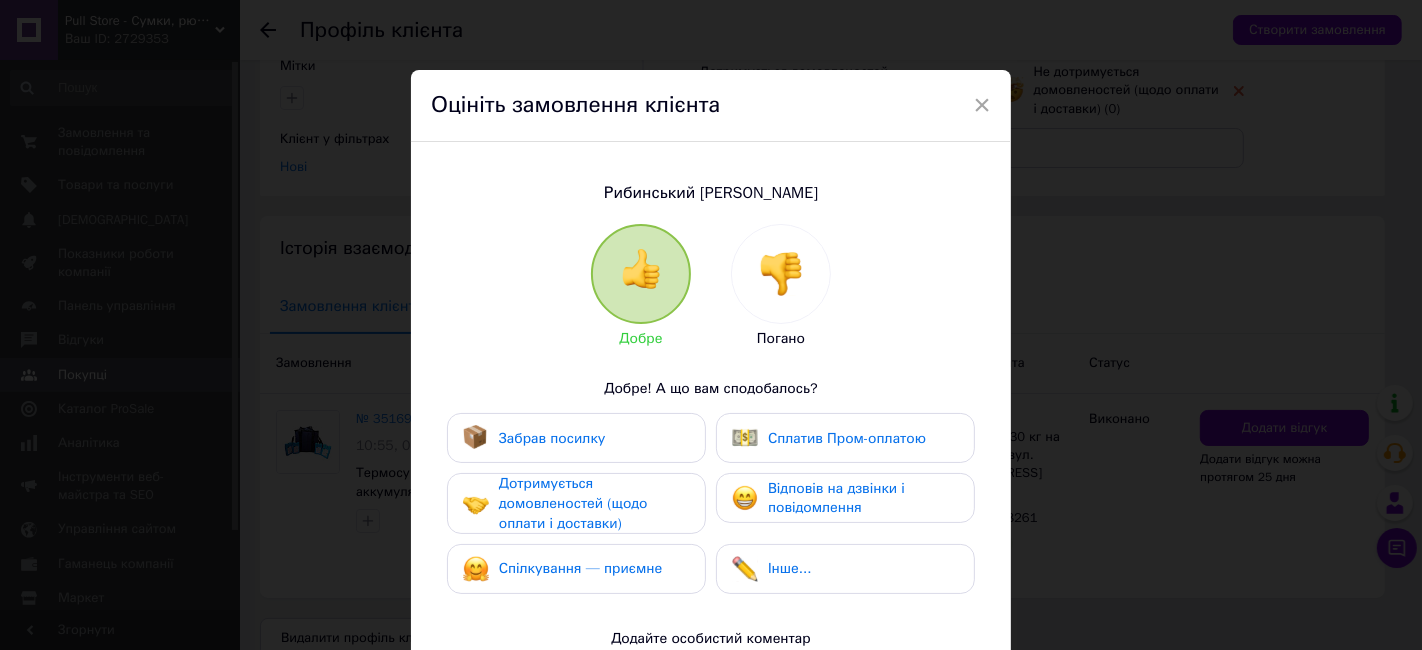 click on "Забрав посилку" at bounding box center (552, 438) 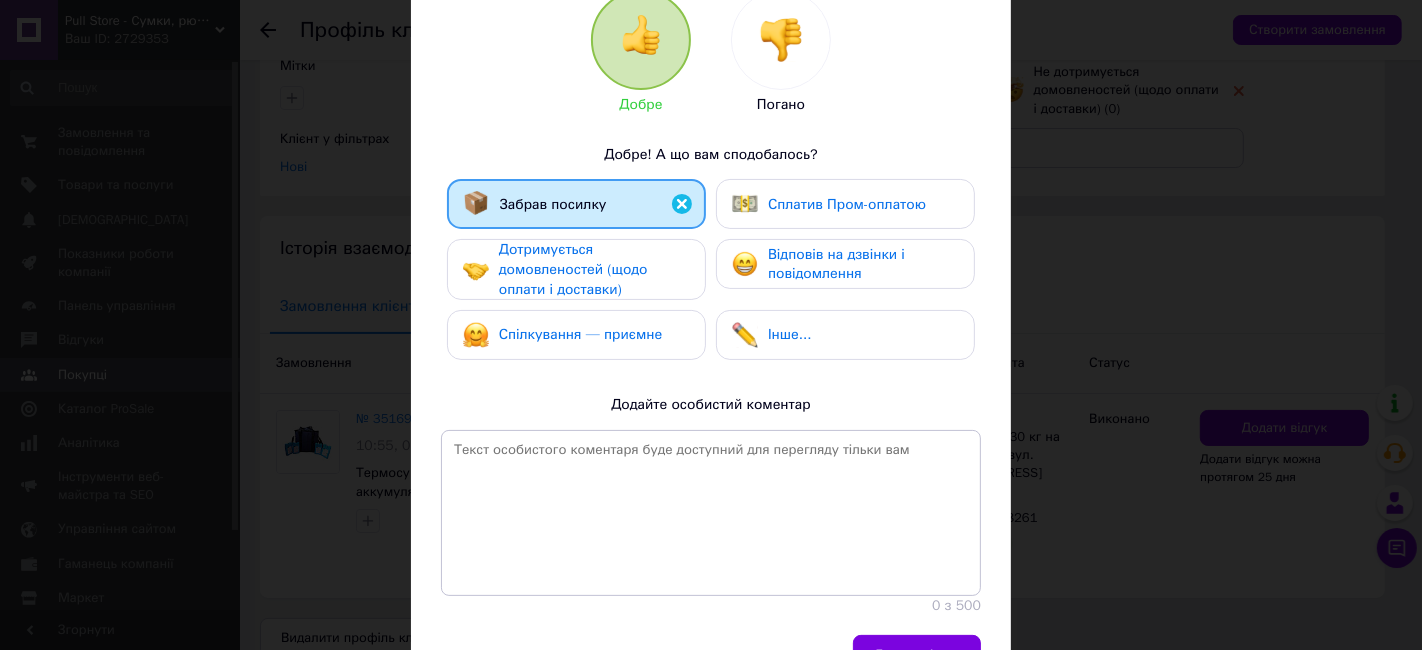 scroll, scrollTop: 289, scrollLeft: 0, axis: vertical 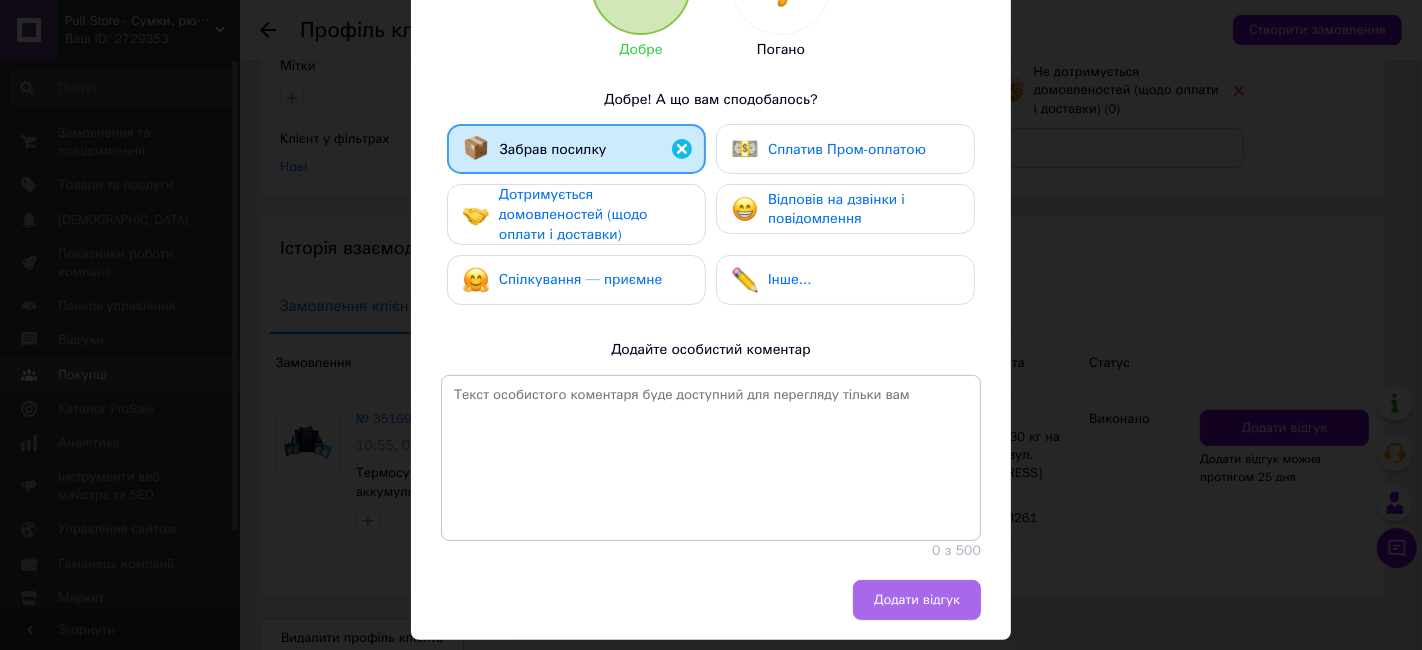 click on "Додати відгук" at bounding box center [917, 600] 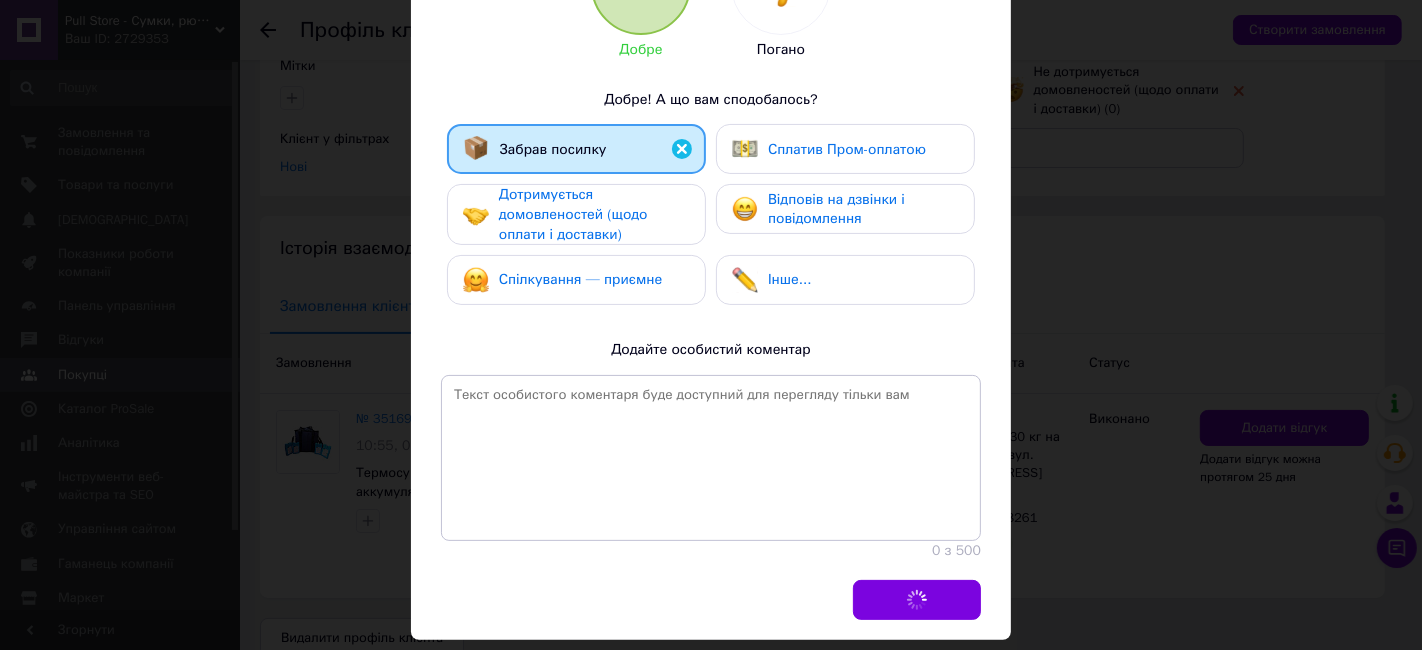 scroll, scrollTop: 51, scrollLeft: 0, axis: vertical 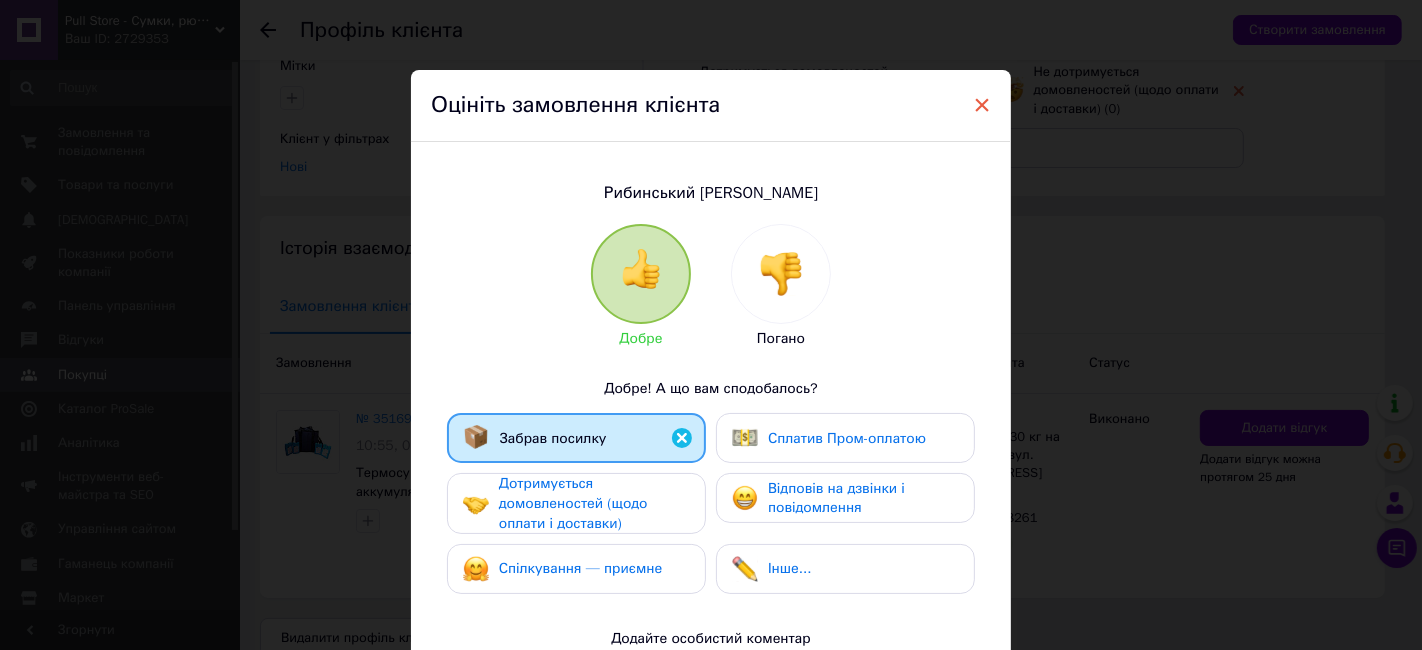 click on "×" at bounding box center [982, 105] 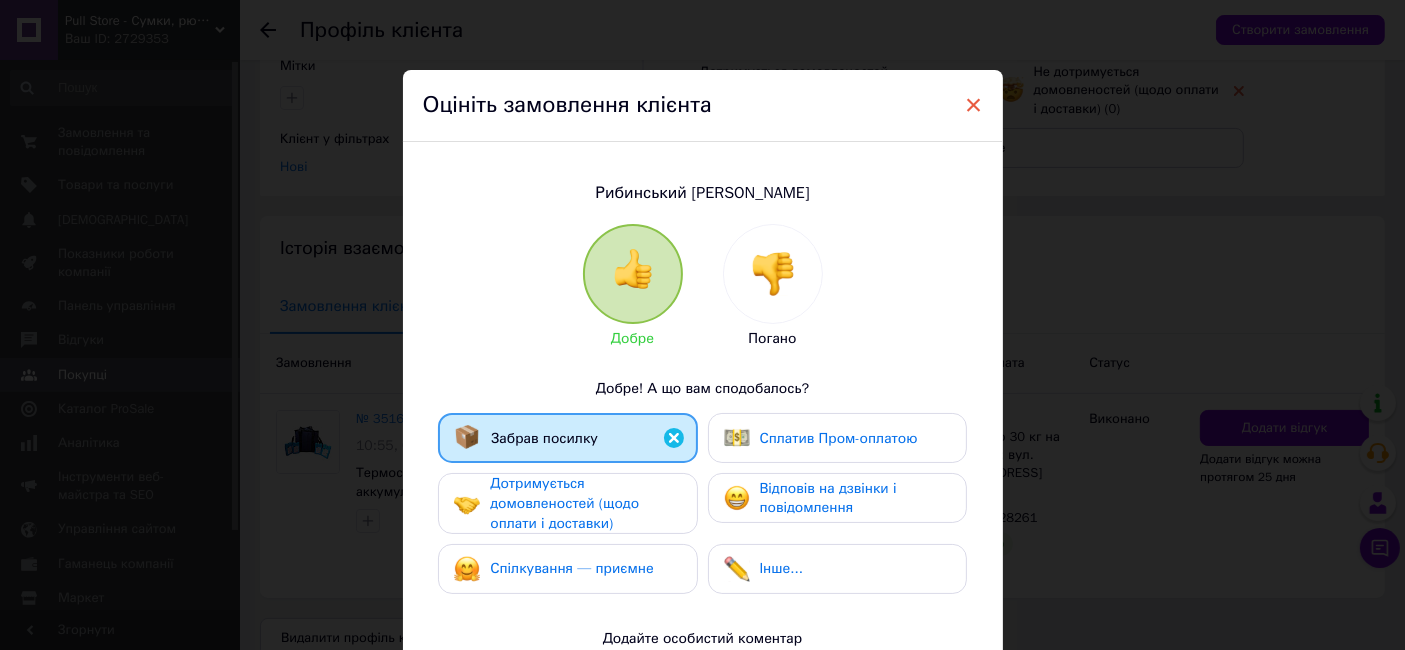 click on "×" at bounding box center (974, 105) 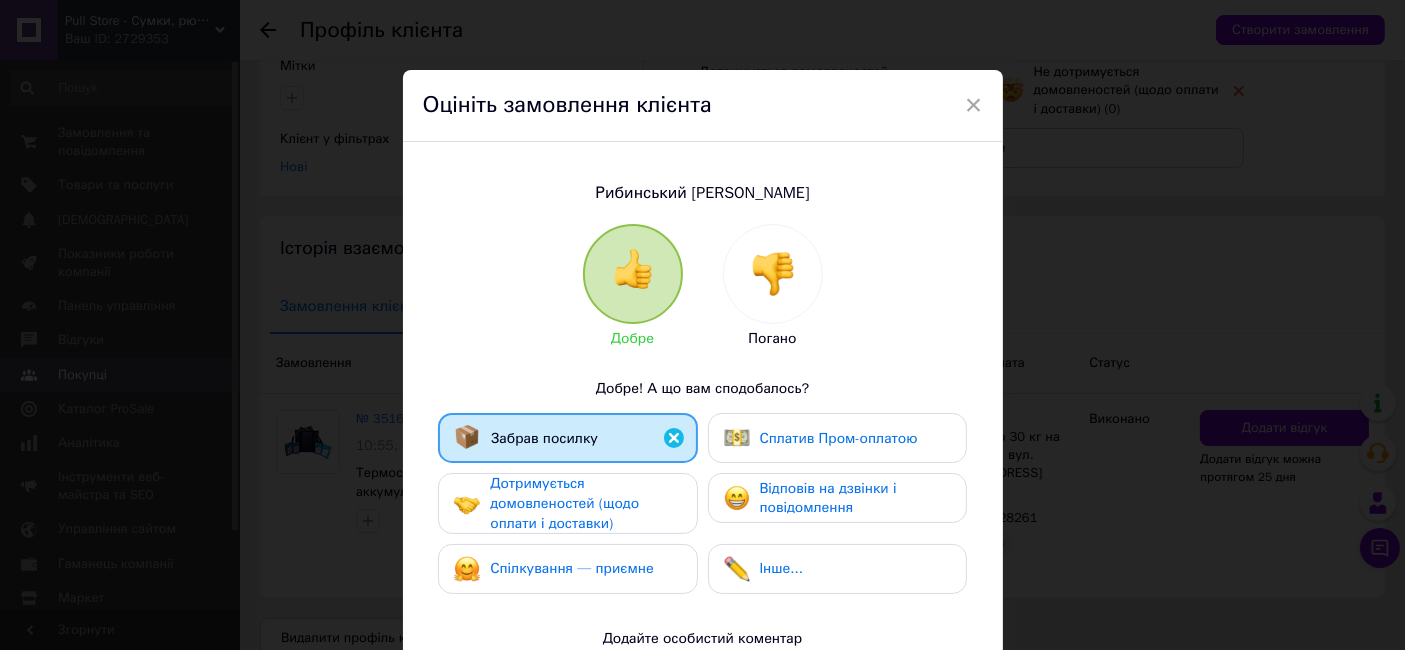 scroll, scrollTop: 0, scrollLeft: 0, axis: both 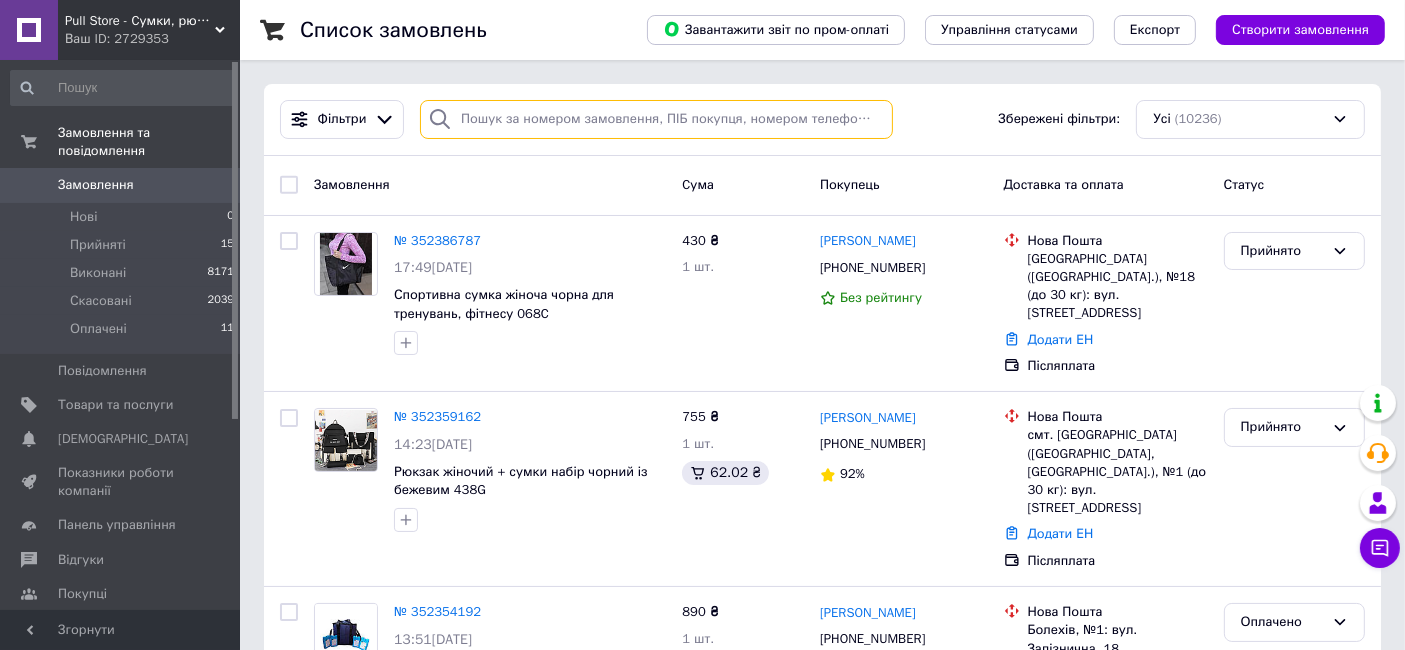 click at bounding box center [656, 119] 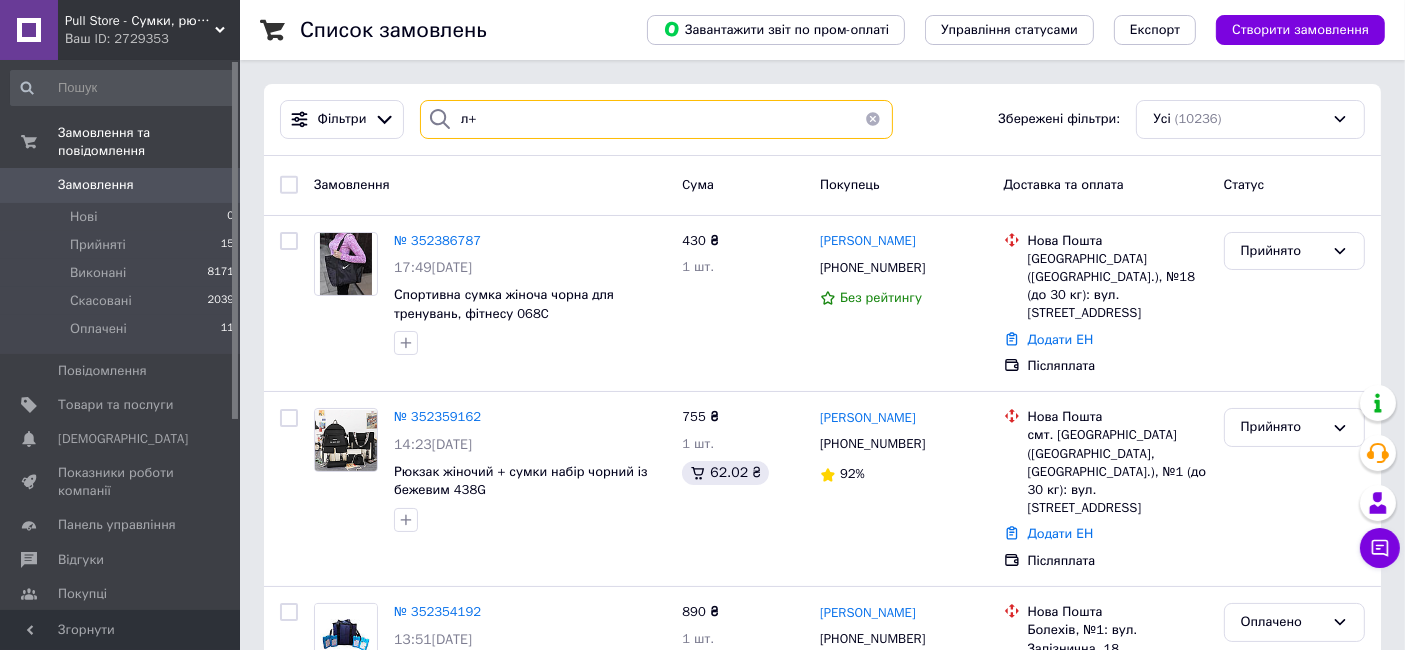 type on "л" 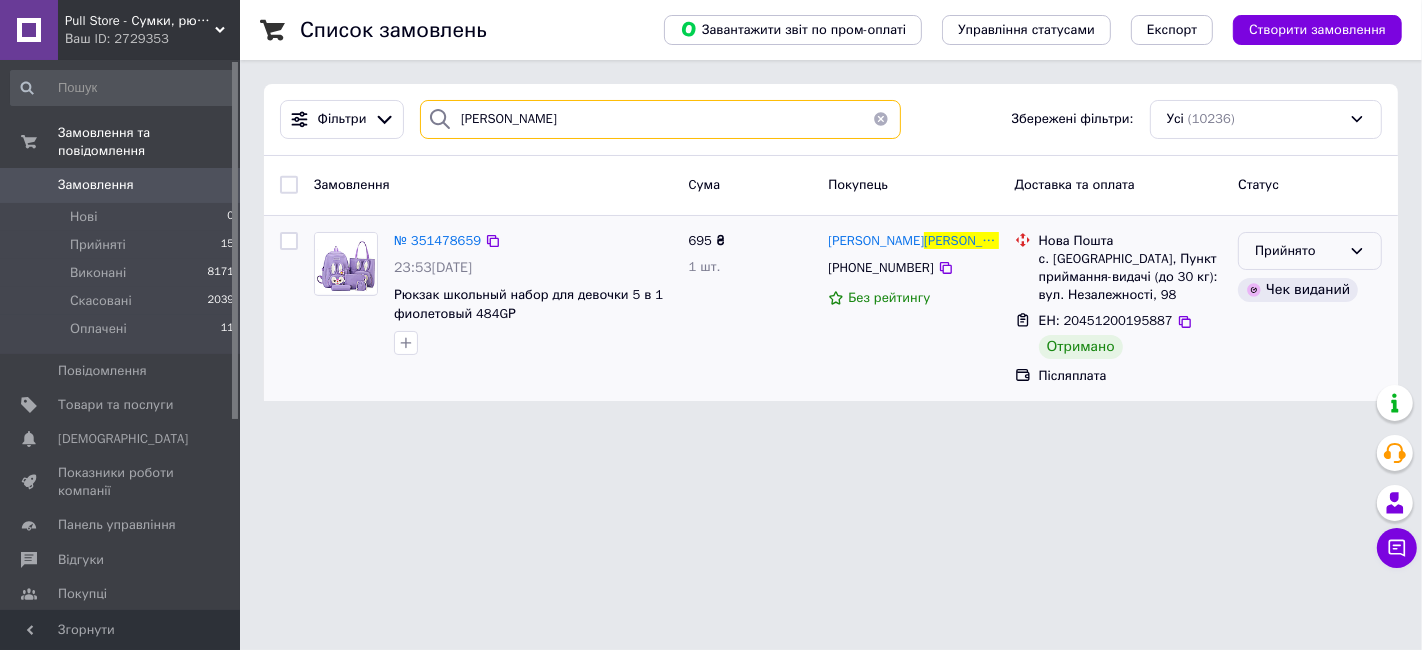 type on "[PERSON_NAME]" 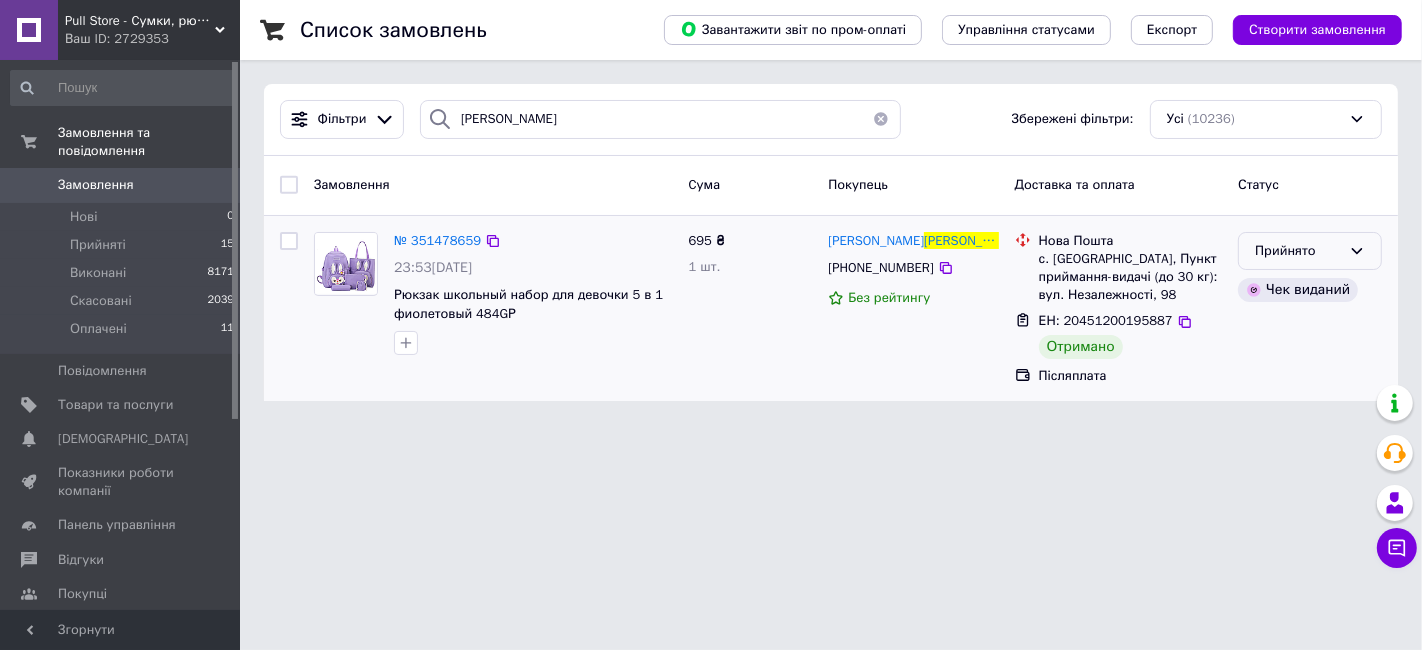 click on "Прийнято" at bounding box center [1298, 251] 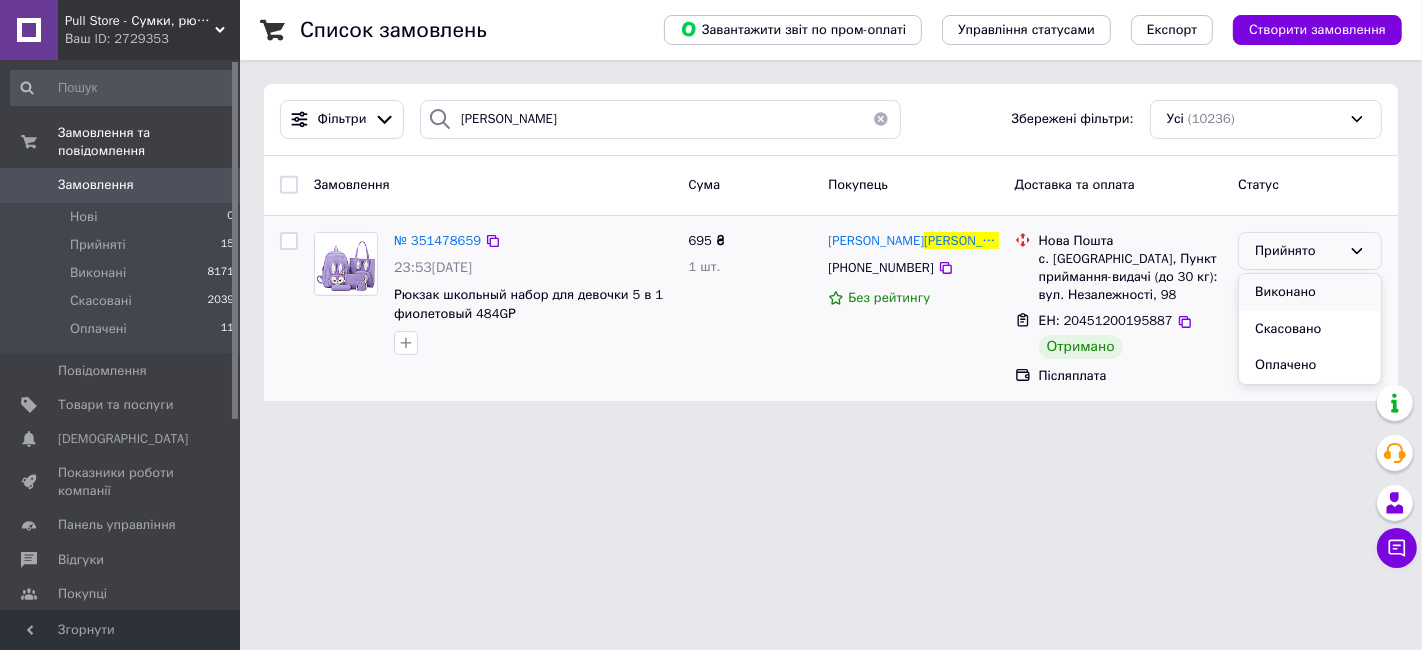 click on "Виконано" at bounding box center (1310, 292) 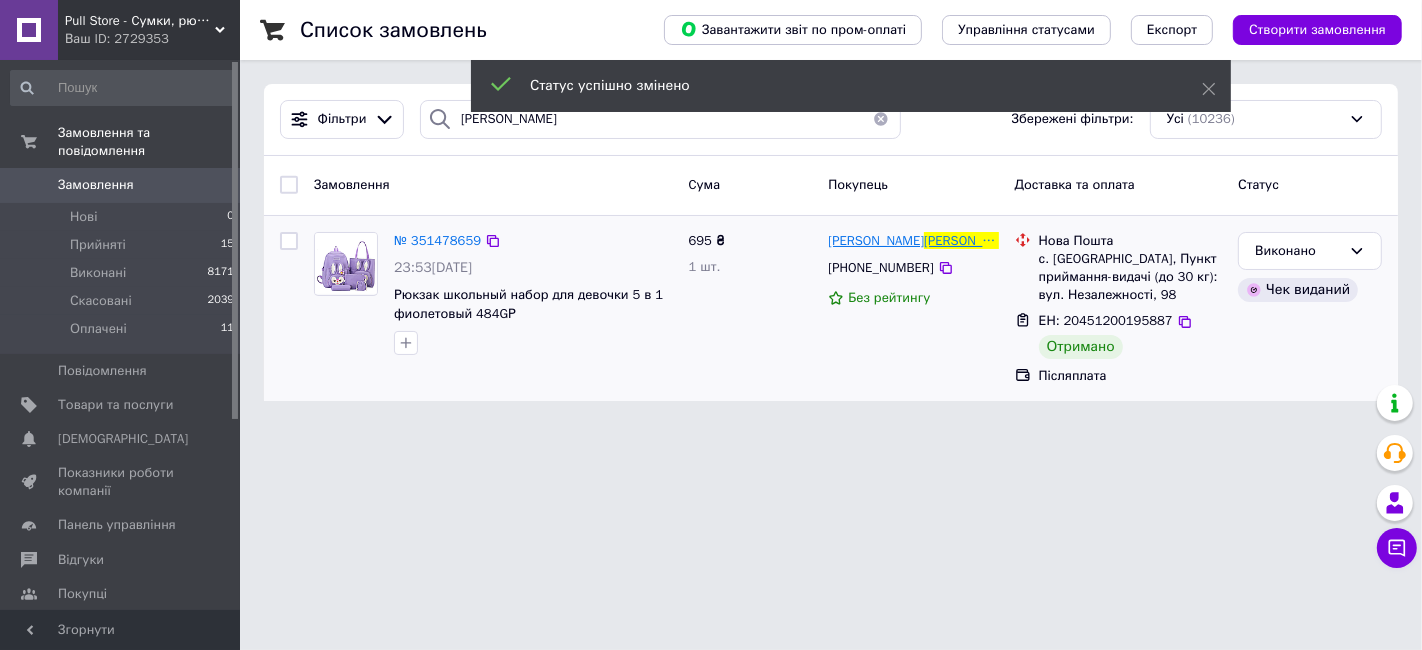 click on "[PERSON_NAME]" at bounding box center [972, 240] 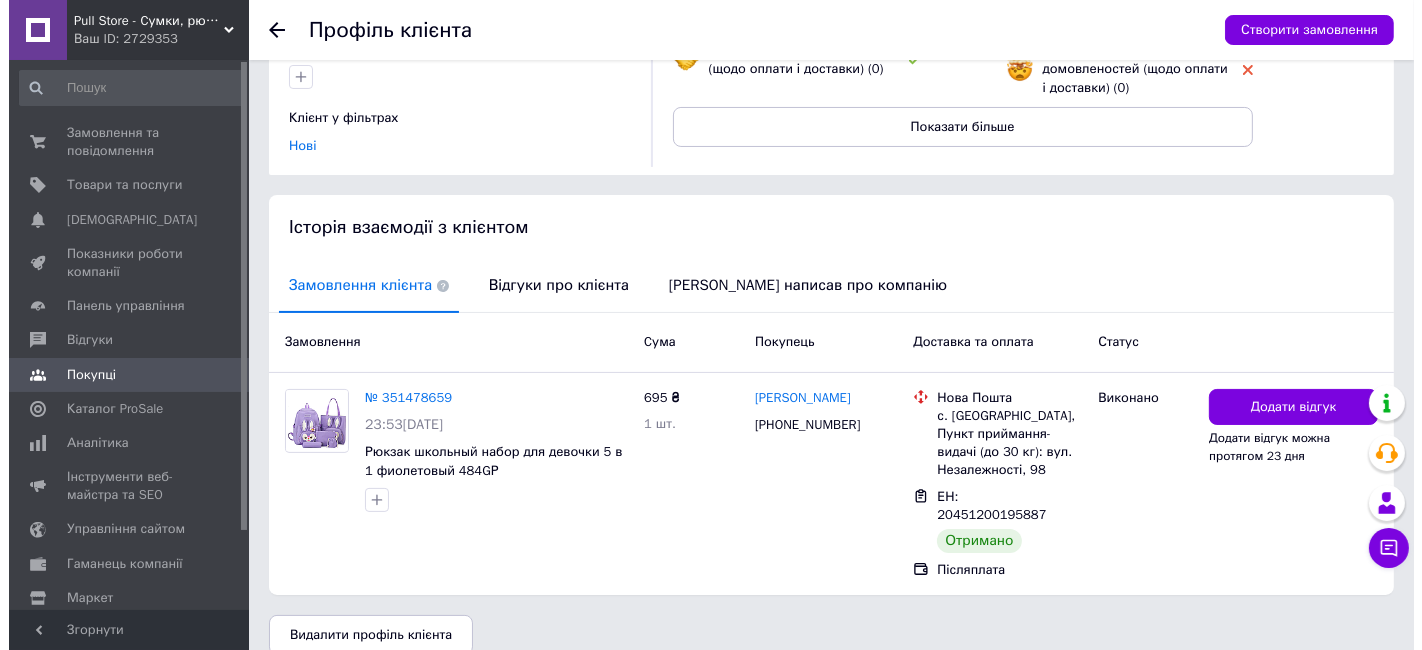 scroll, scrollTop: 273, scrollLeft: 0, axis: vertical 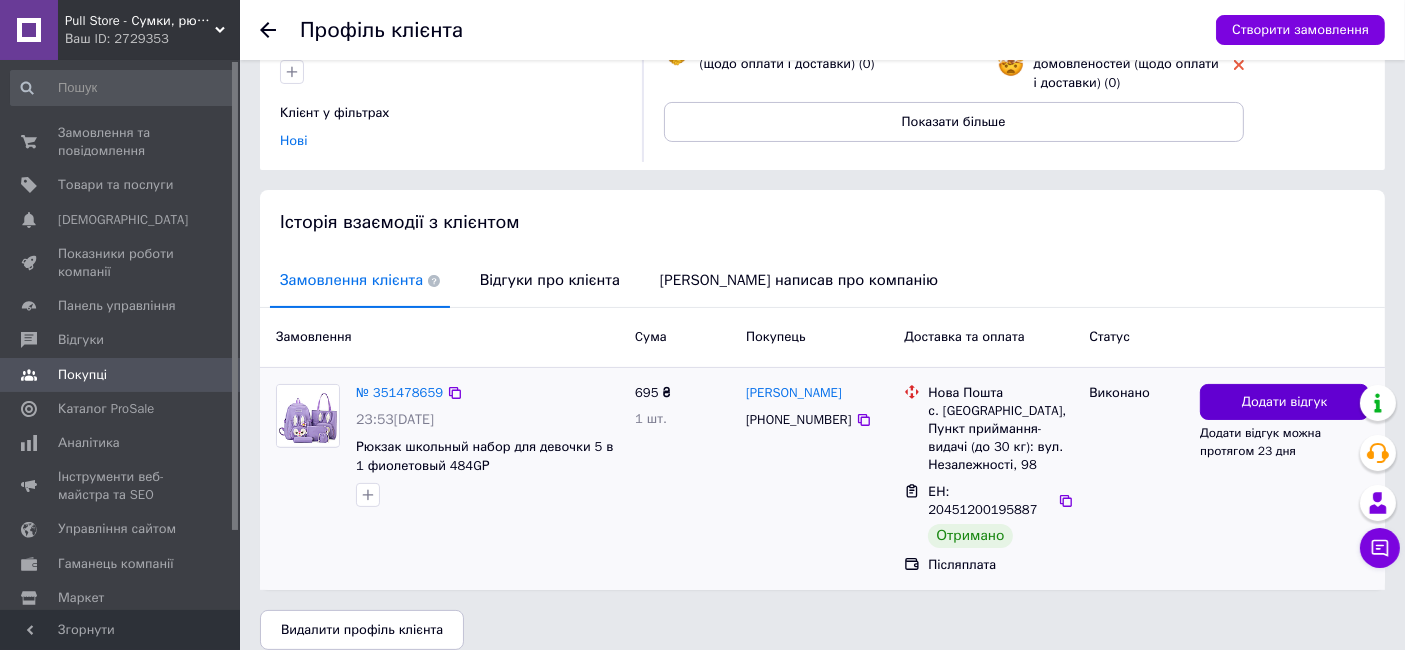 click on "Додати відгук" at bounding box center (1284, 402) 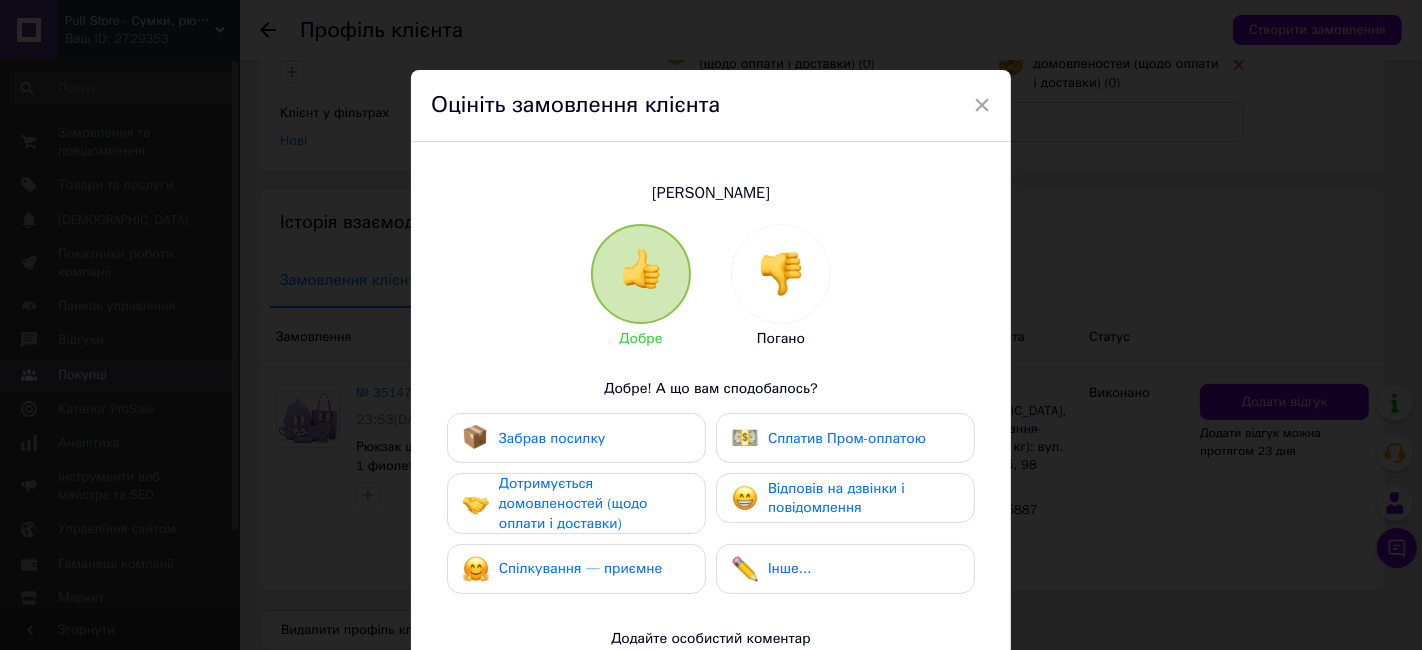 click on "Забрав посилку" at bounding box center [576, 438] 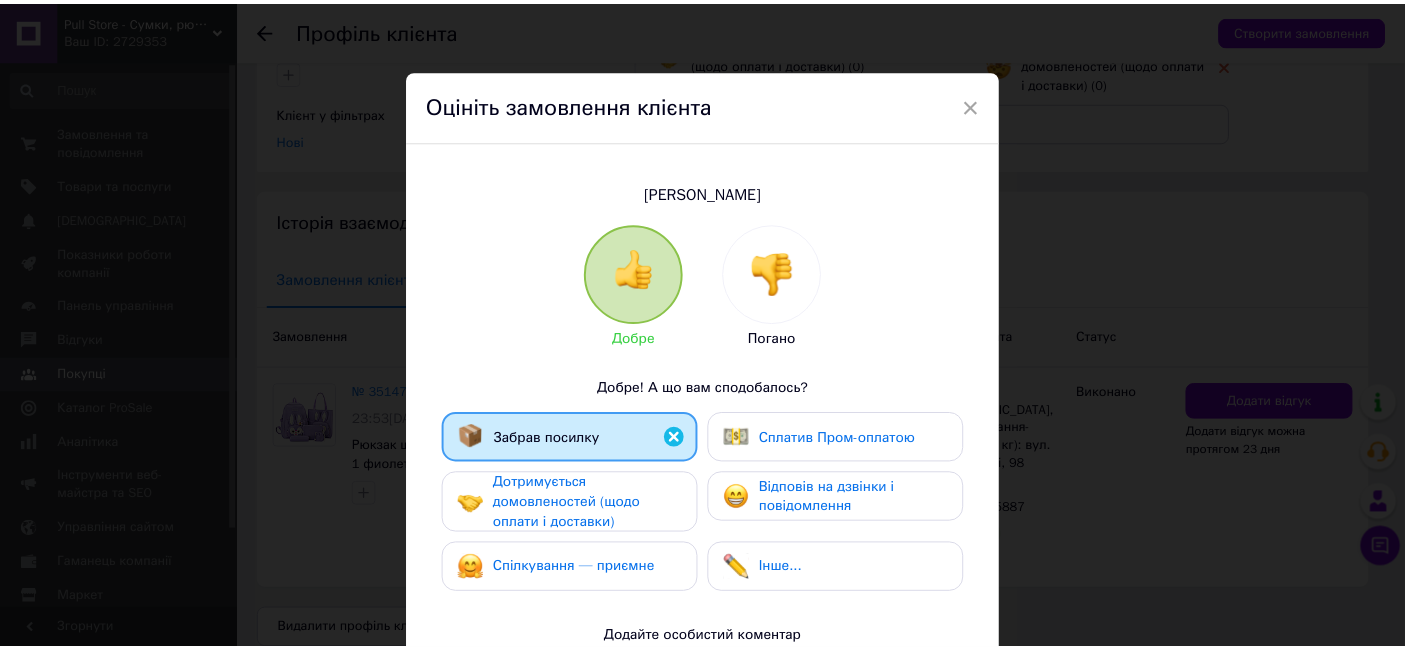 scroll, scrollTop: 345, scrollLeft: 0, axis: vertical 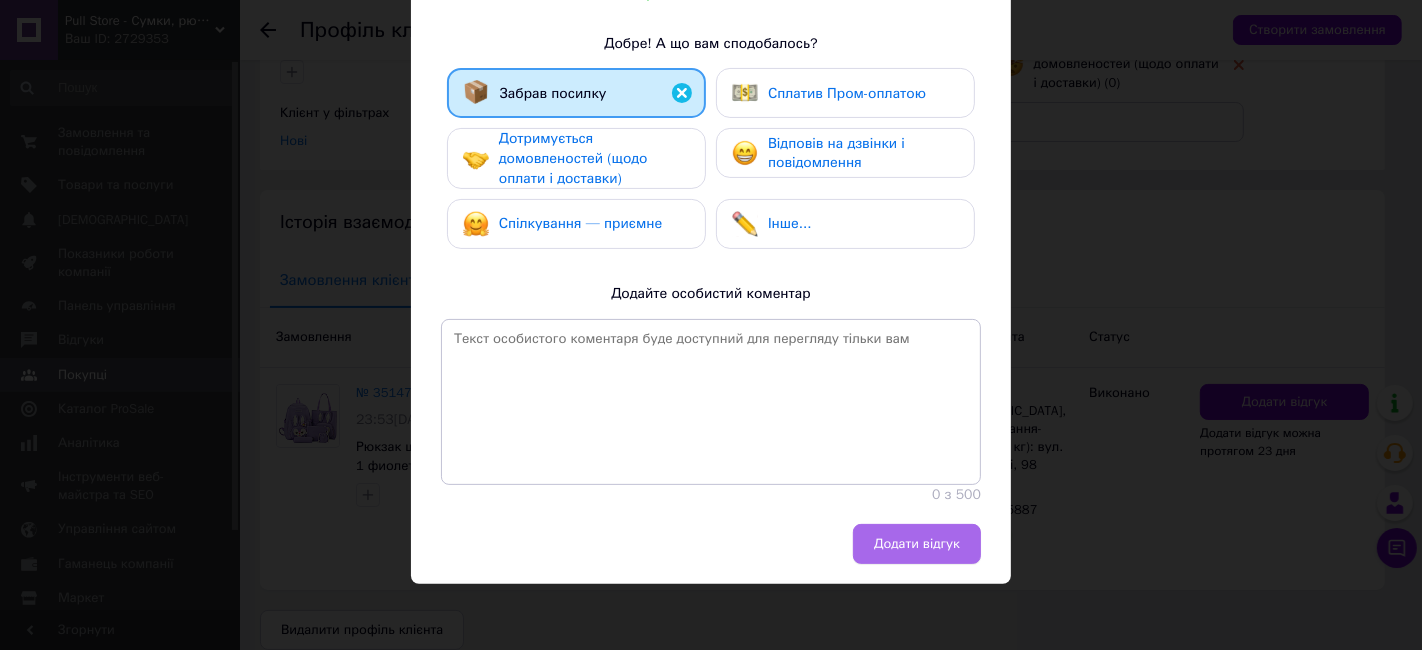 click on "Додати відгук" at bounding box center (917, 544) 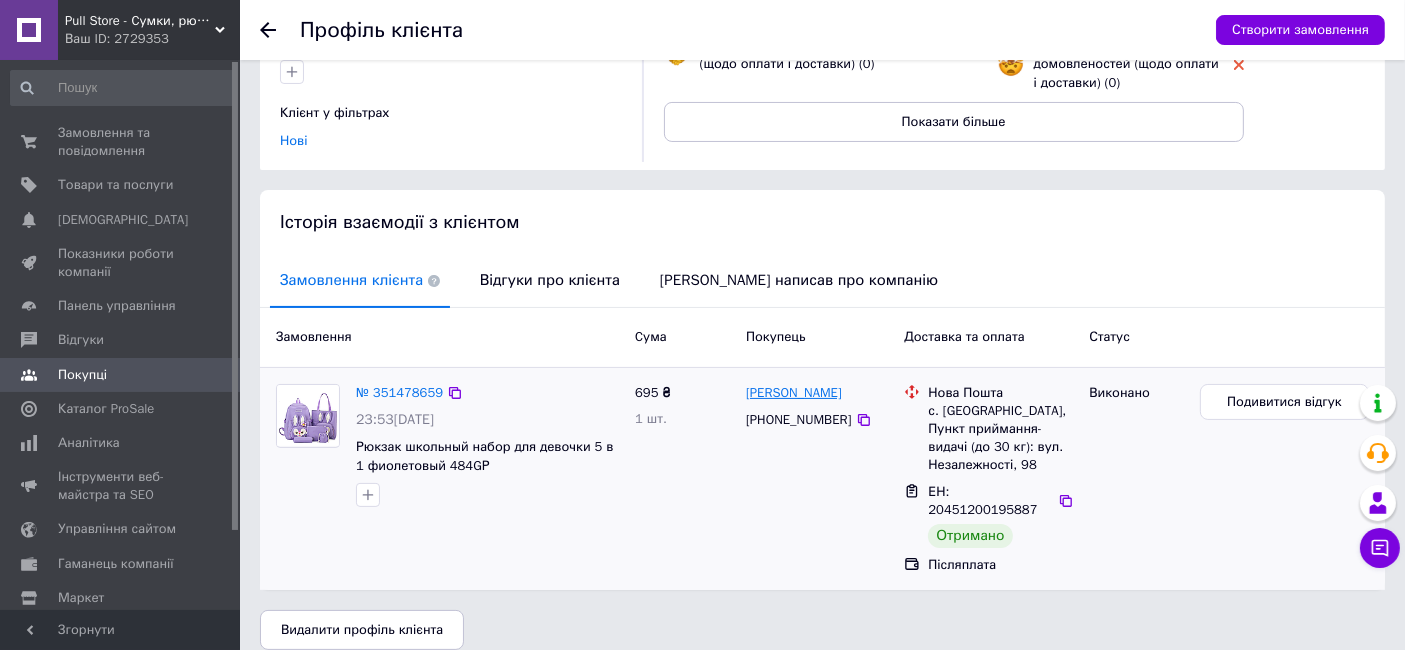 click on "[PERSON_NAME]" at bounding box center (794, 393) 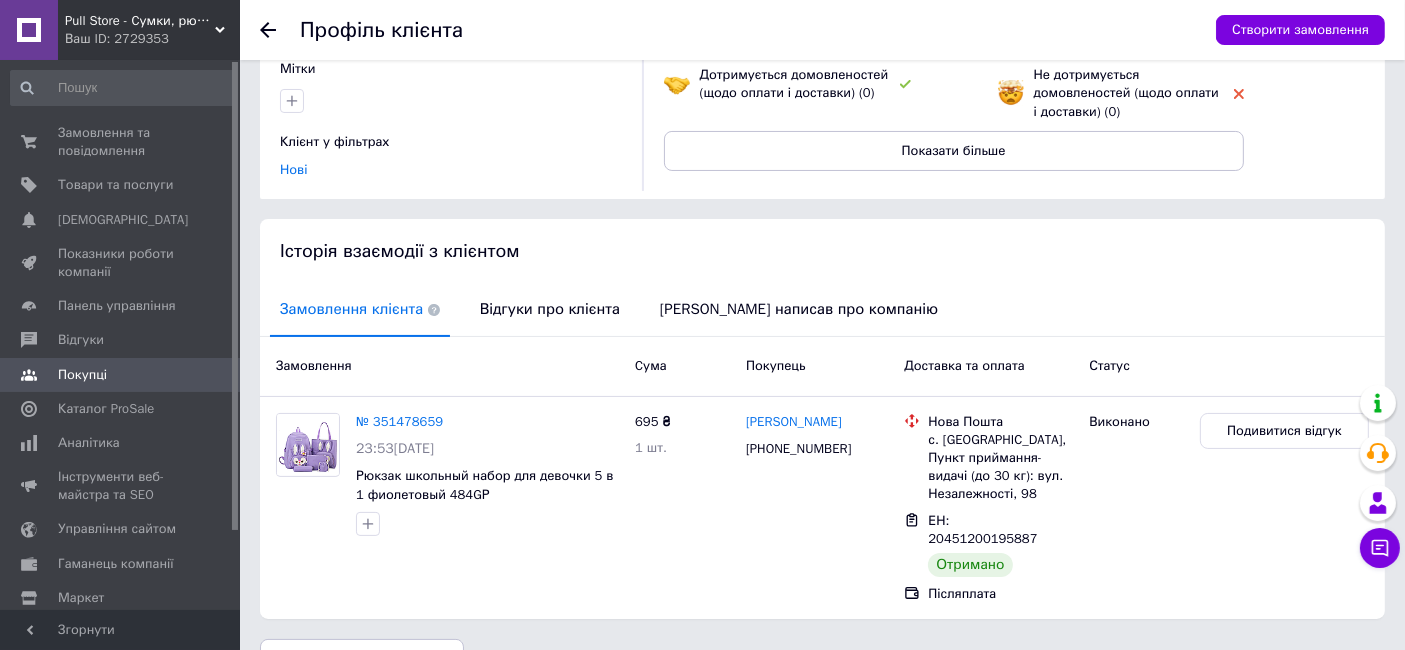 scroll, scrollTop: 273, scrollLeft: 0, axis: vertical 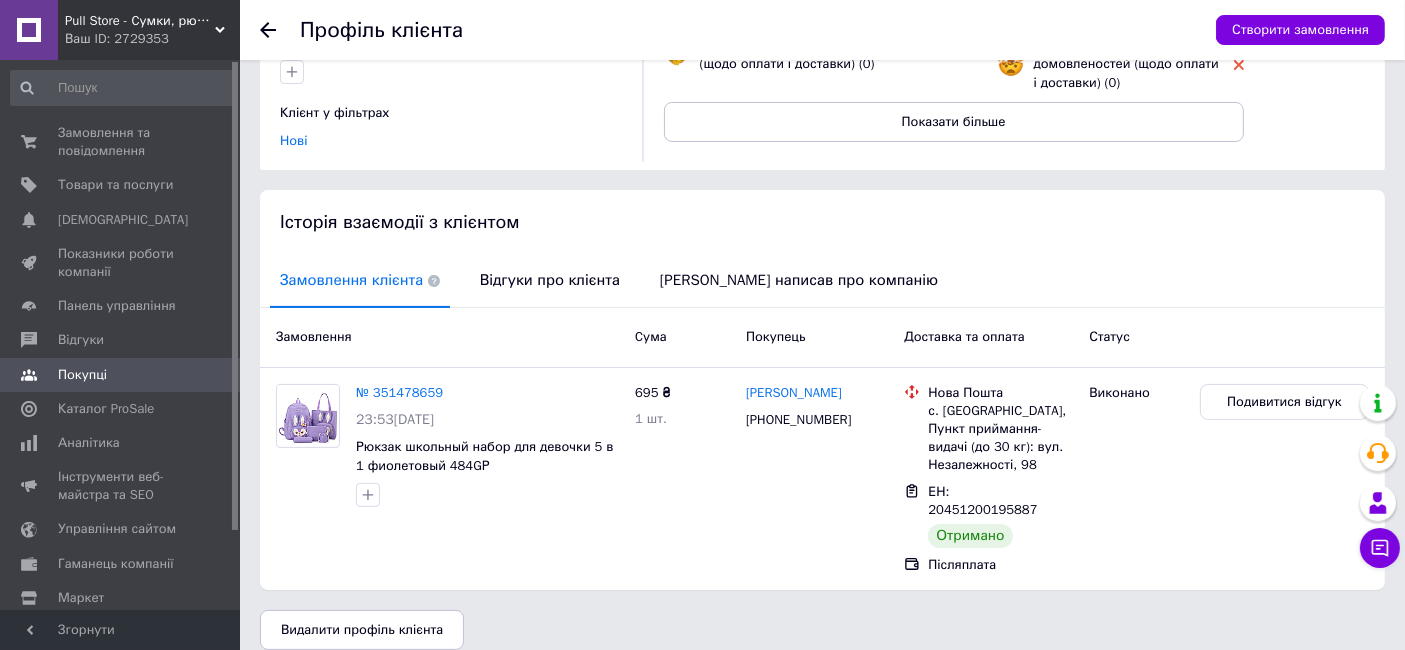 click 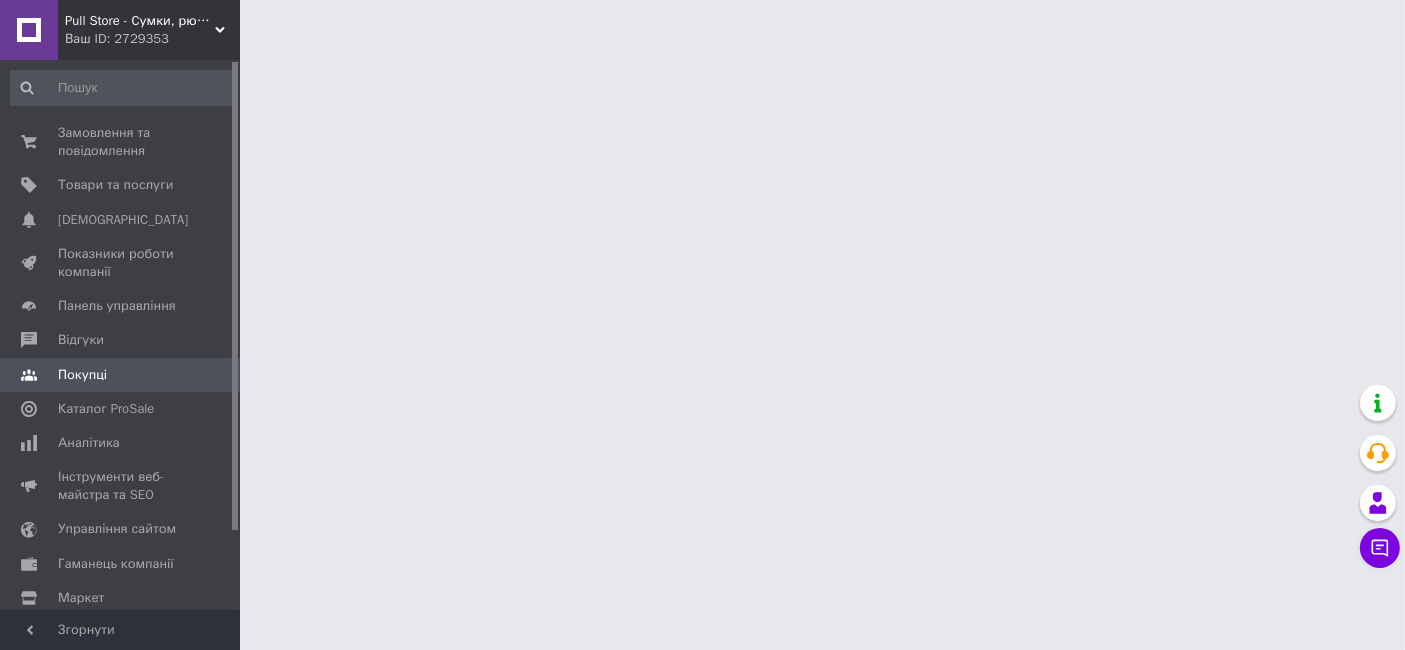 scroll, scrollTop: 0, scrollLeft: 0, axis: both 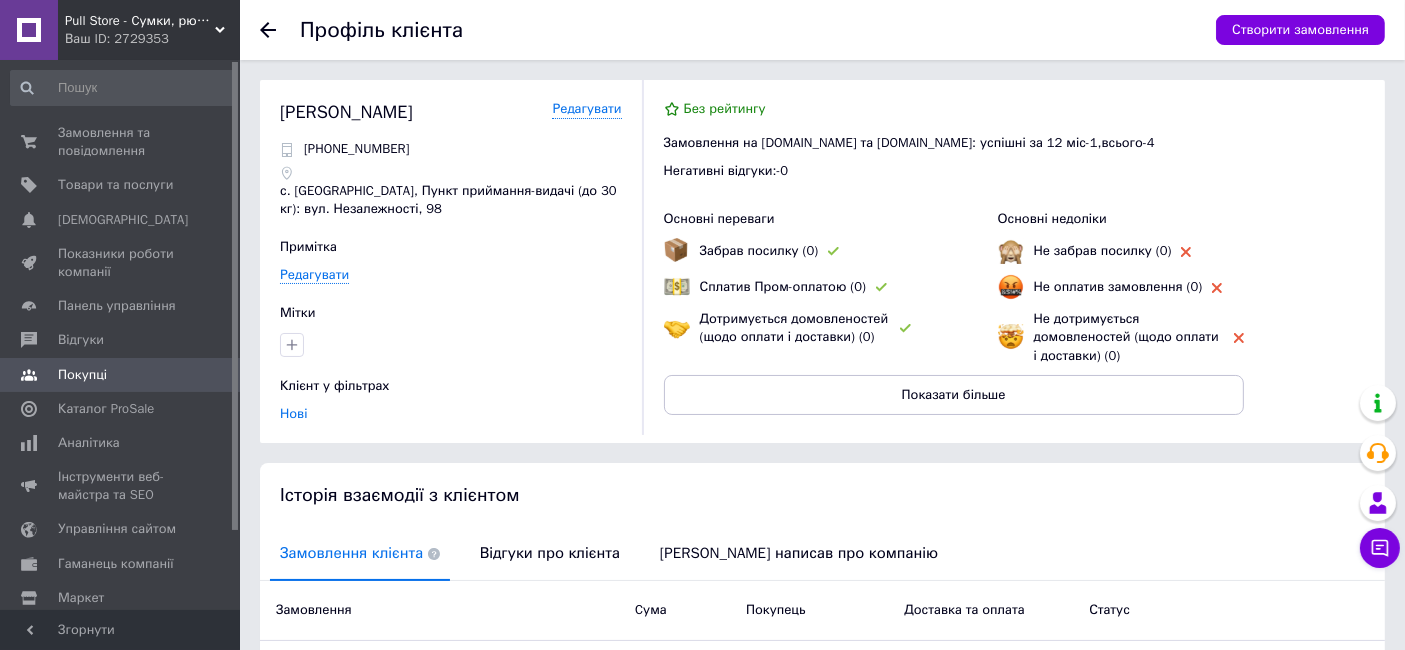 click 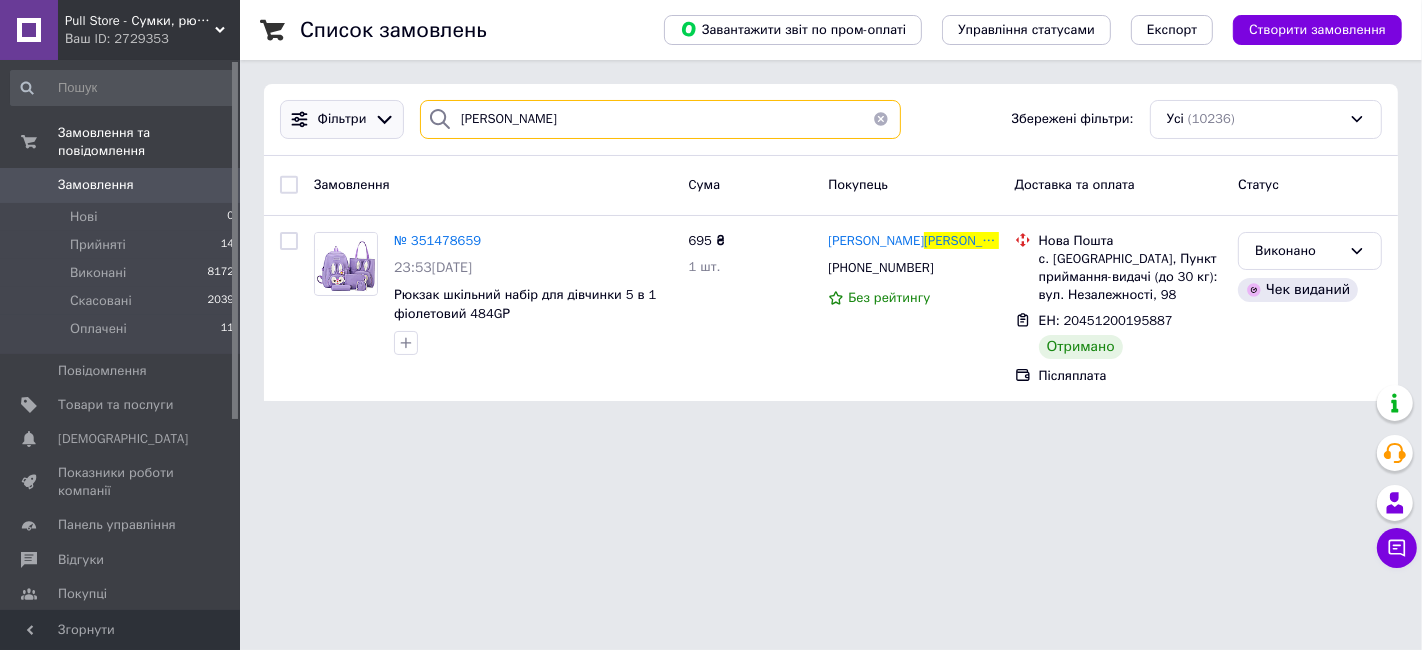 drag, startPoint x: 539, startPoint y: 117, endPoint x: 380, endPoint y: 129, distance: 159.4522 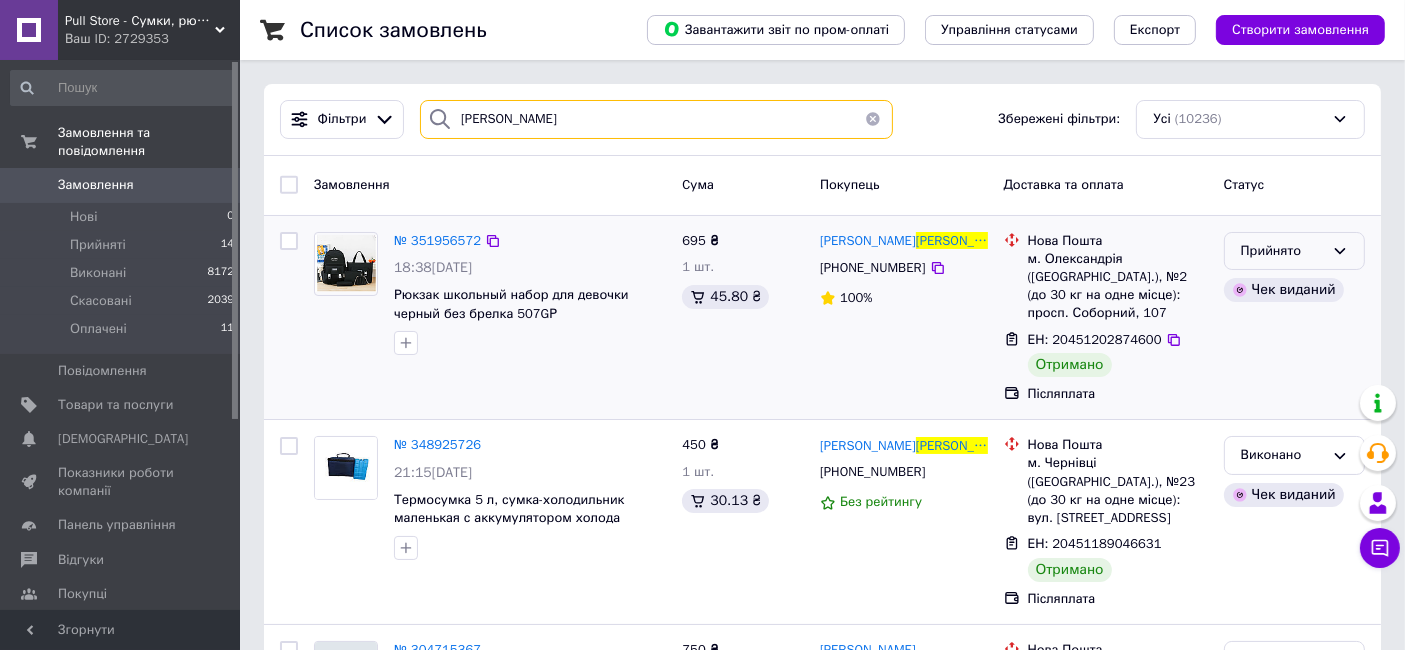 type on "[PERSON_NAME]" 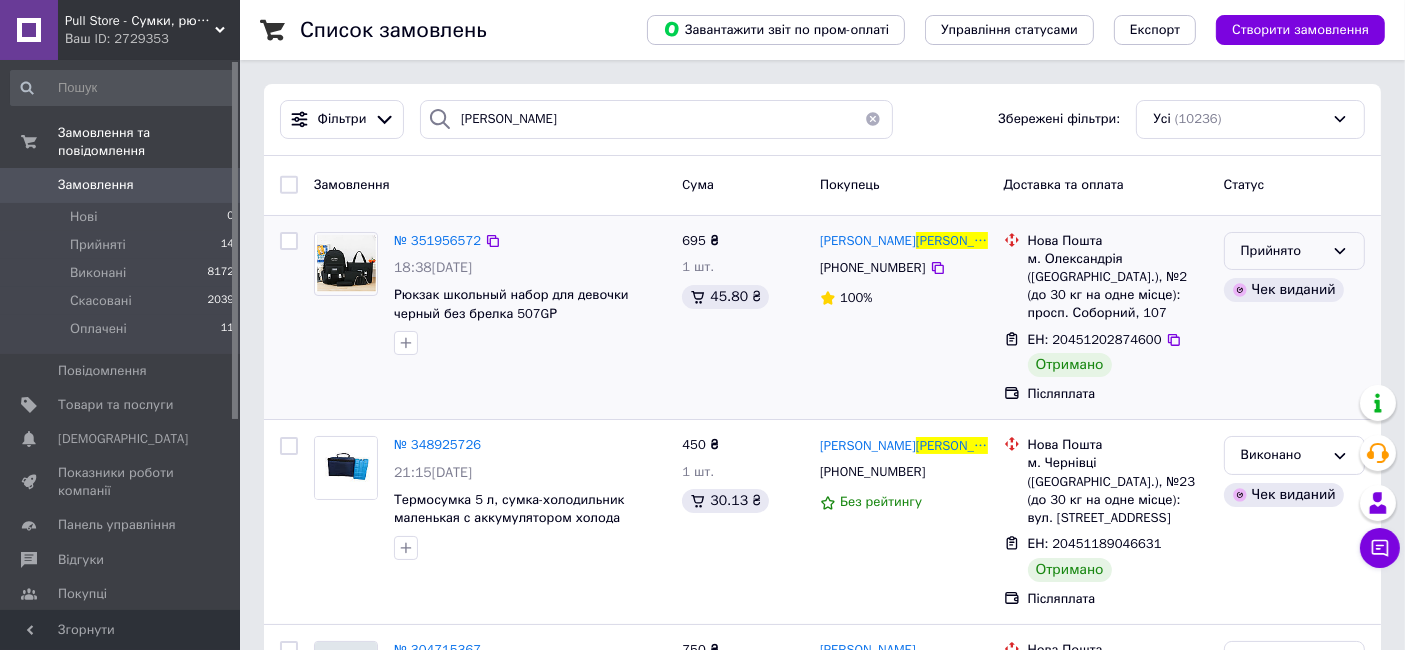 click on "Прийнято" at bounding box center (1282, 251) 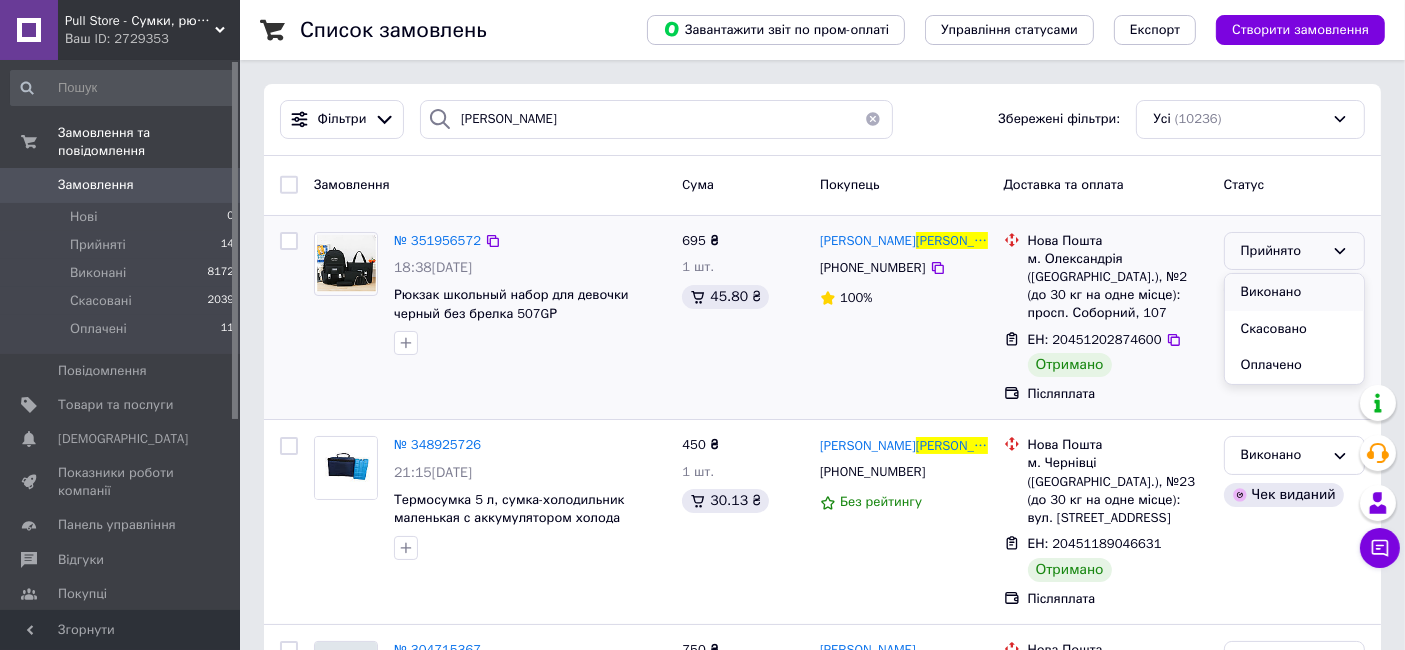 click on "Виконано" at bounding box center [1294, 292] 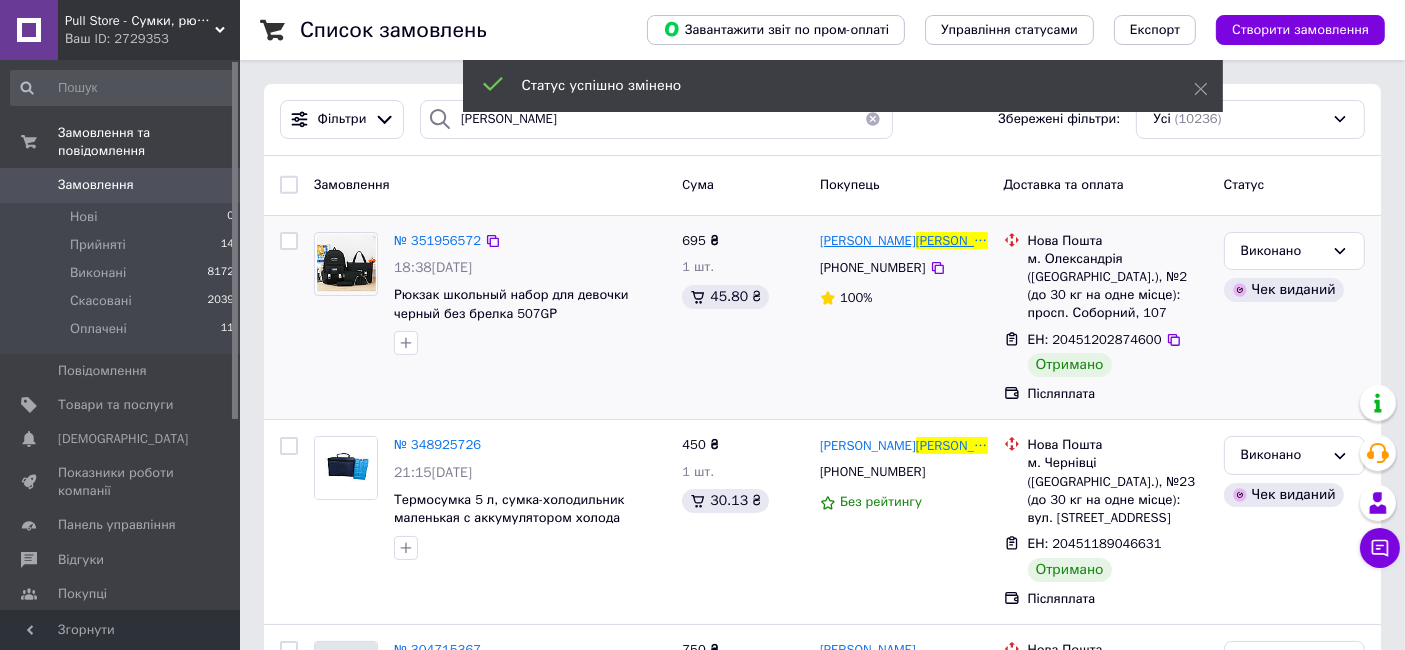 click on "[PERSON_NAME]" at bounding box center [964, 240] 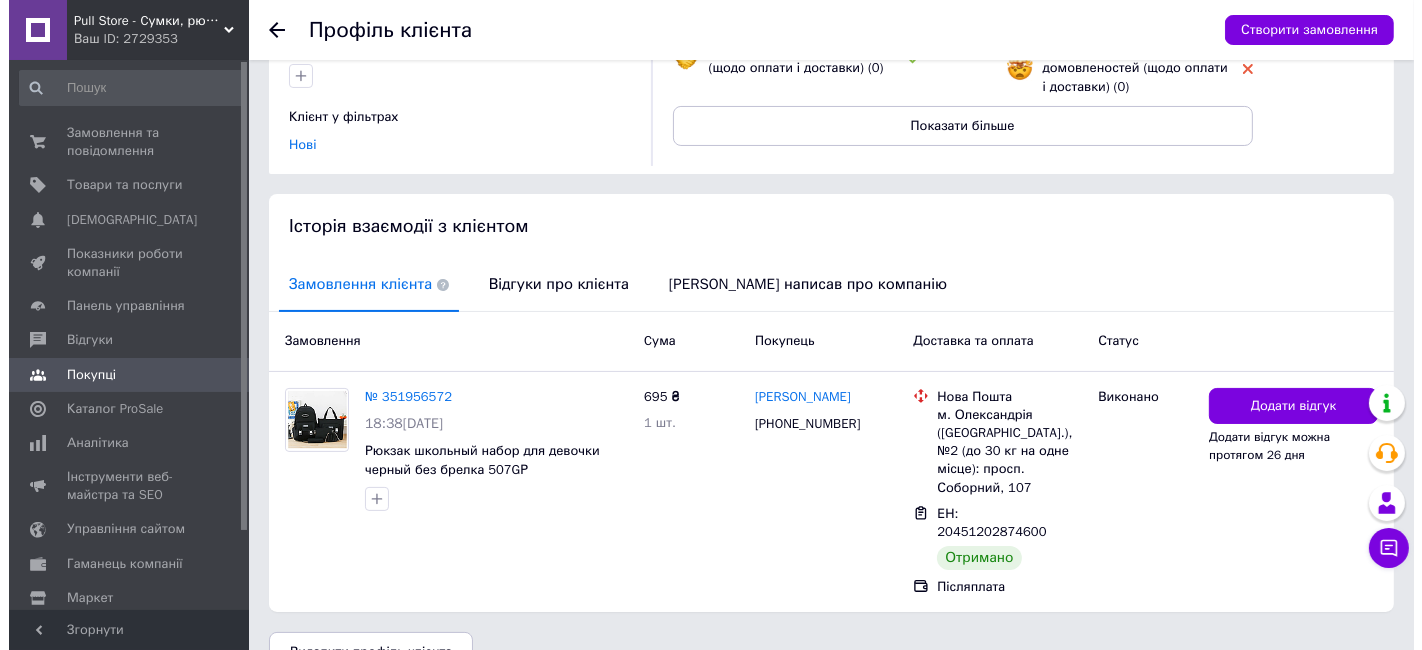 scroll, scrollTop: 291, scrollLeft: 0, axis: vertical 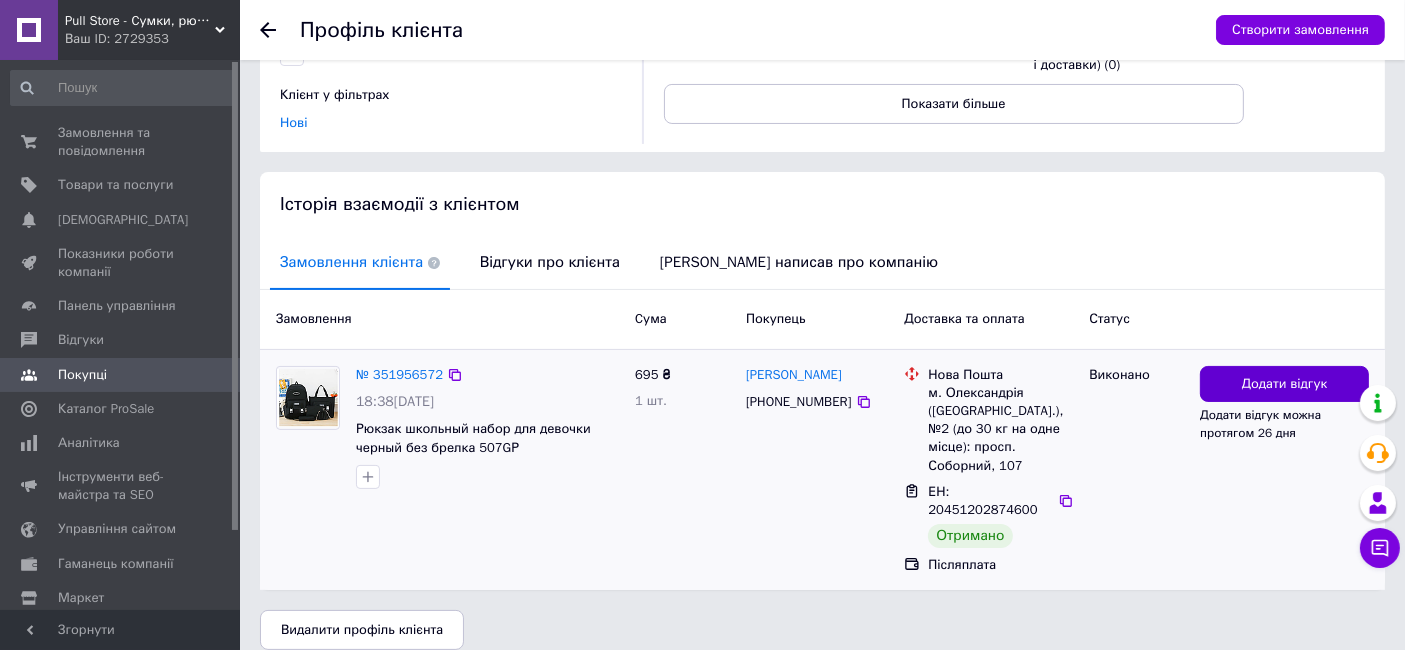 click on "Додати відгук" at bounding box center [1284, 384] 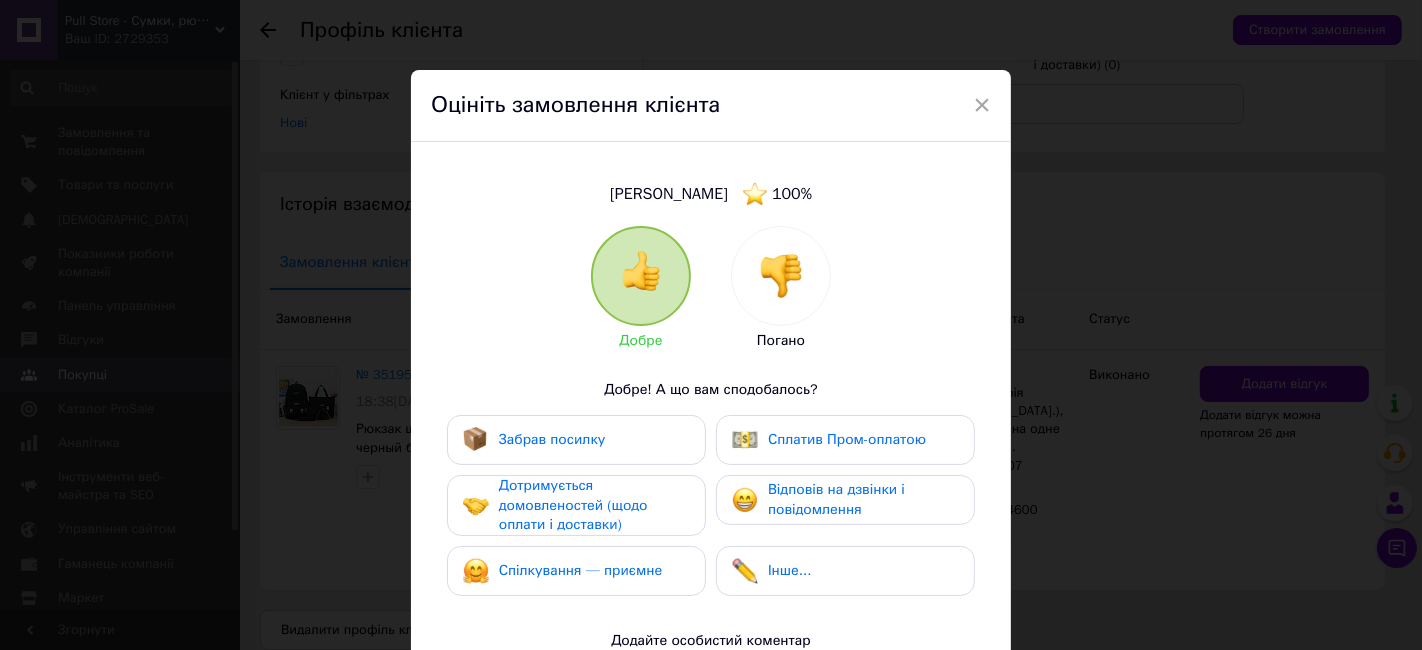 click on "Забрав посилку Сплатив Пром-оплатою Дотримується домовленостей (щодо оплати і доставки) Відповів на дзвінки і повідомлення Спілкування — приємне Інше..." at bounding box center (711, 510) 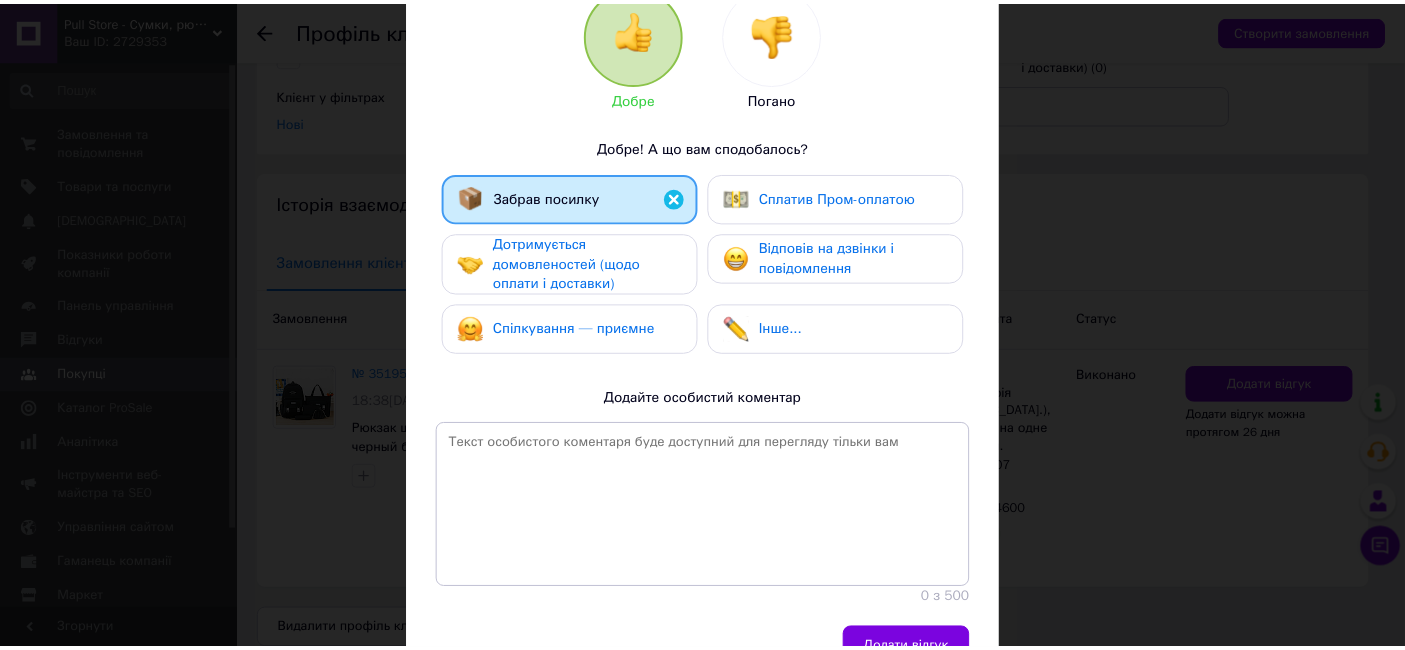 scroll, scrollTop: 271, scrollLeft: 0, axis: vertical 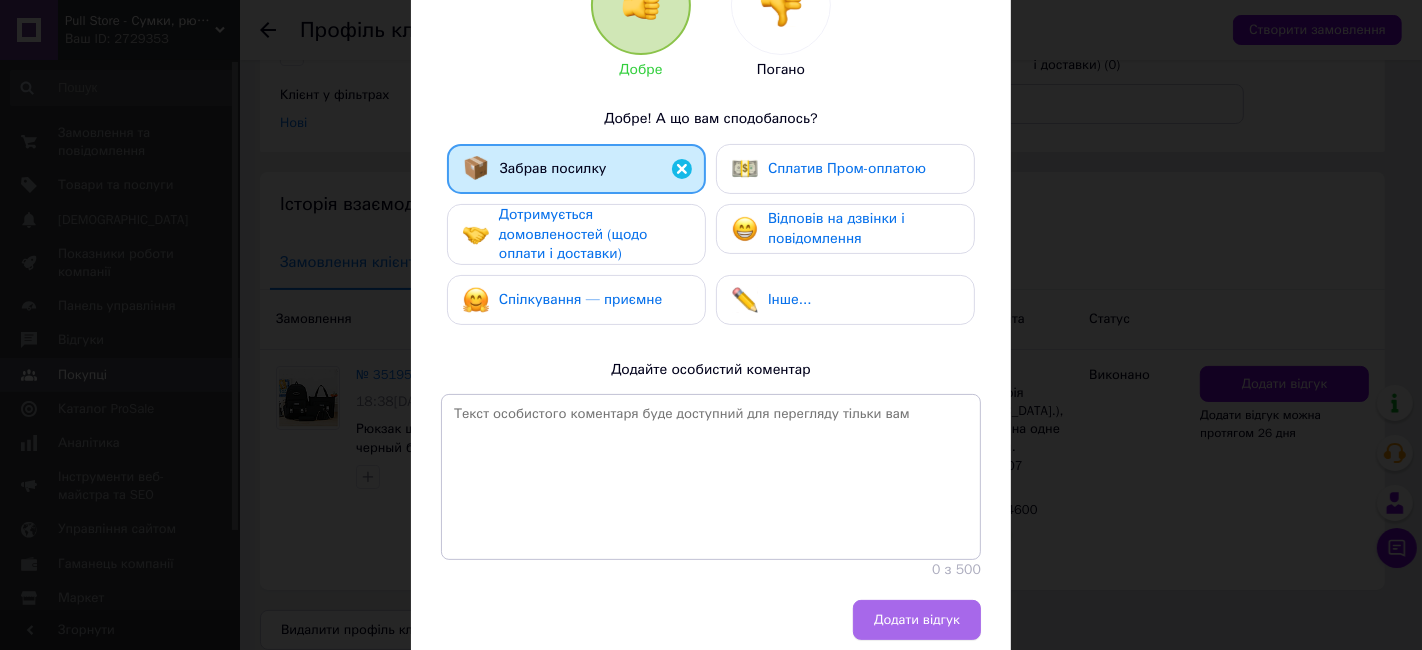 click on "Додати відгук" at bounding box center (917, 620) 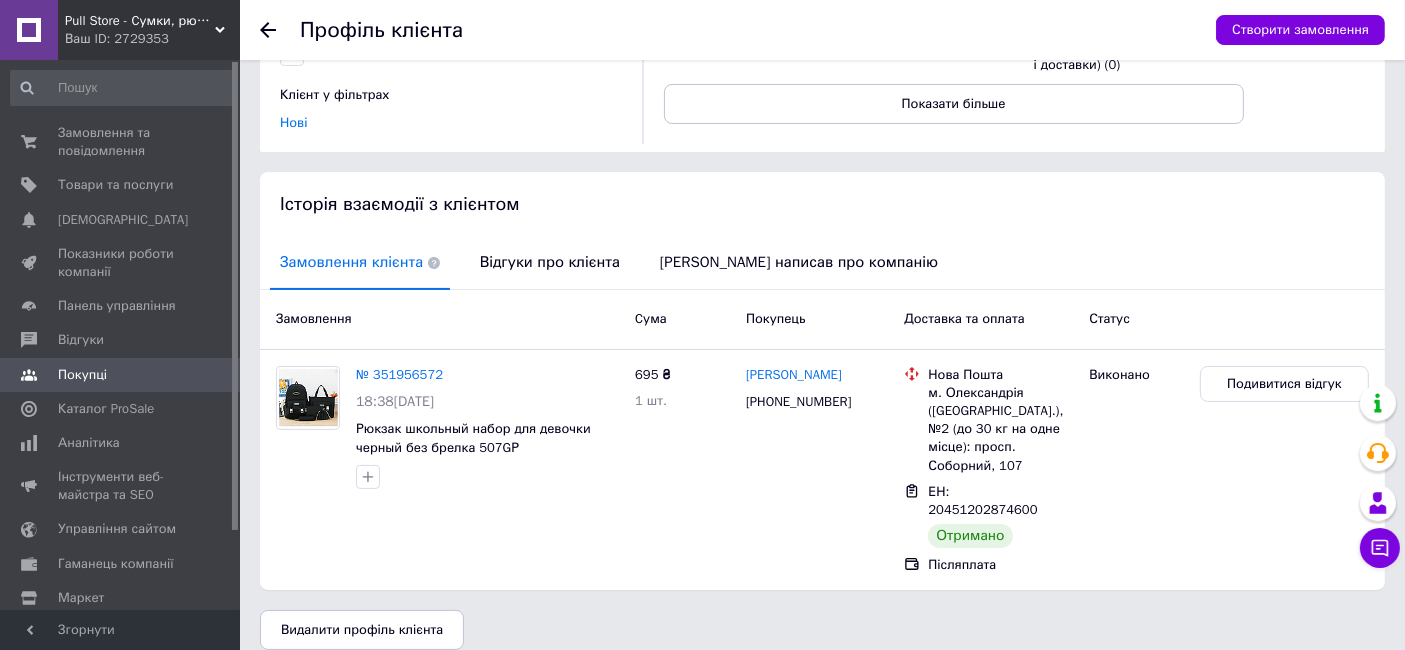 click 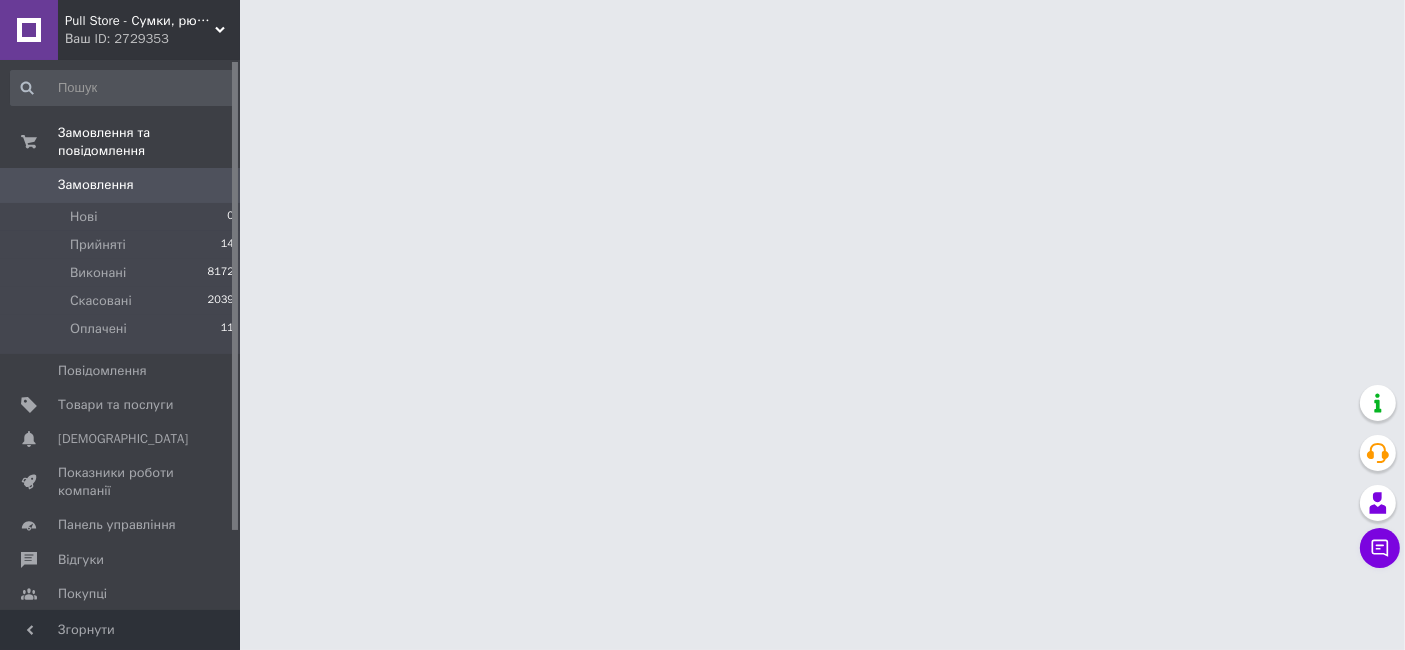 scroll, scrollTop: 0, scrollLeft: 0, axis: both 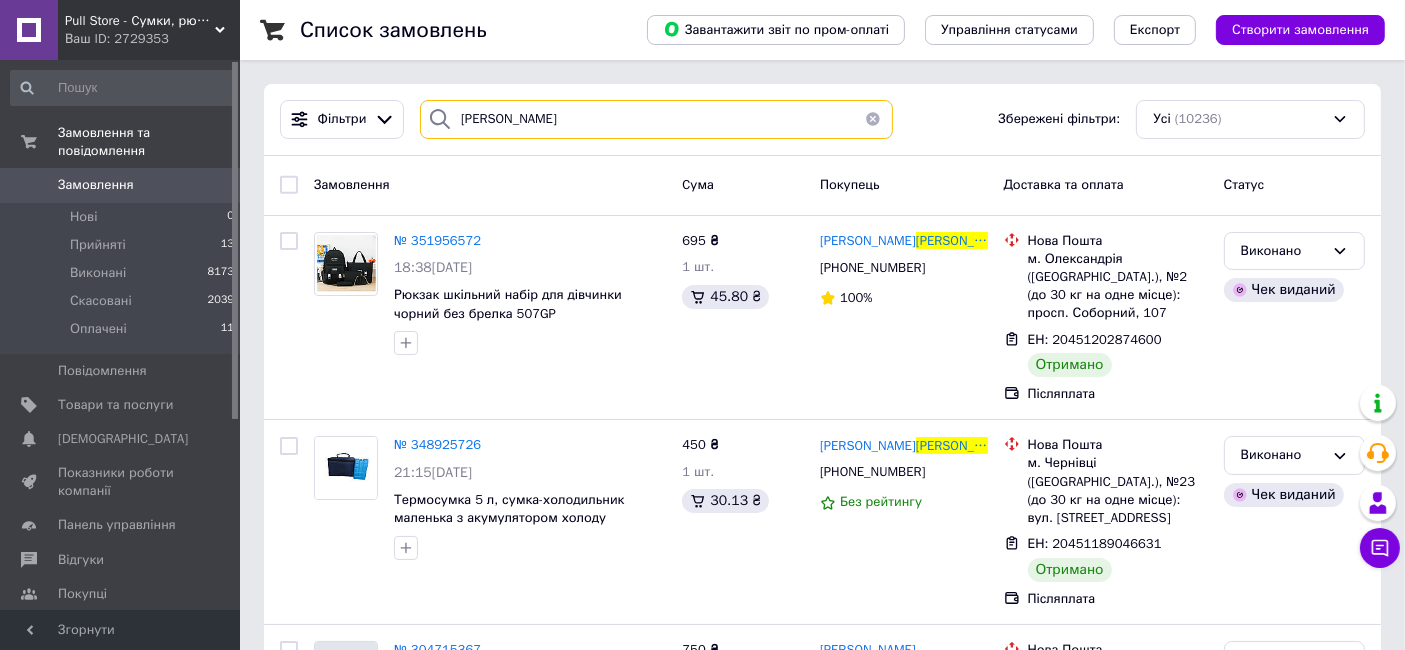 click on "[PERSON_NAME]" at bounding box center [656, 119] 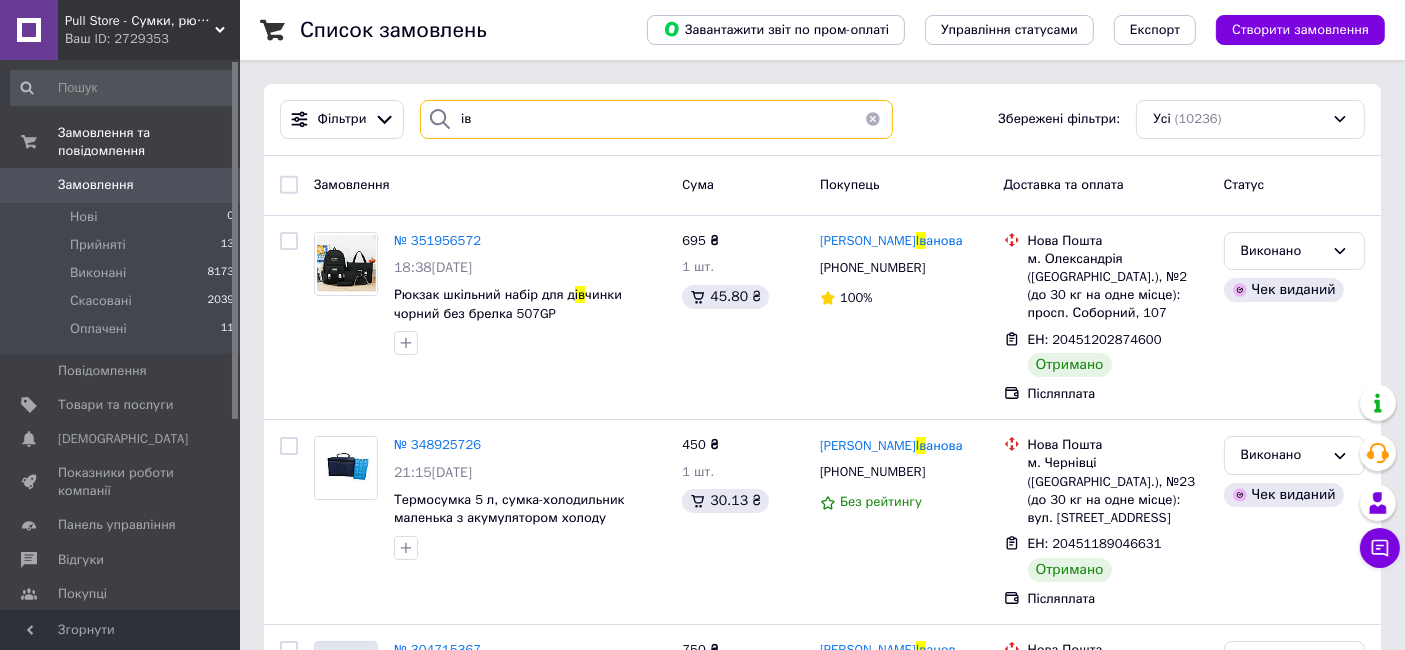 type on "і" 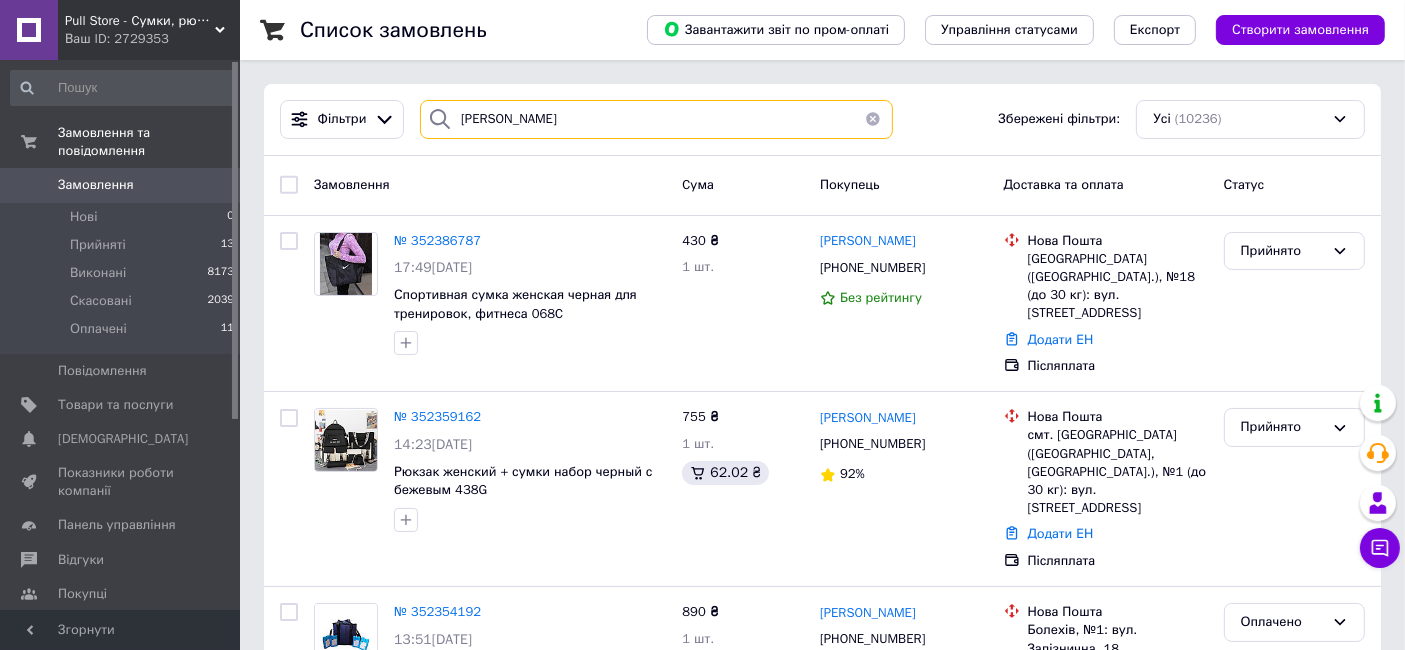 type on "[PERSON_NAME]" 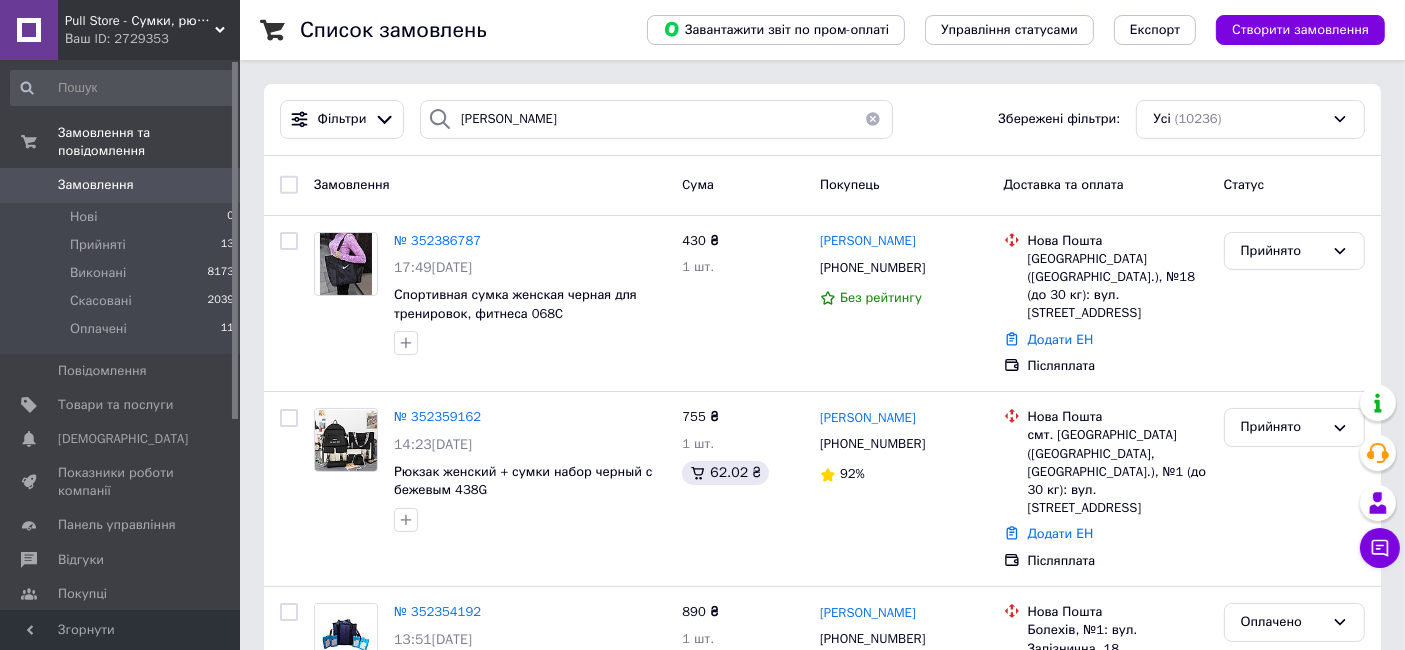 click on "Замовлення" at bounding box center (490, 185) 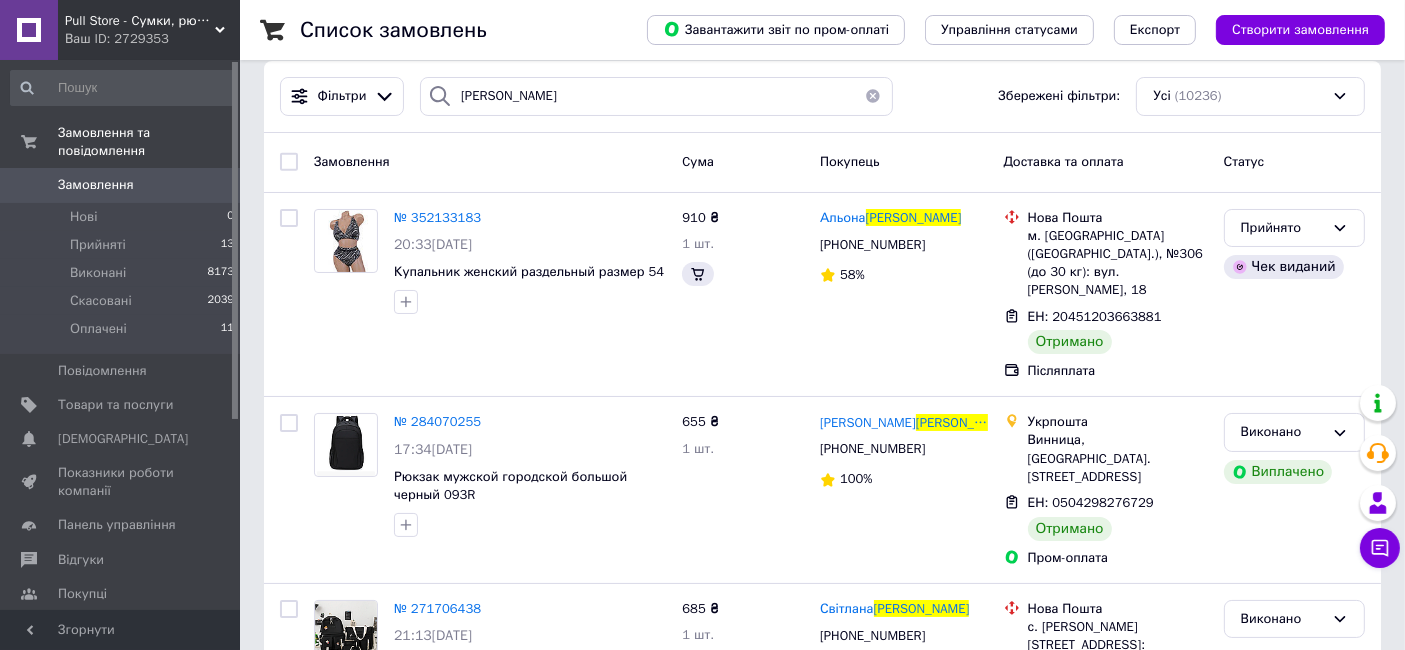 scroll, scrollTop: 0, scrollLeft: 0, axis: both 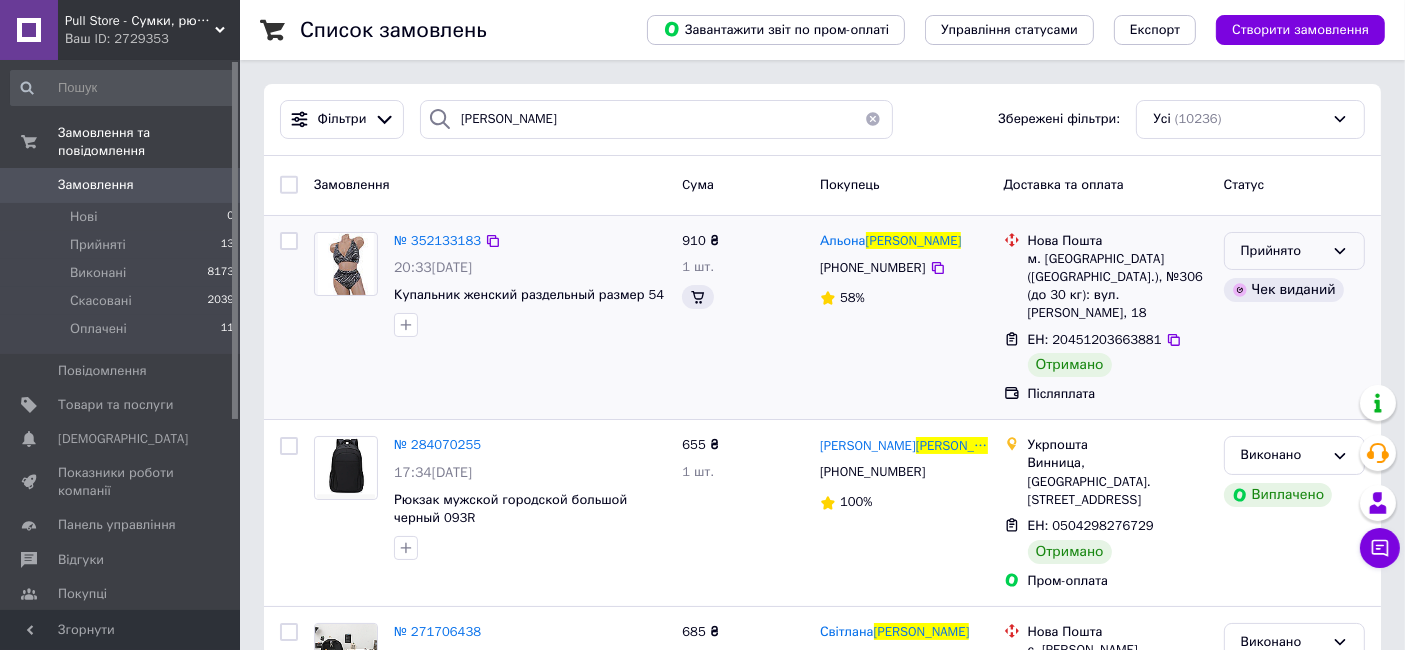 click on "Прийнято" at bounding box center [1282, 251] 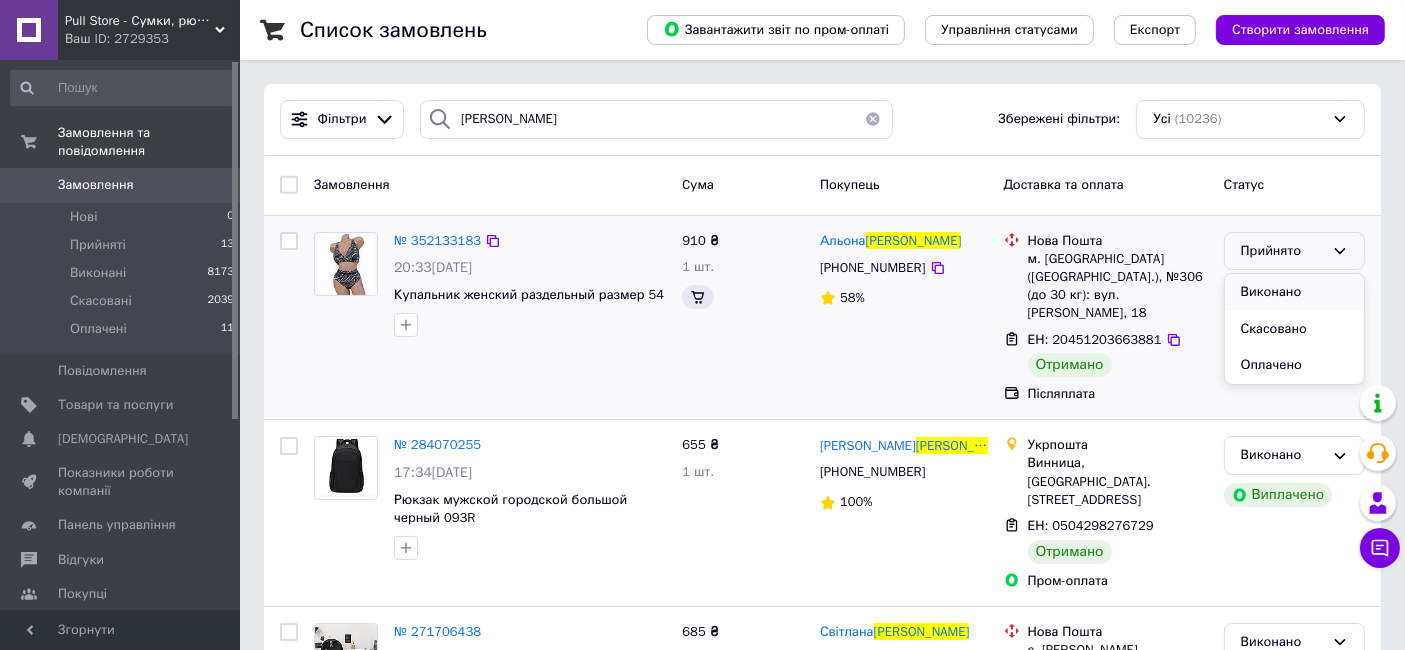 click on "Виконано" at bounding box center (1294, 292) 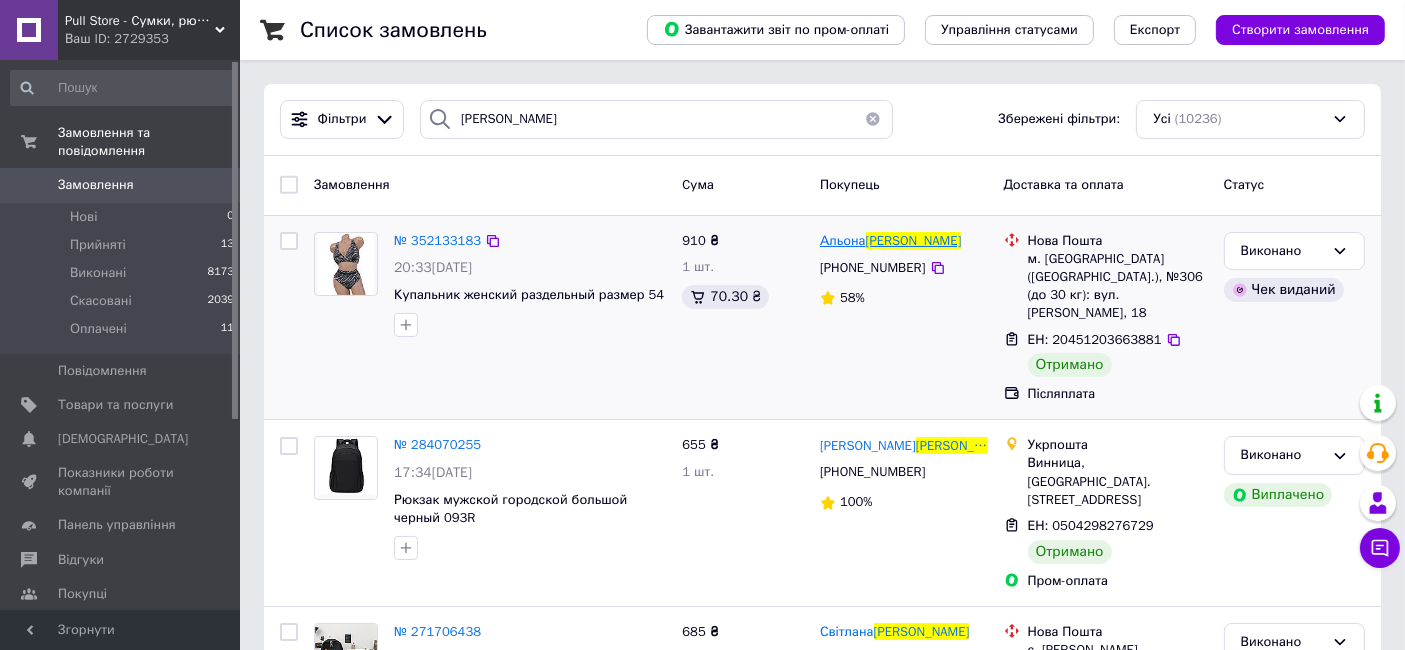 click on "[PERSON_NAME]" at bounding box center (914, 240) 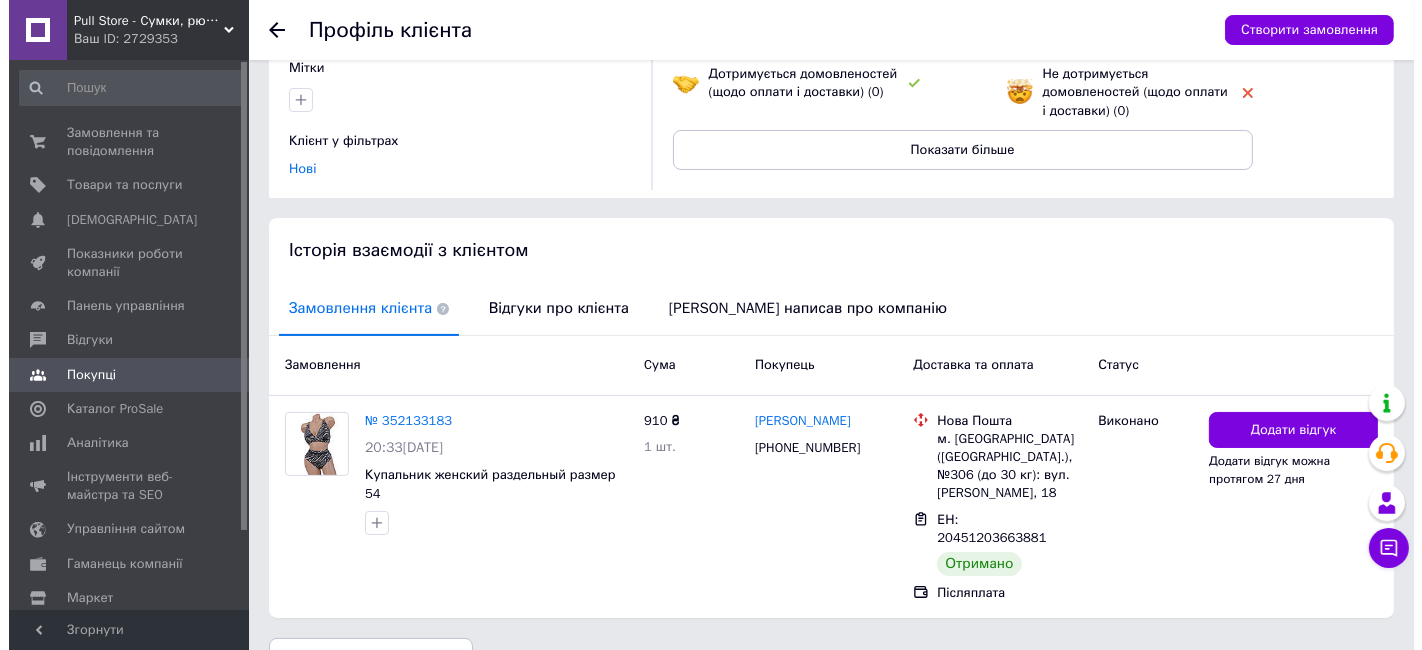 scroll, scrollTop: 255, scrollLeft: 0, axis: vertical 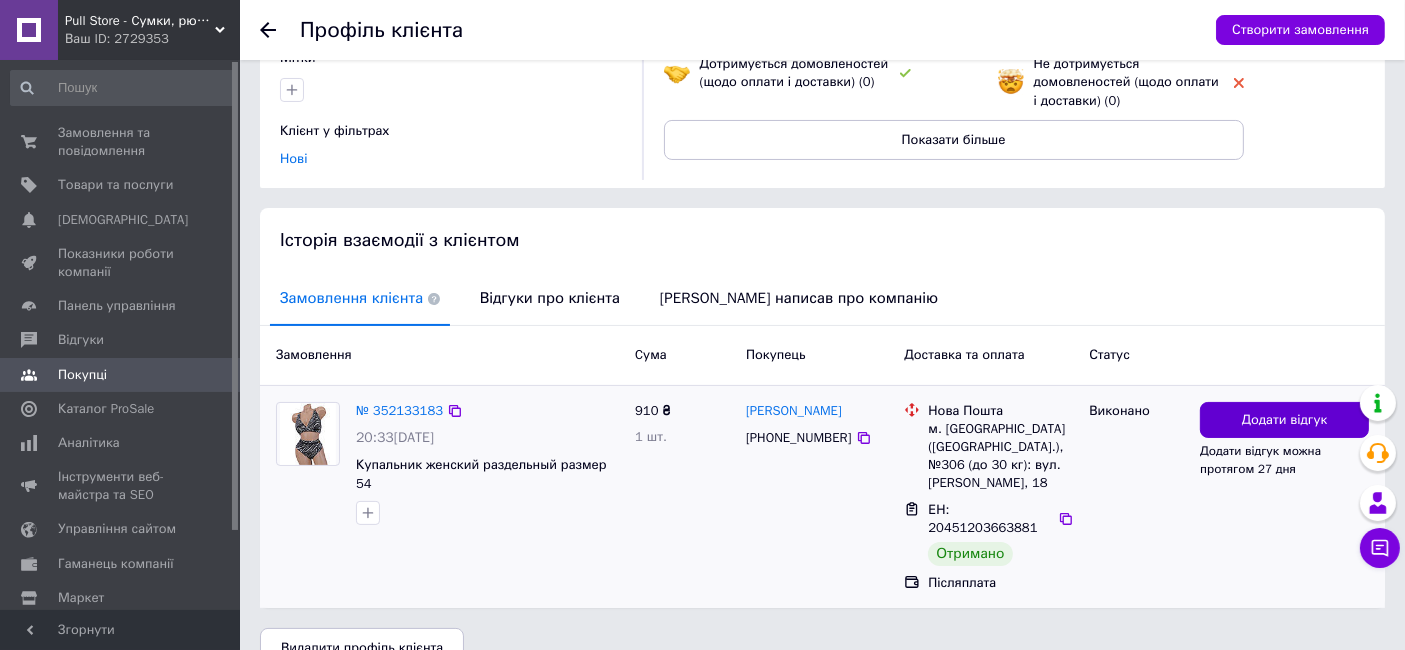 click on "Додати відгук" at bounding box center (1285, 420) 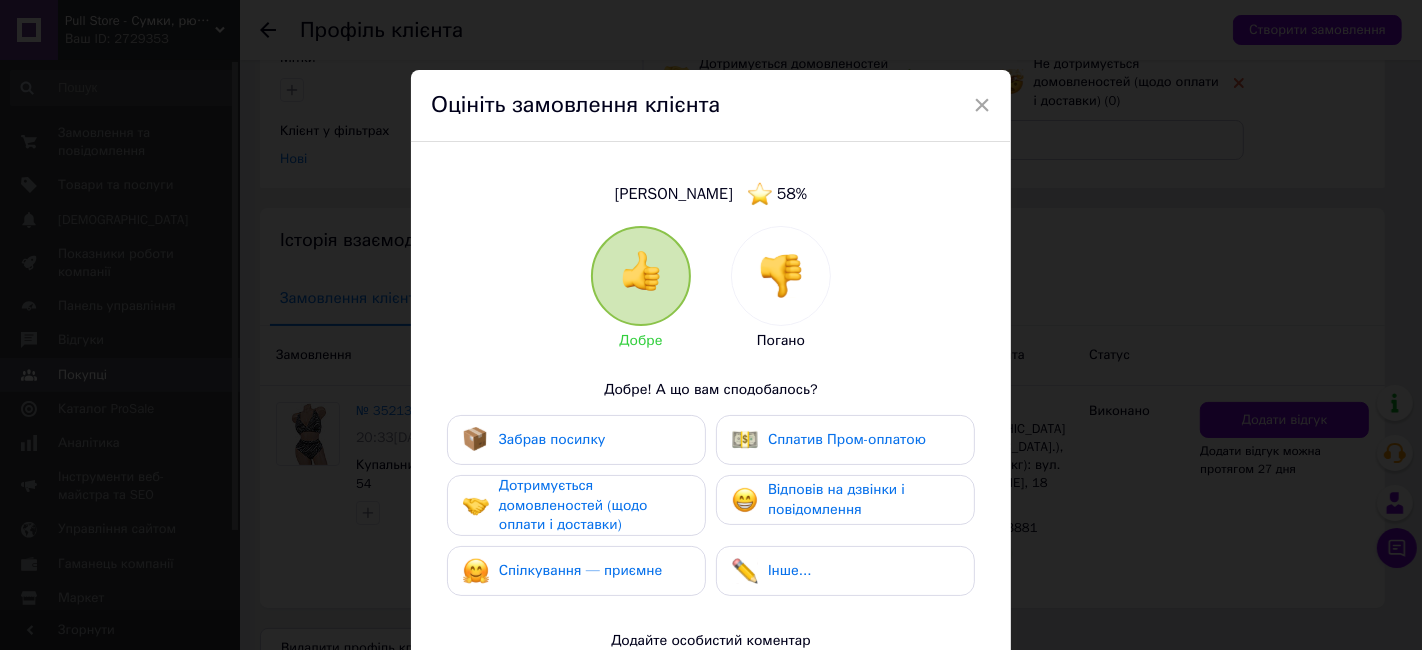 click on "Забрав посилку" at bounding box center [576, 440] 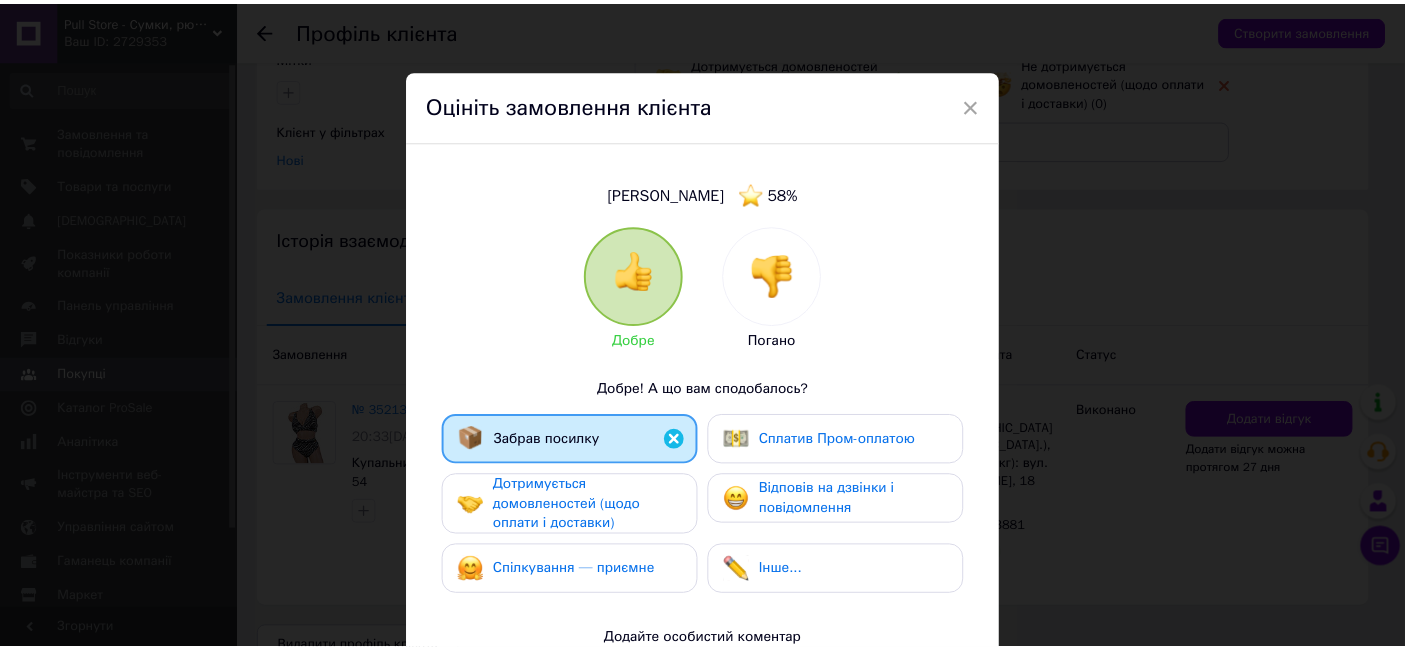 scroll, scrollTop: 347, scrollLeft: 0, axis: vertical 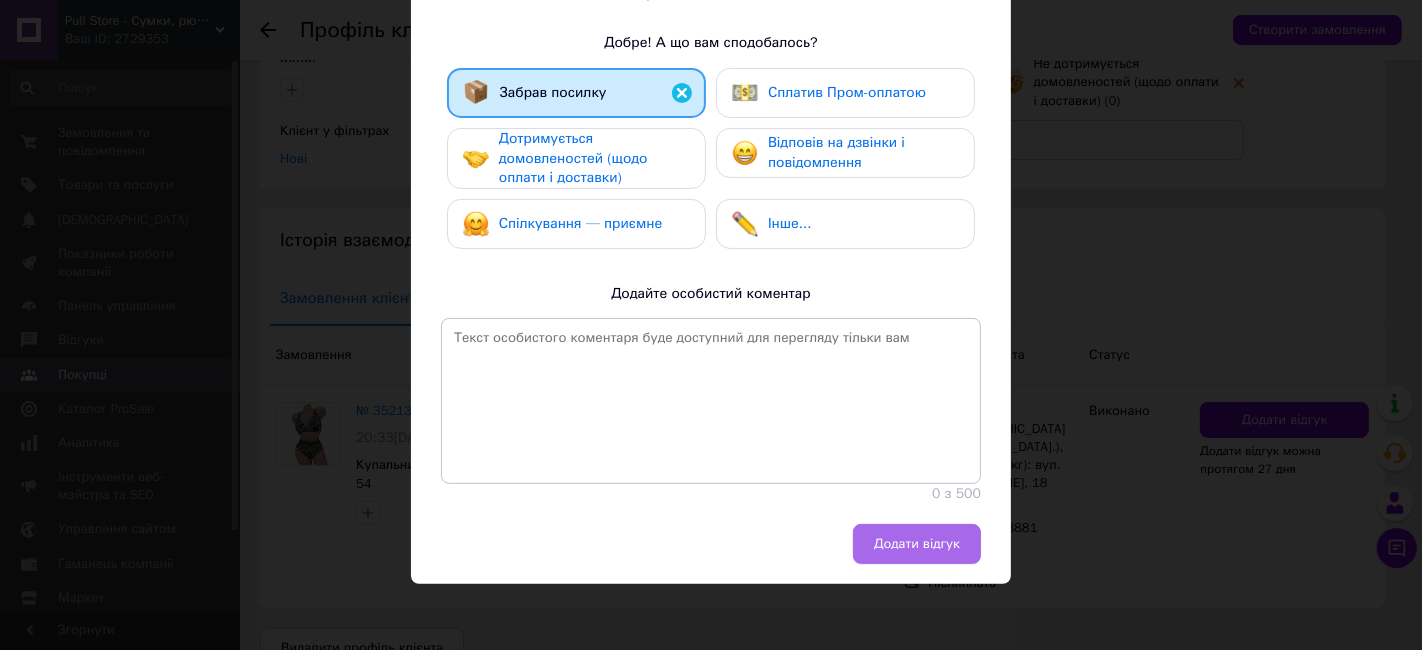 click on "Додати відгук" at bounding box center (917, 544) 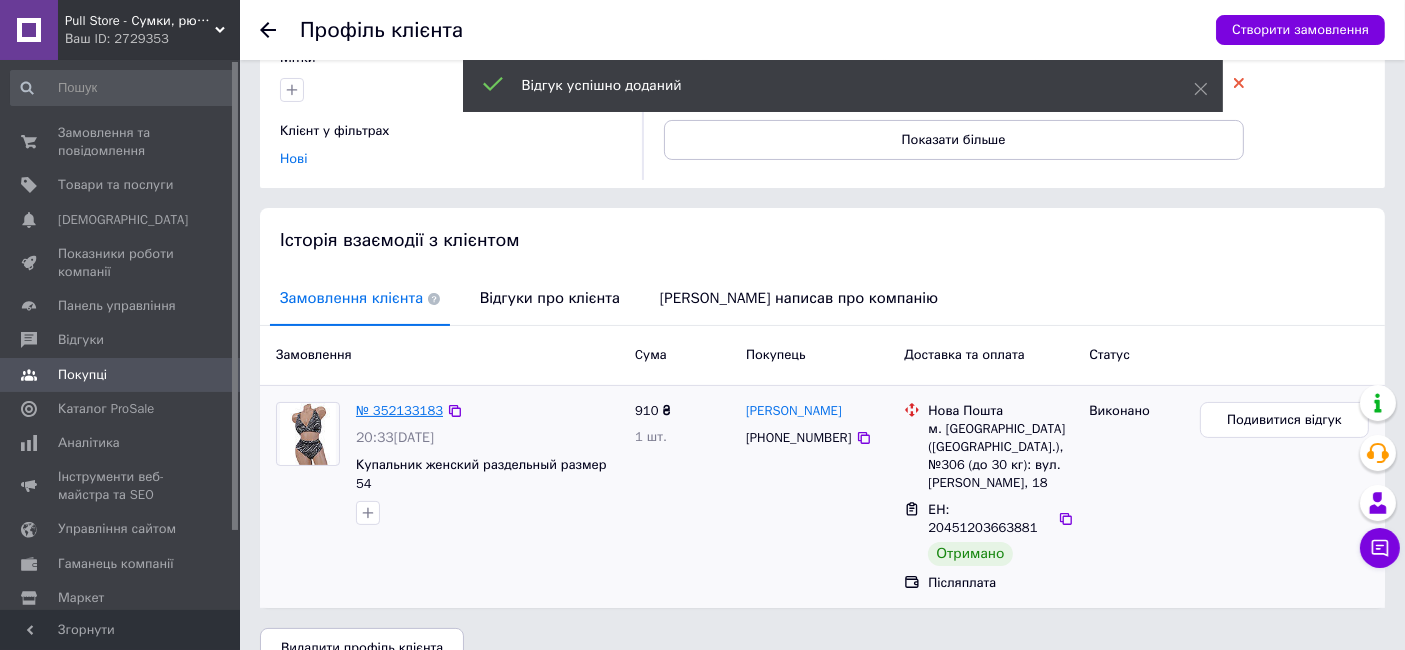 click on "№ 352133183" at bounding box center (399, 410) 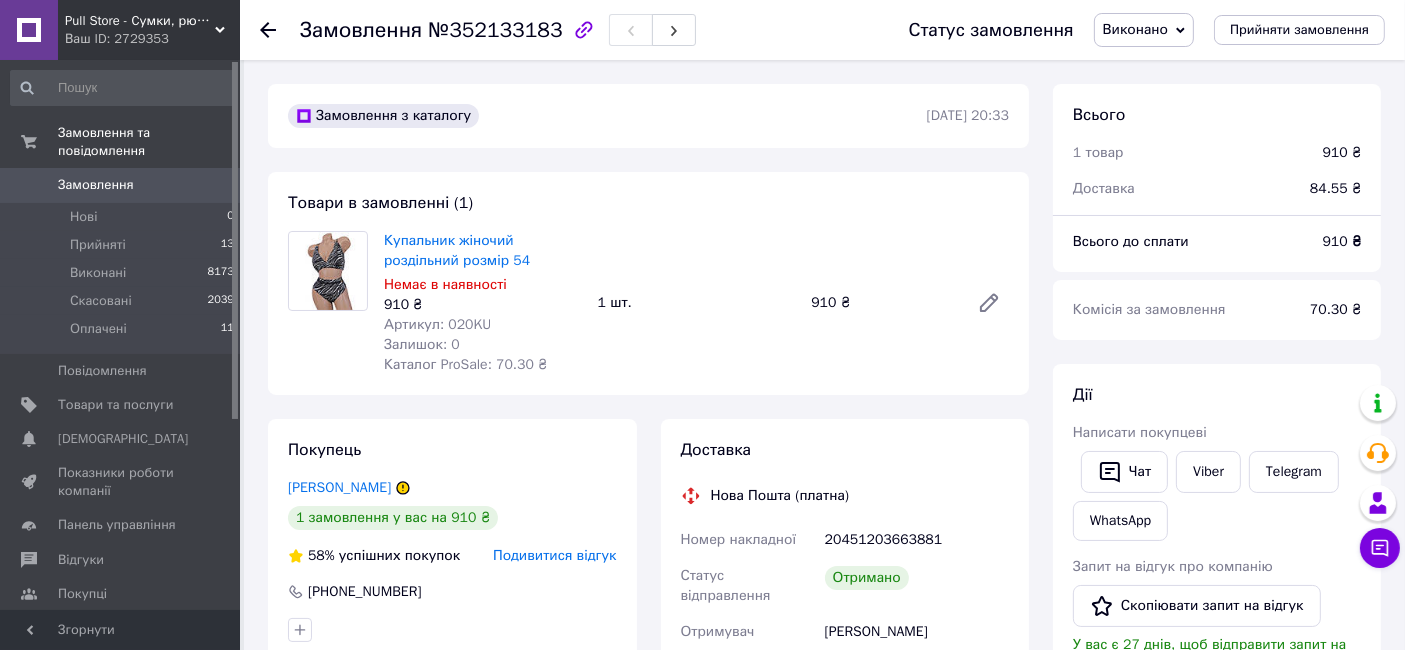 click 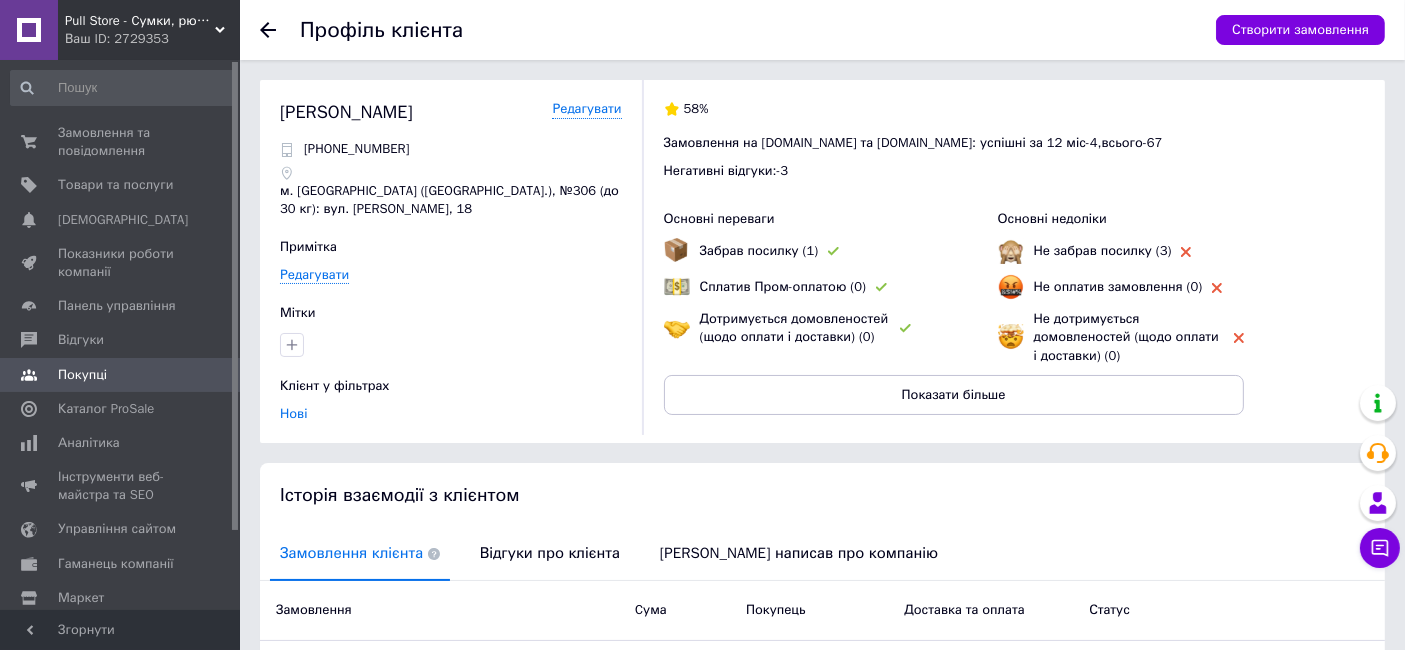 click 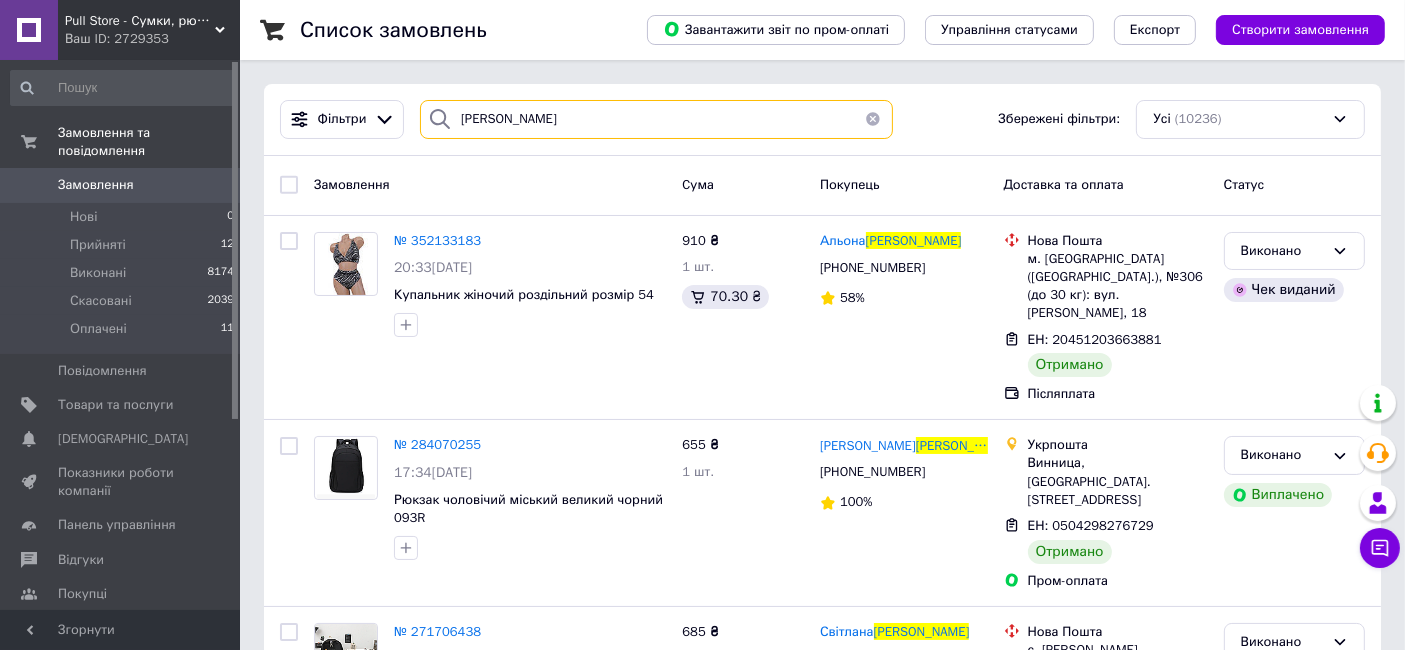 click on "[PERSON_NAME]" at bounding box center (656, 119) 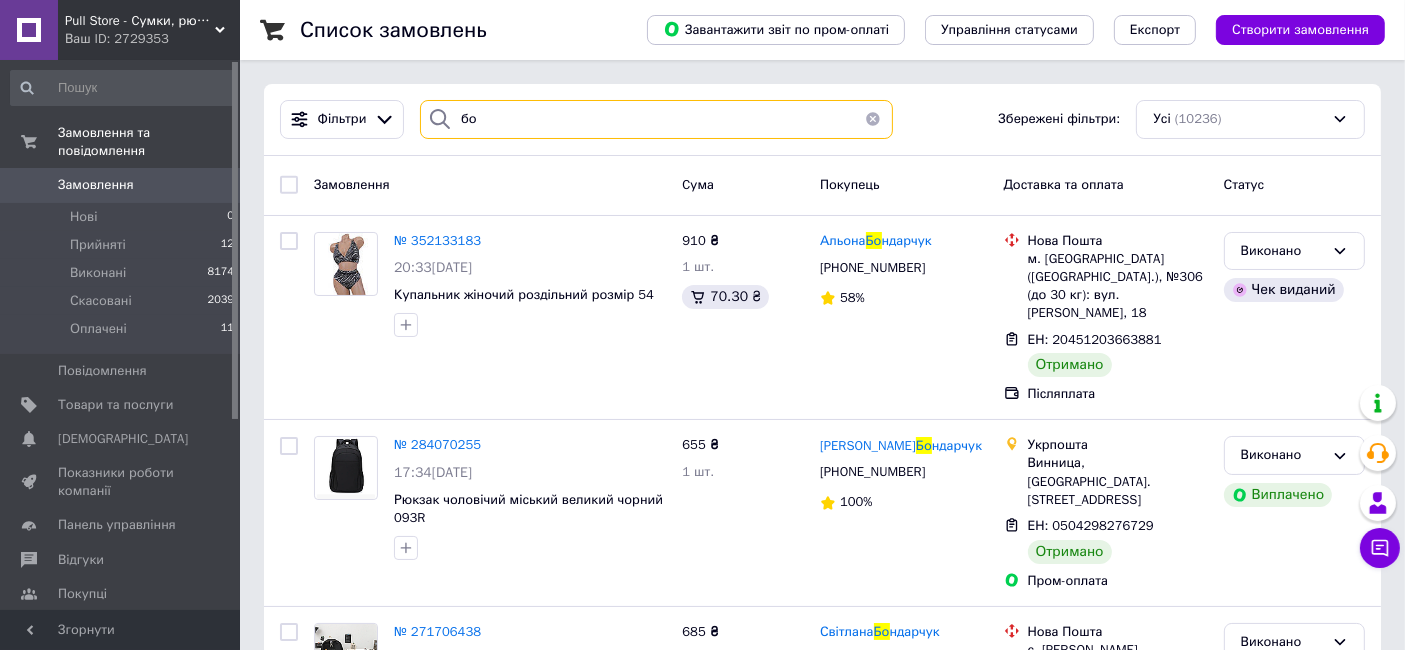 type on "б" 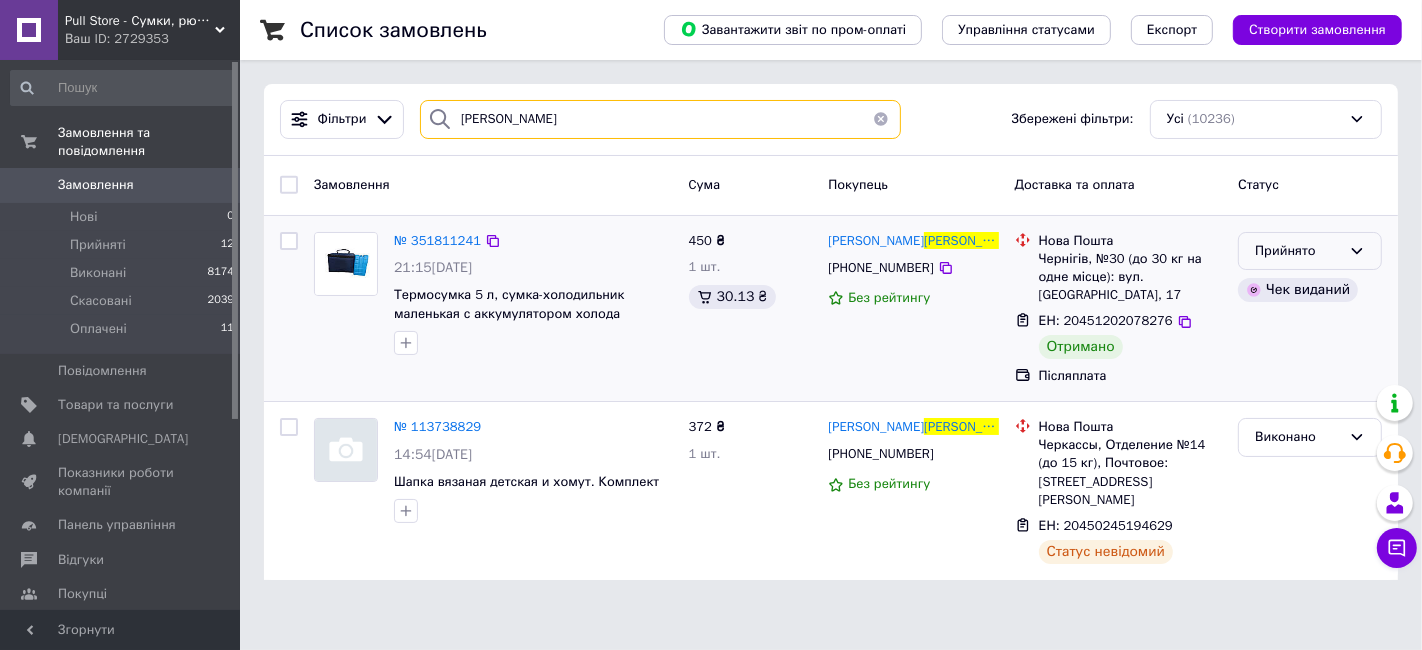 type on "[PERSON_NAME]" 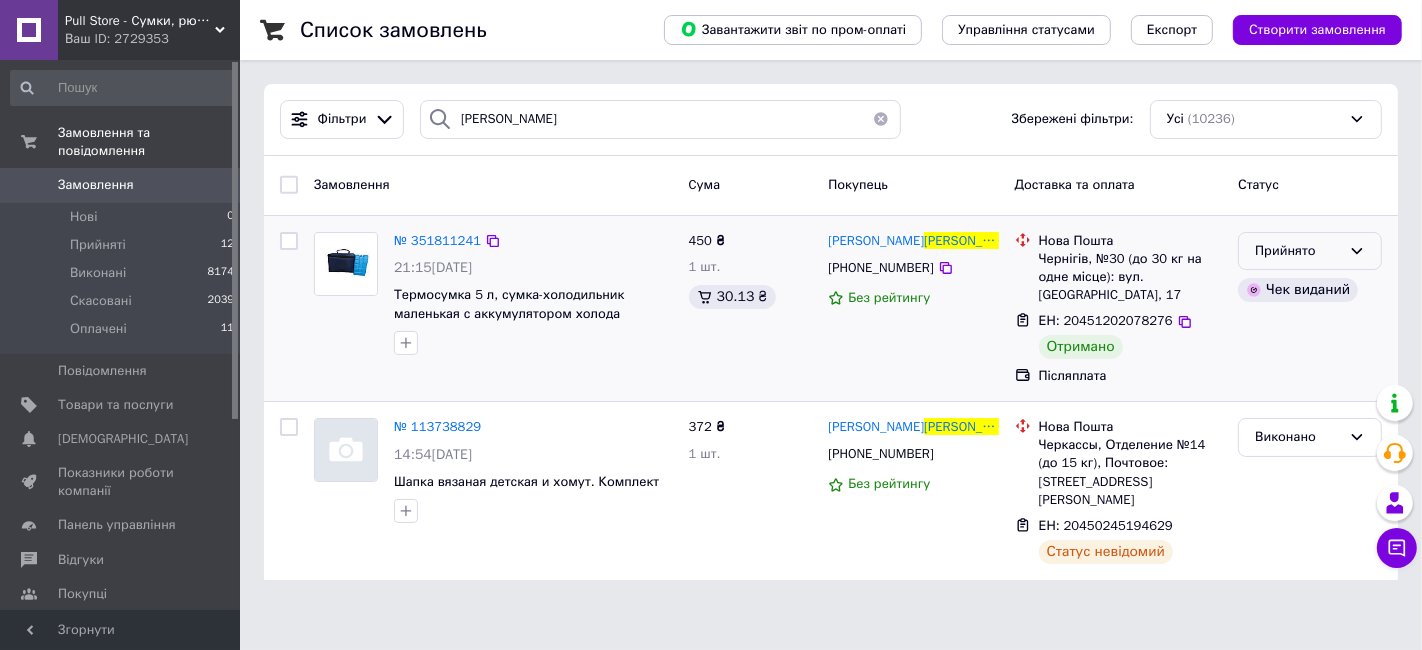 click on "Прийнято" at bounding box center [1298, 251] 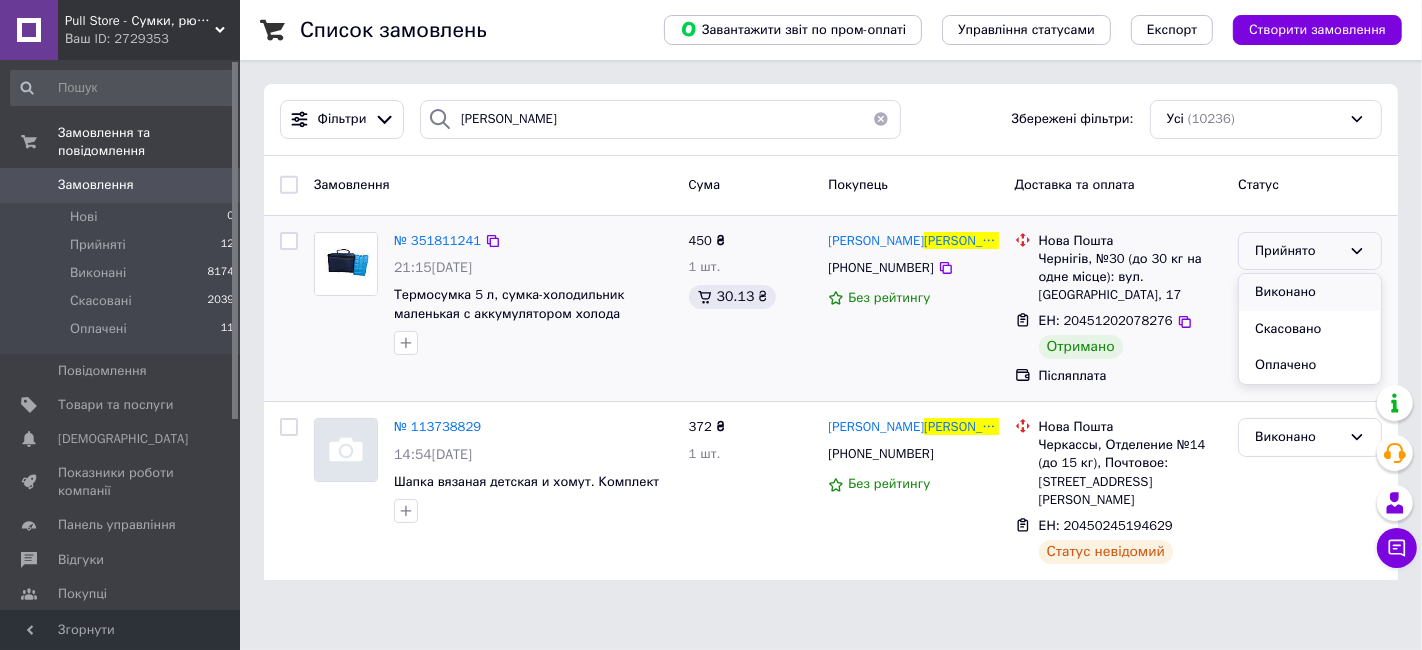 click on "Виконано" at bounding box center (1310, 292) 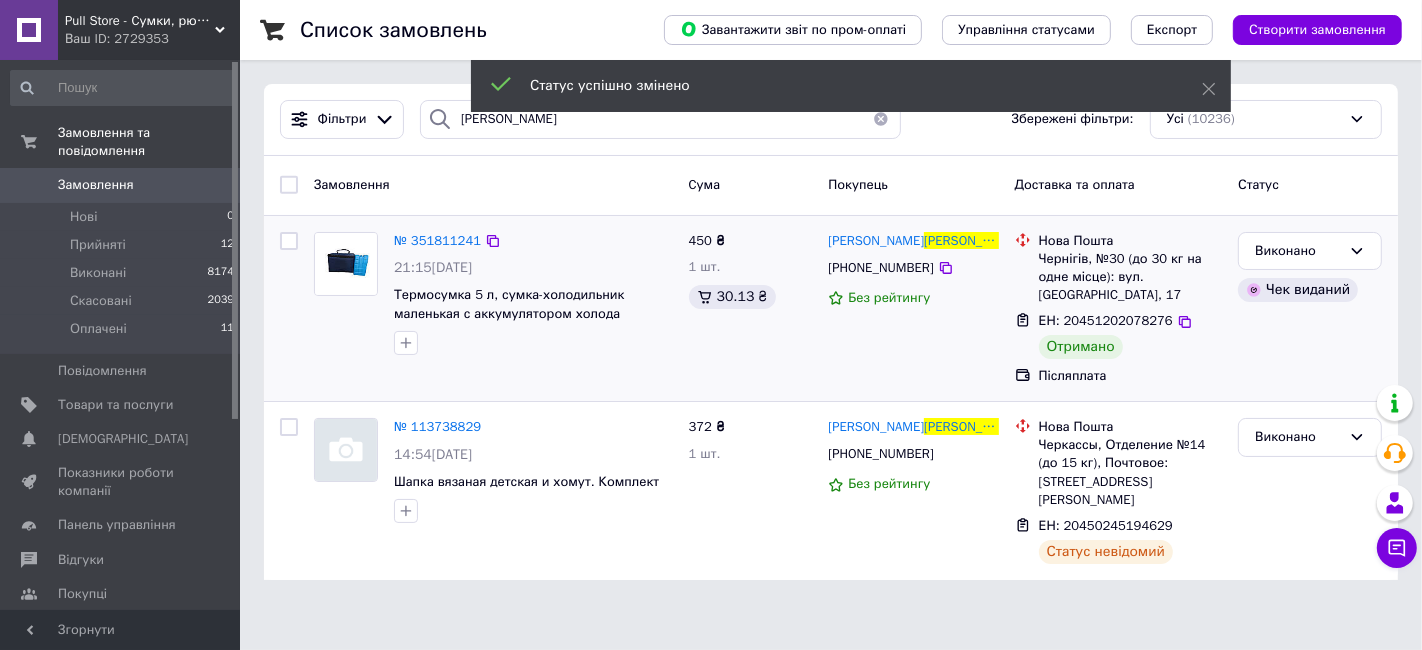 click on "[PERSON_NAME] [PHONE_NUMBER] Без рейтингу" at bounding box center [913, 309] 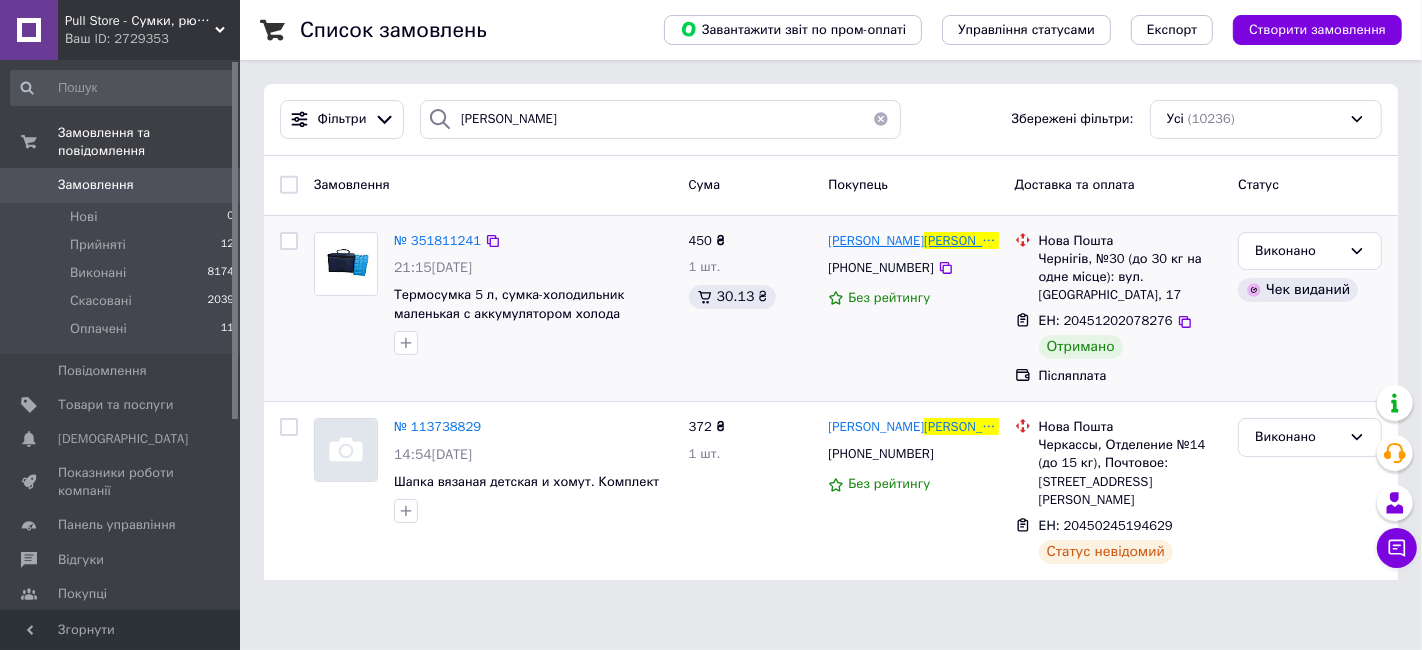 click on "[PERSON_NAME]" at bounding box center (876, 240) 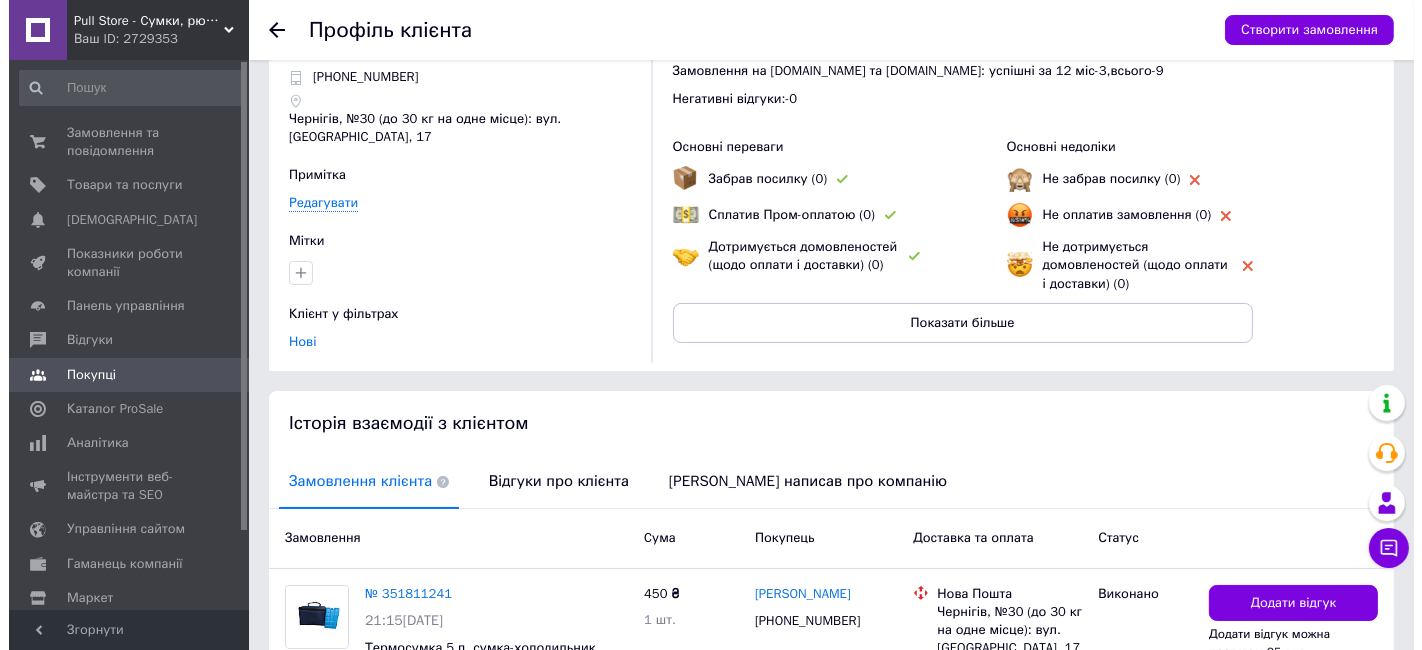 scroll, scrollTop: 225, scrollLeft: 0, axis: vertical 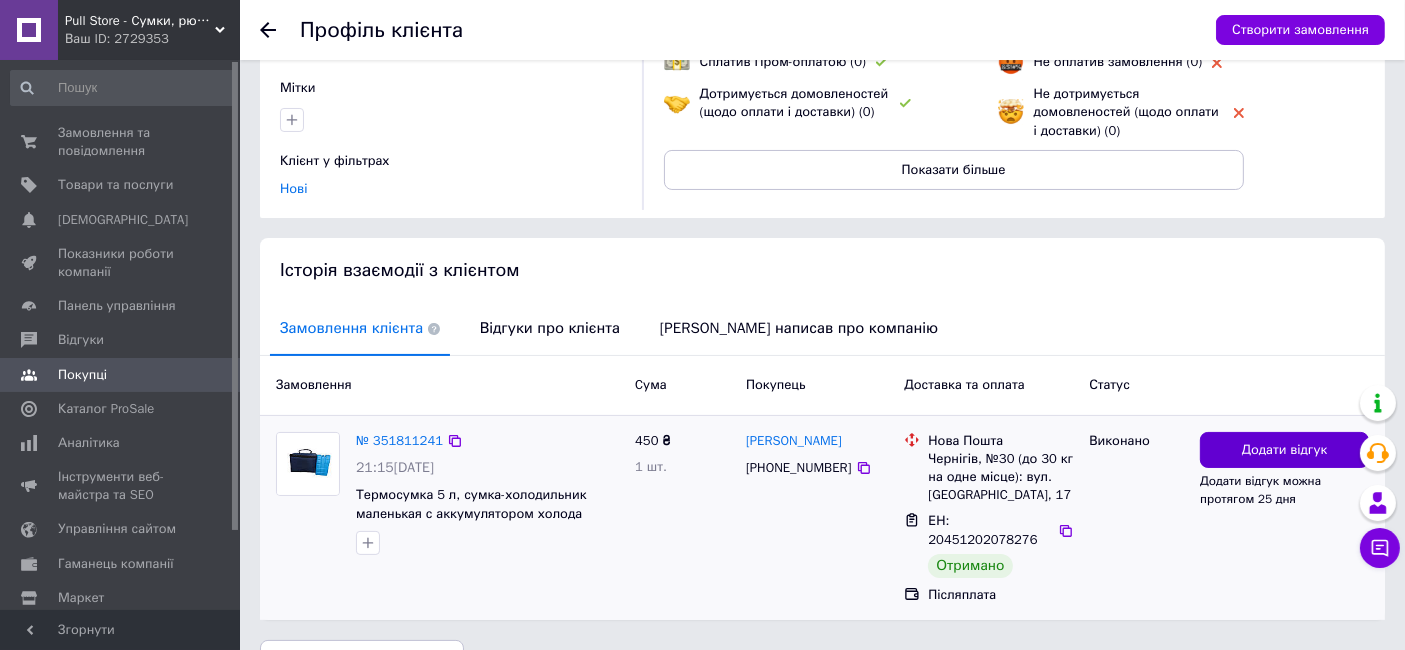 click on "Додати відгук" at bounding box center [1285, 450] 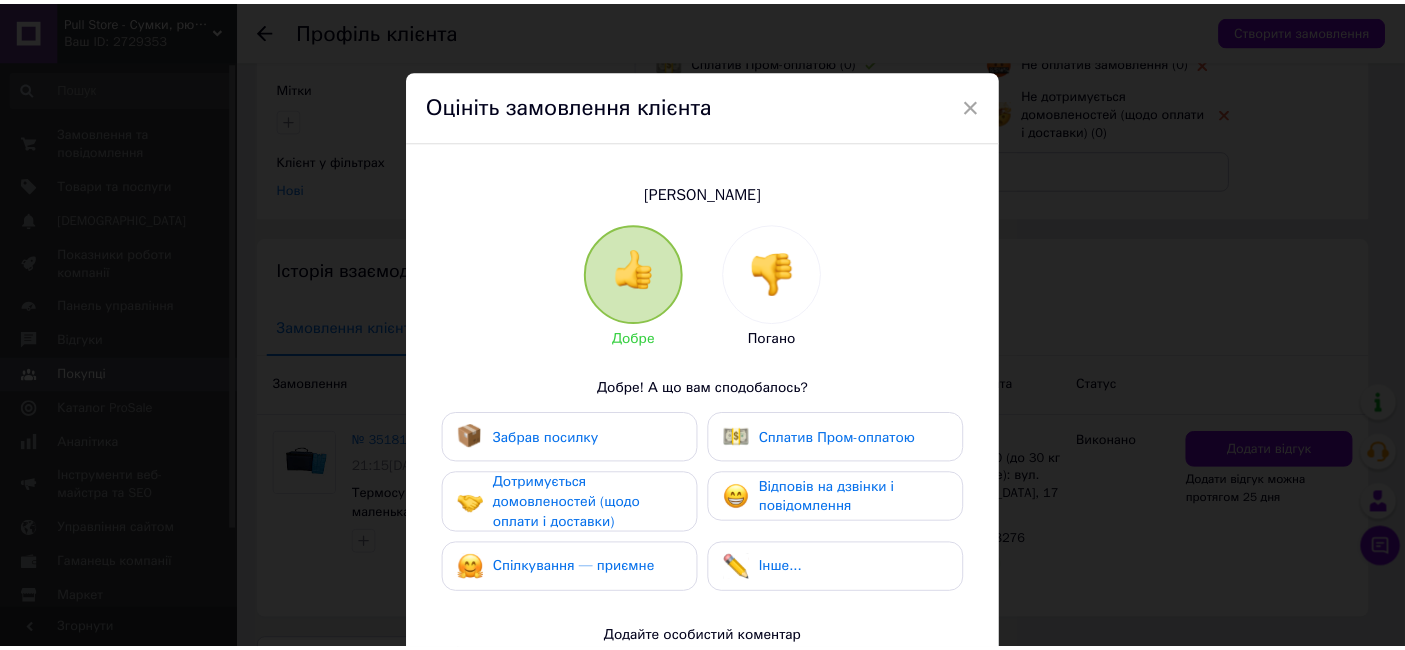 scroll, scrollTop: 345, scrollLeft: 0, axis: vertical 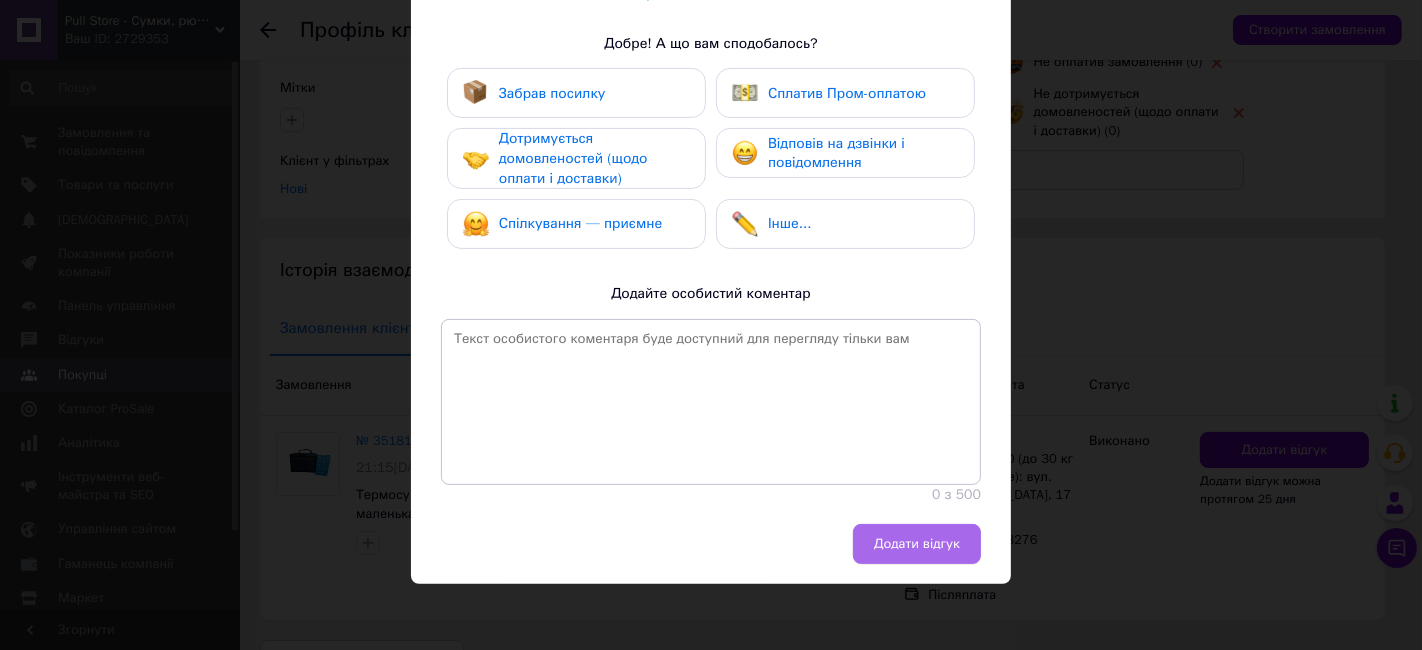 click on "Додати відгук" at bounding box center (917, 544) 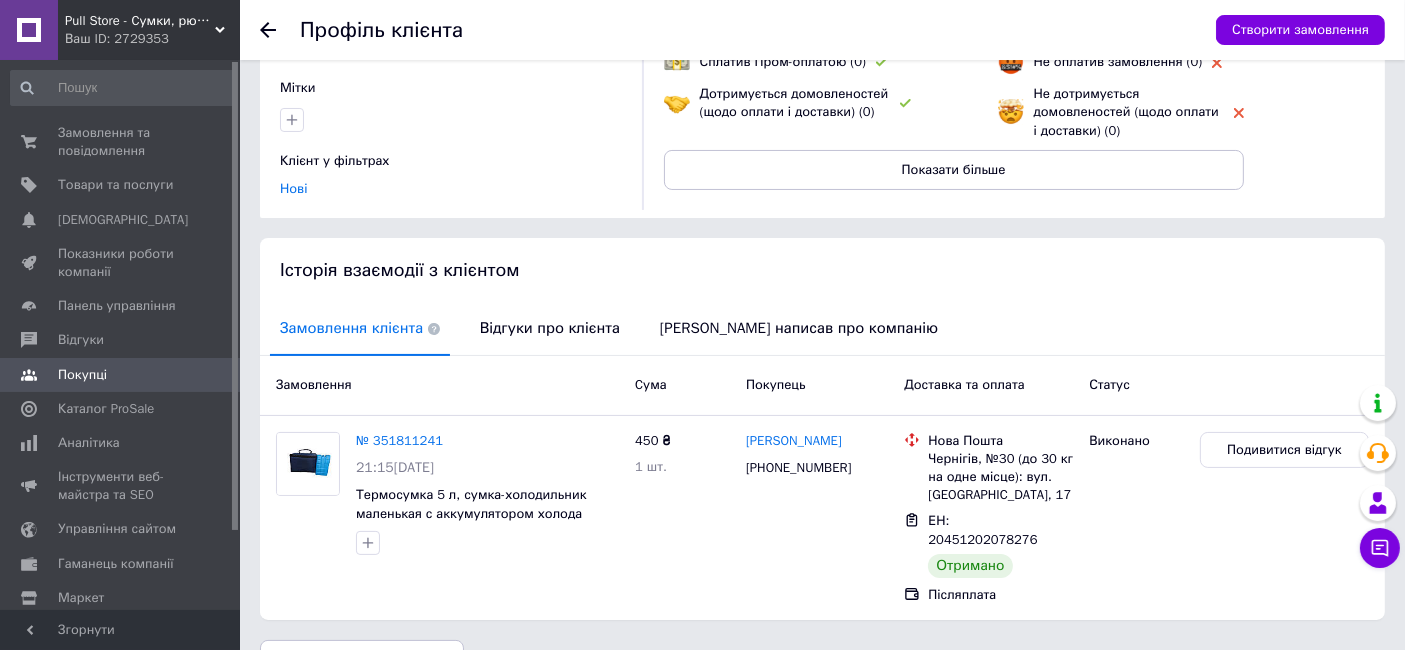 click 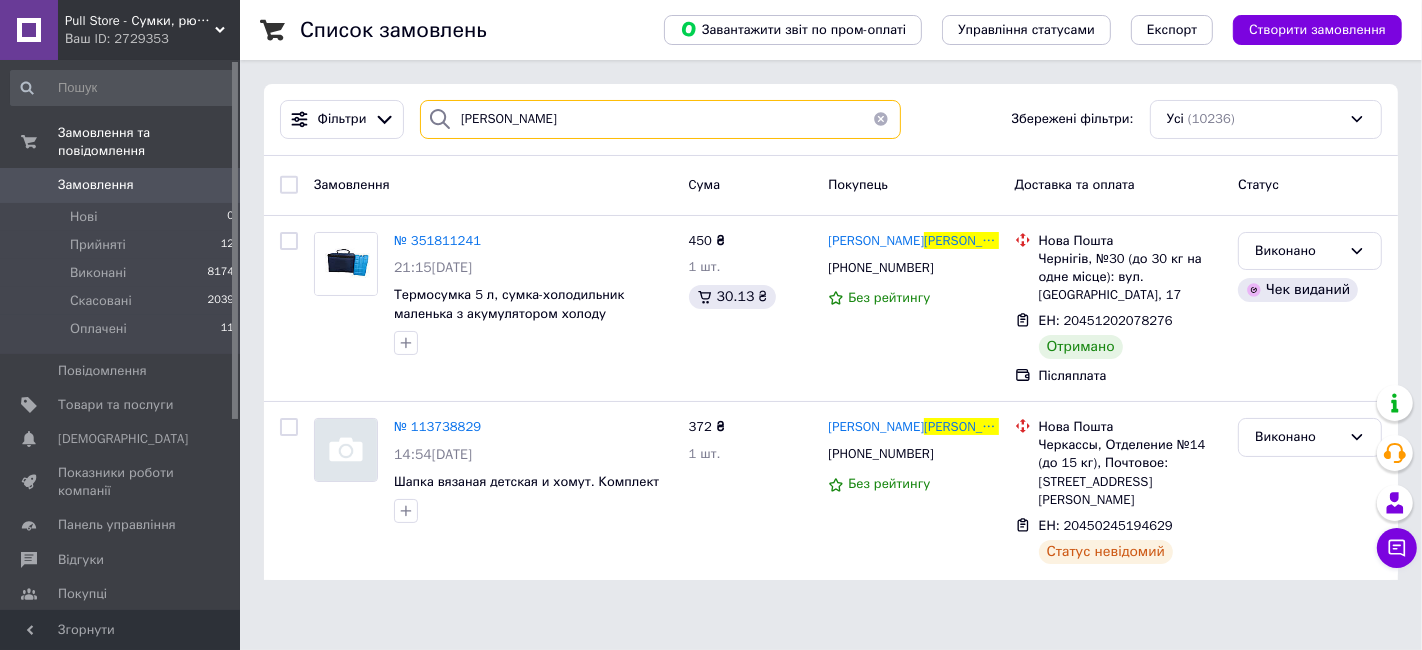 click on "[PERSON_NAME]" at bounding box center (660, 119) 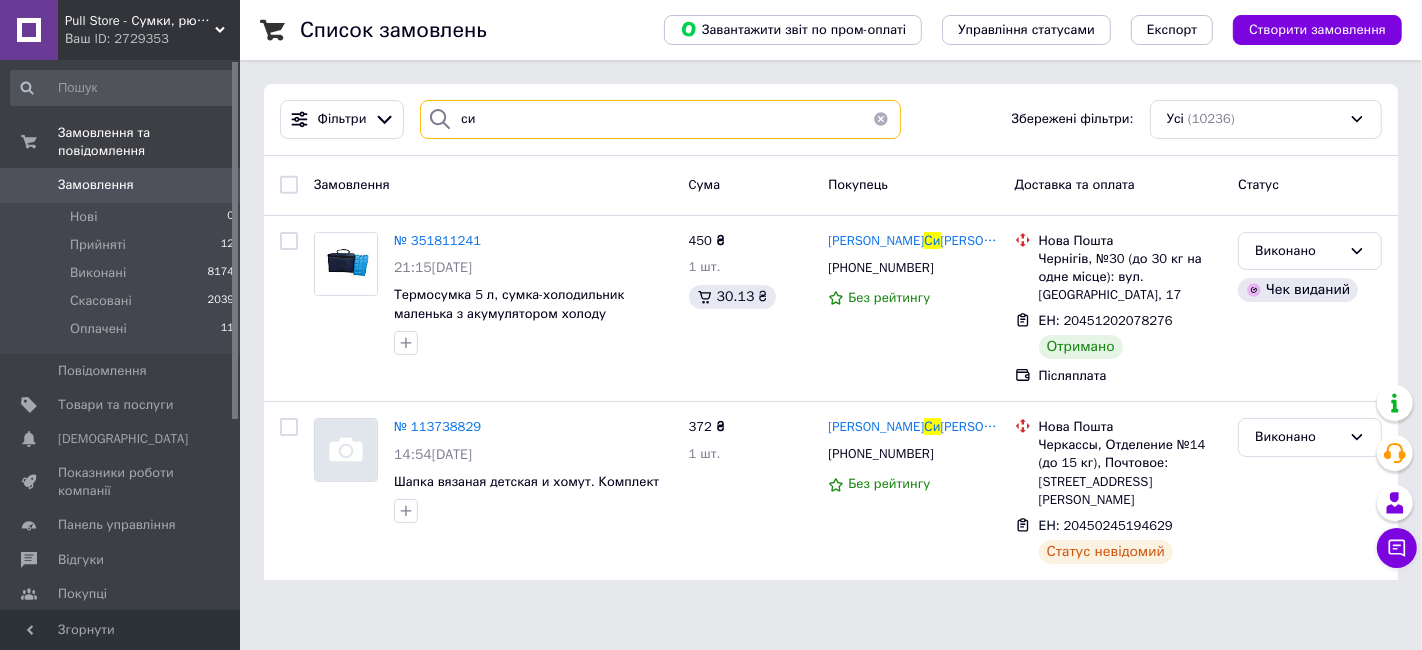 type on "с" 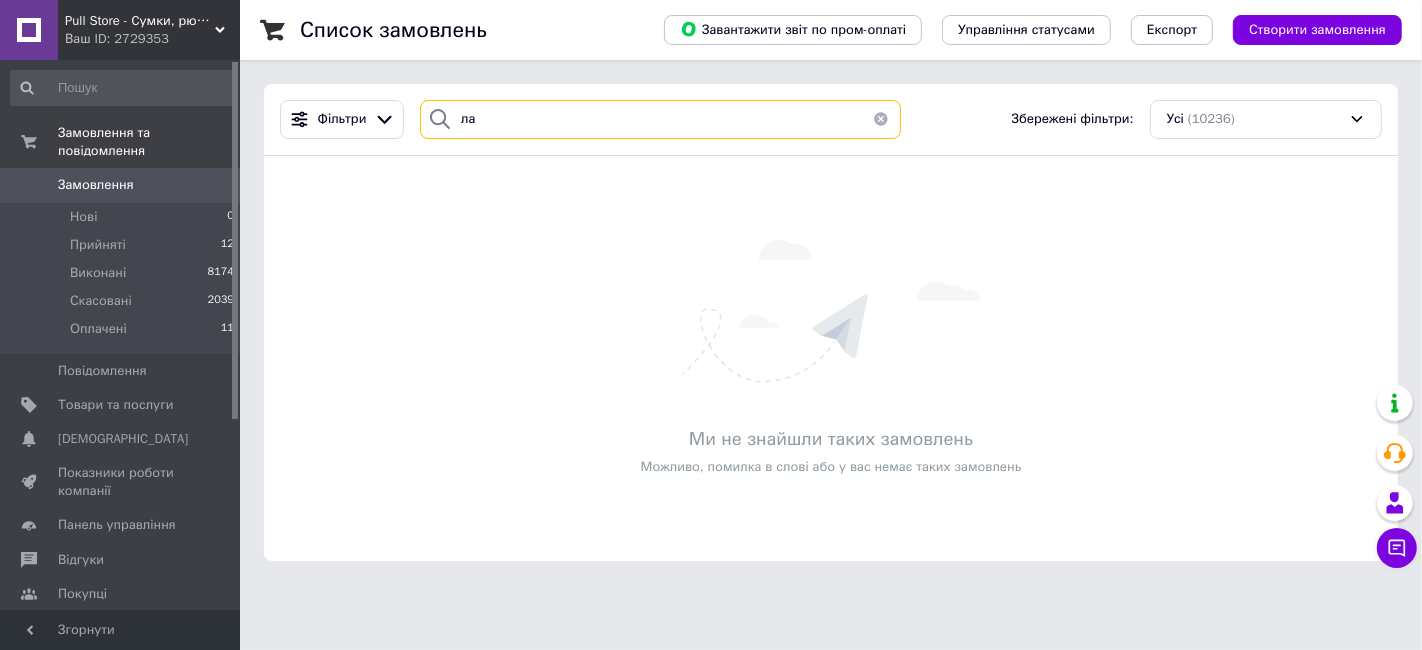 type on "л" 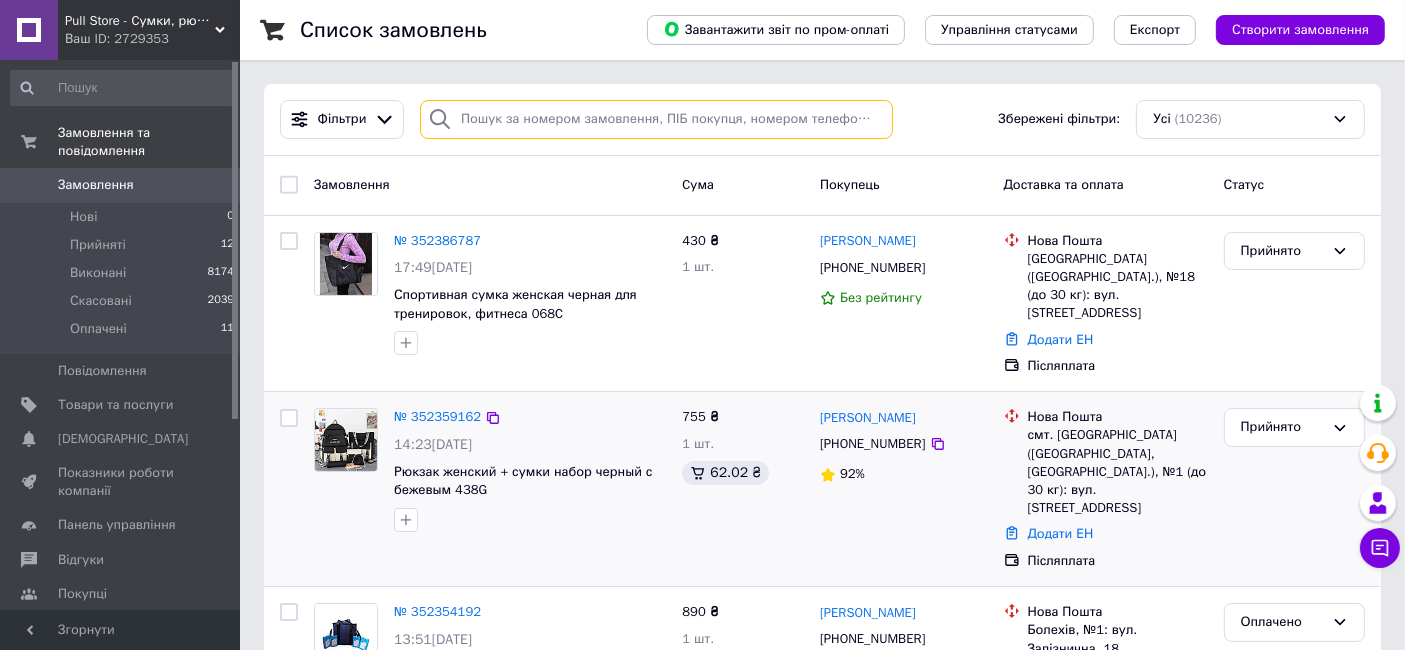 type 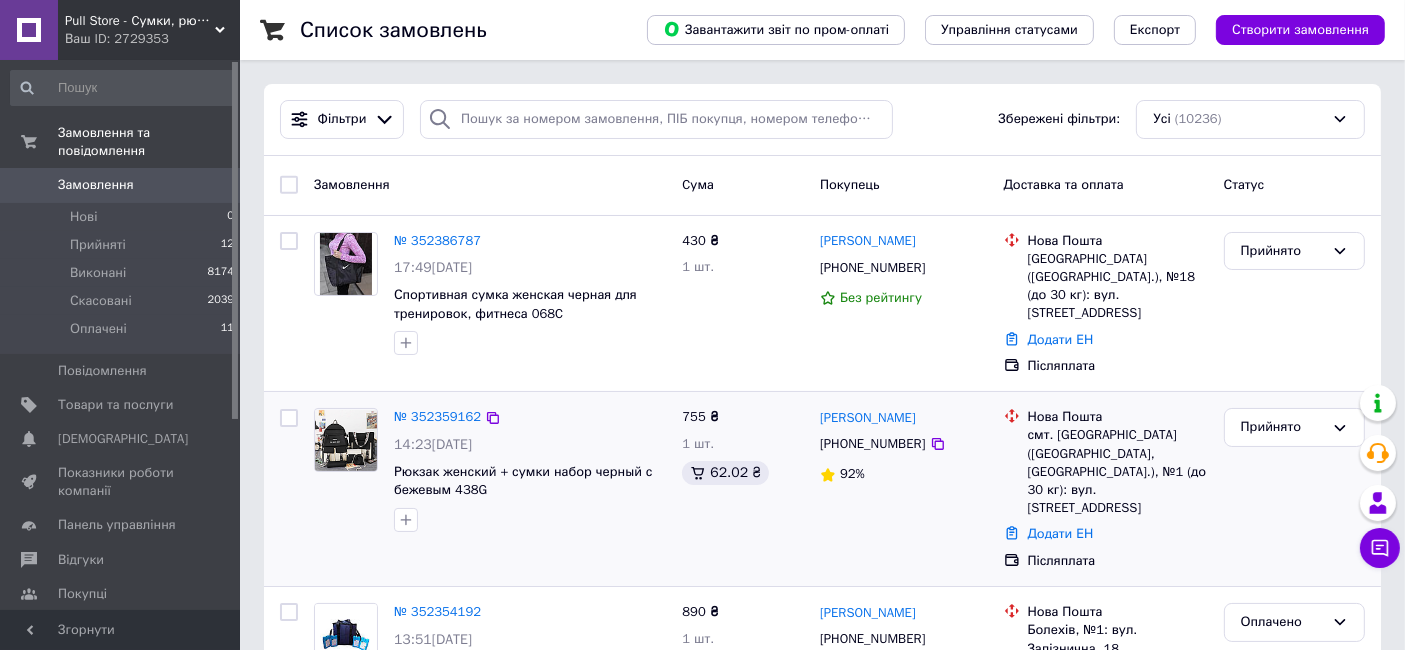 click on "[PERSON_NAME] [PHONE_NUMBER] 92%" at bounding box center [904, 489] 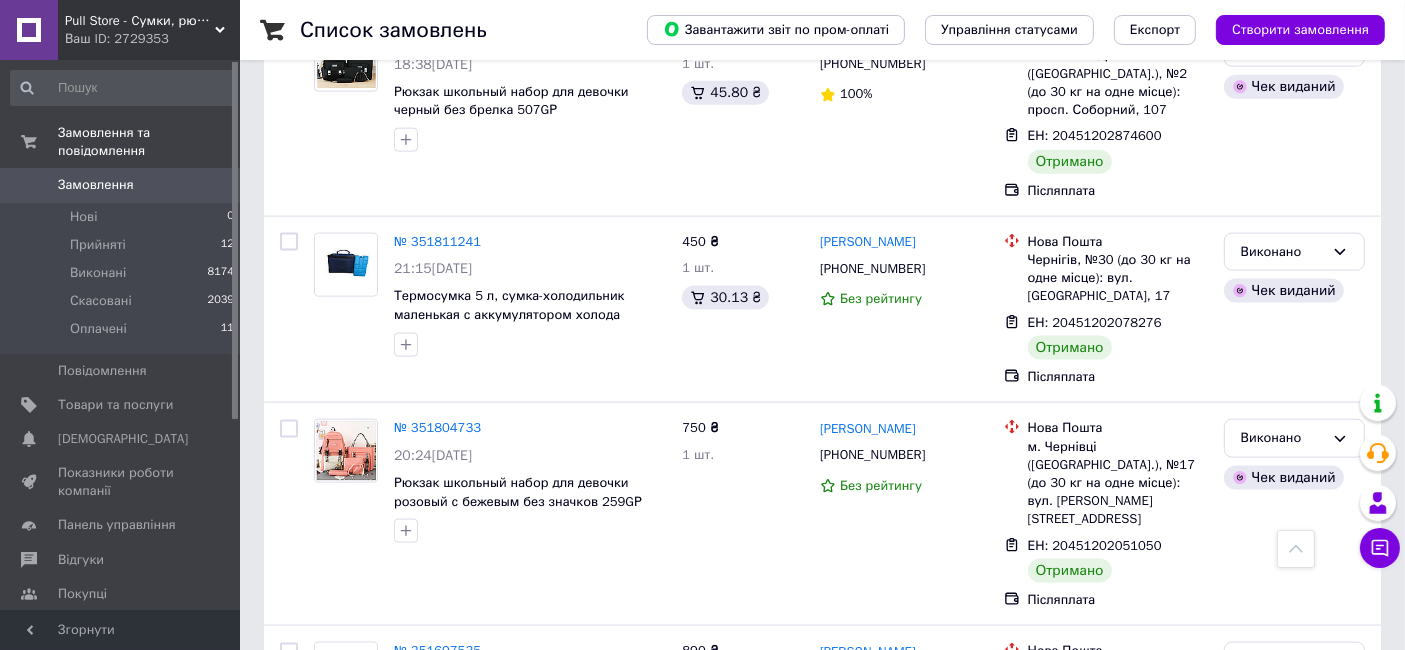 scroll, scrollTop: 2800, scrollLeft: 0, axis: vertical 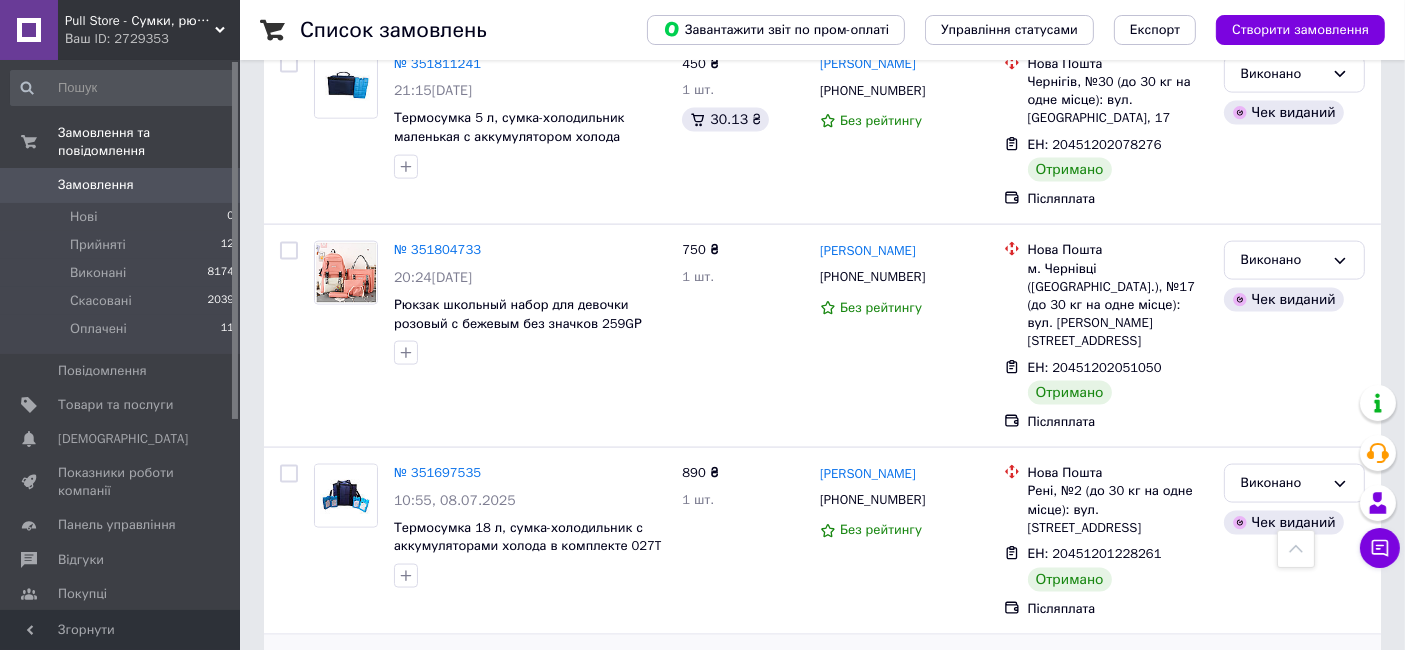 click on "Прийнято" at bounding box center [1282, 670] 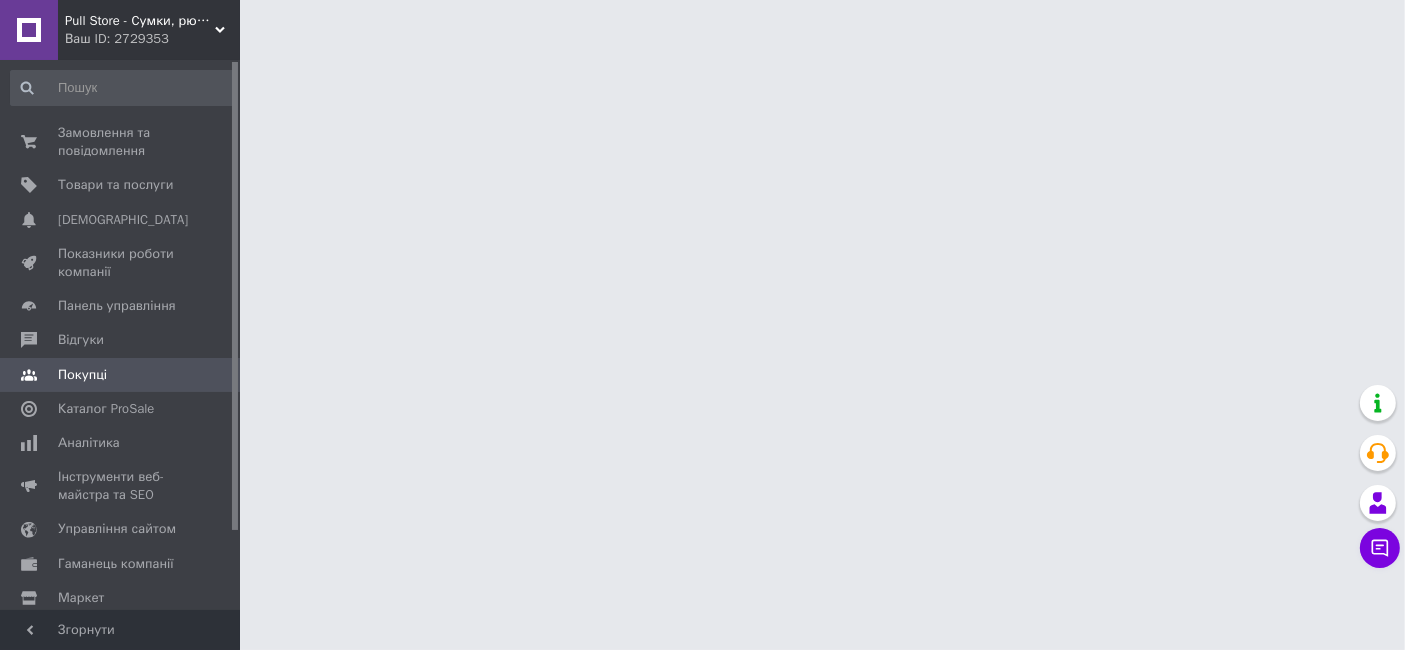 scroll, scrollTop: 0, scrollLeft: 0, axis: both 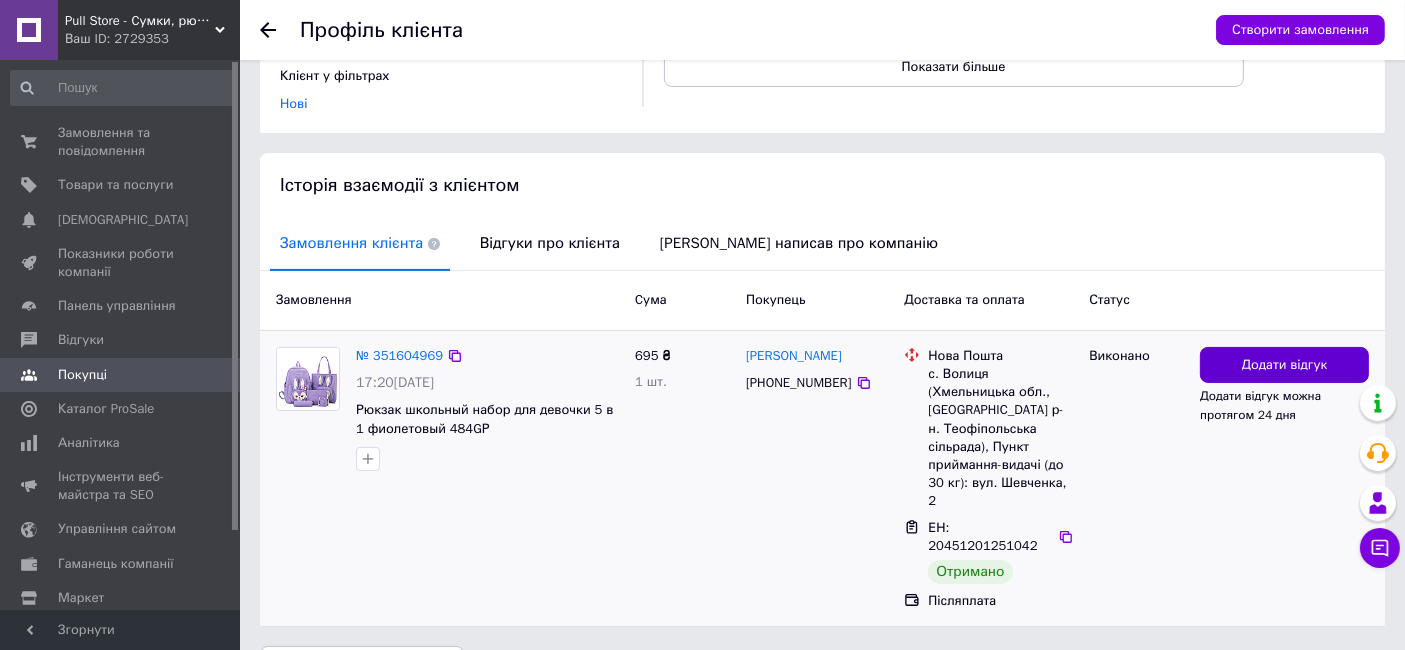 click on "Додати відгук" at bounding box center (1285, 365) 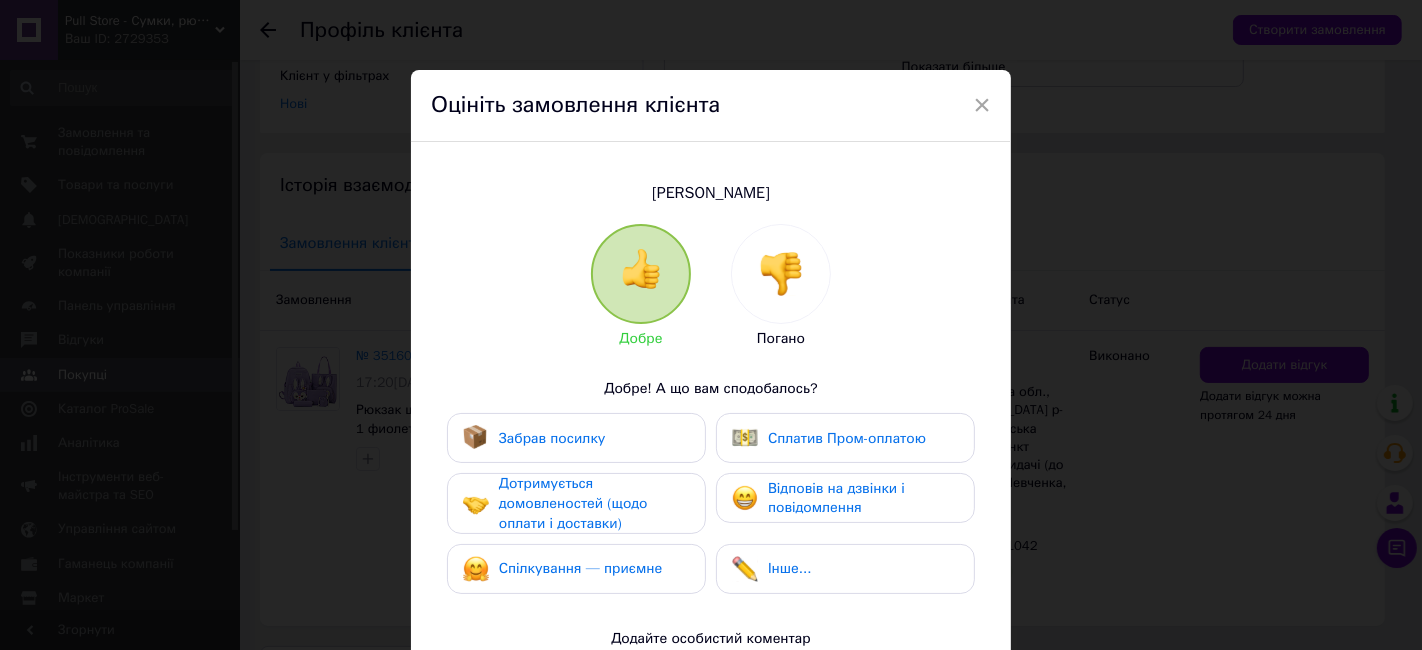 click on "Забрав посилку" at bounding box center [576, 438] 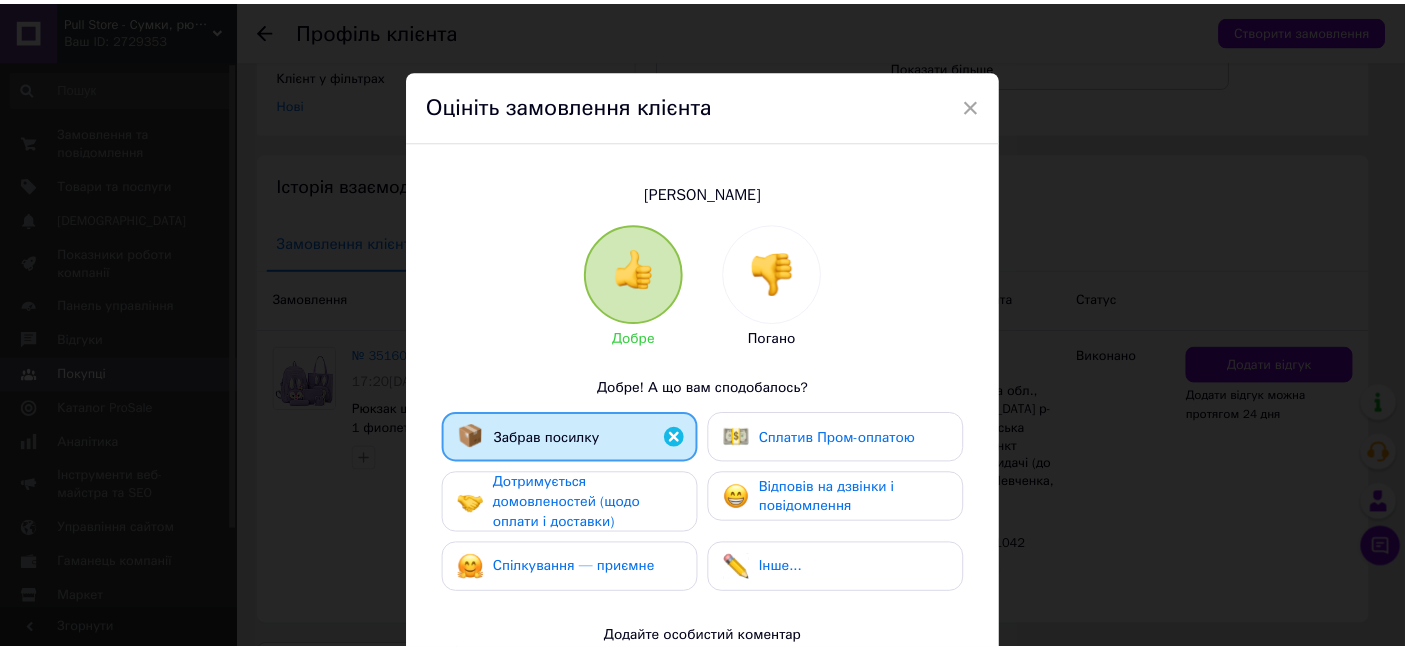 scroll, scrollTop: 345, scrollLeft: 0, axis: vertical 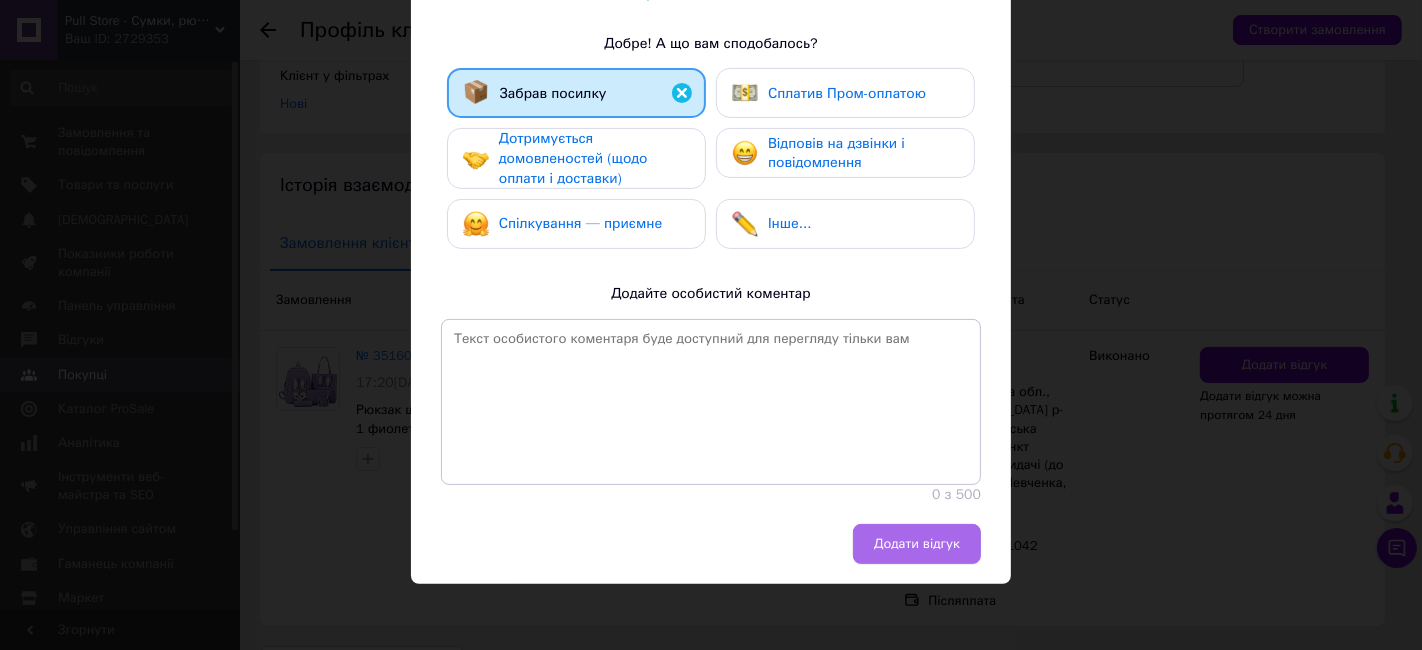 click on "Додати відгук" at bounding box center (917, 544) 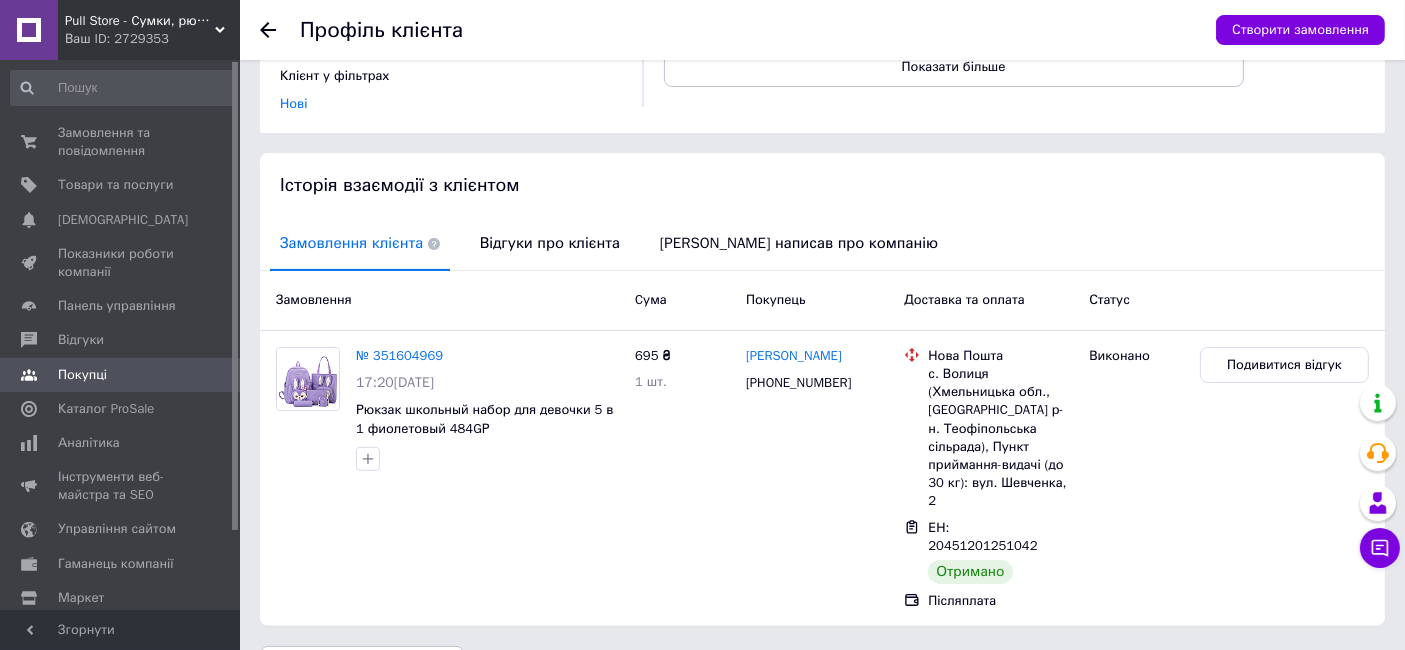 click 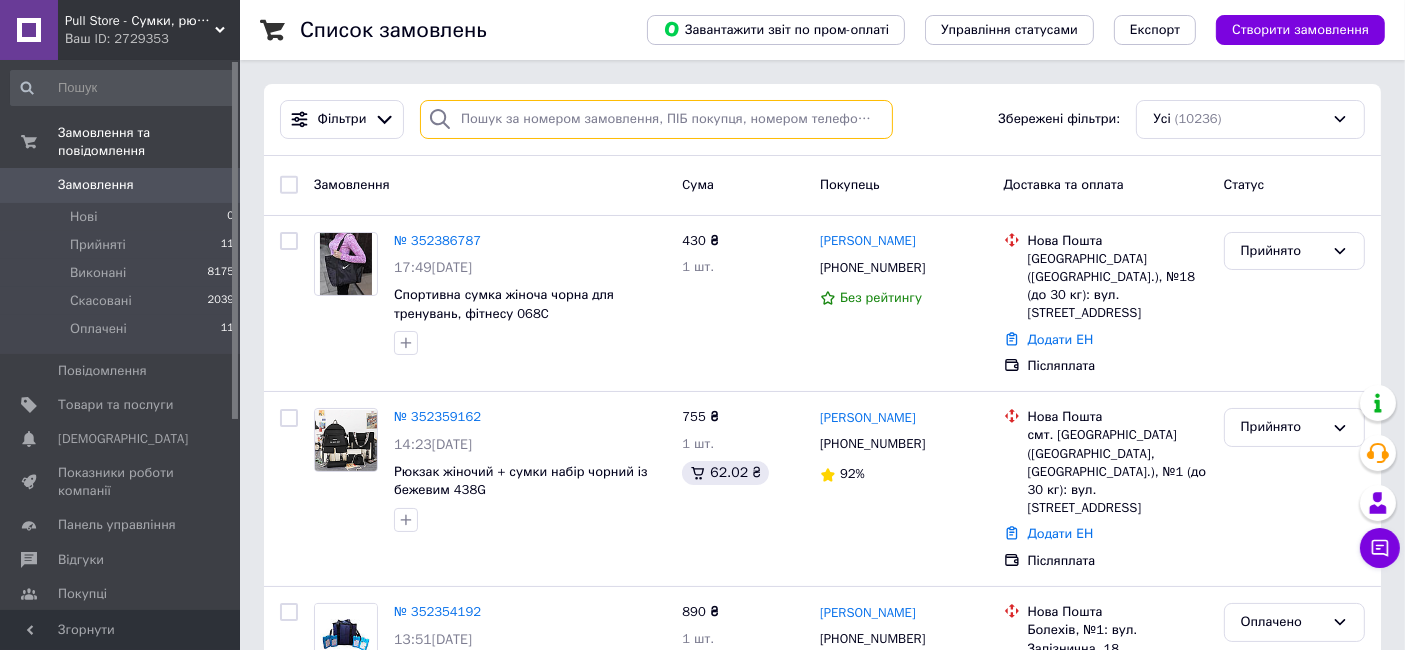 click at bounding box center (656, 119) 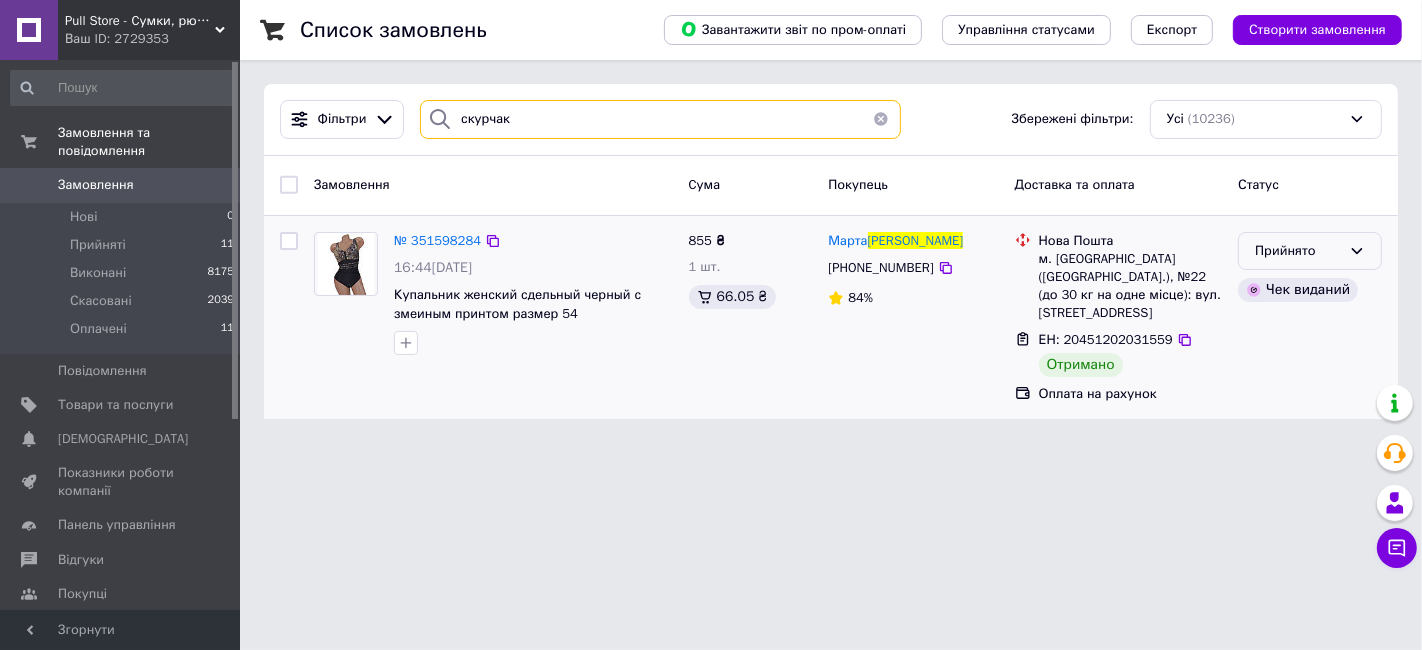 type on "скурчак" 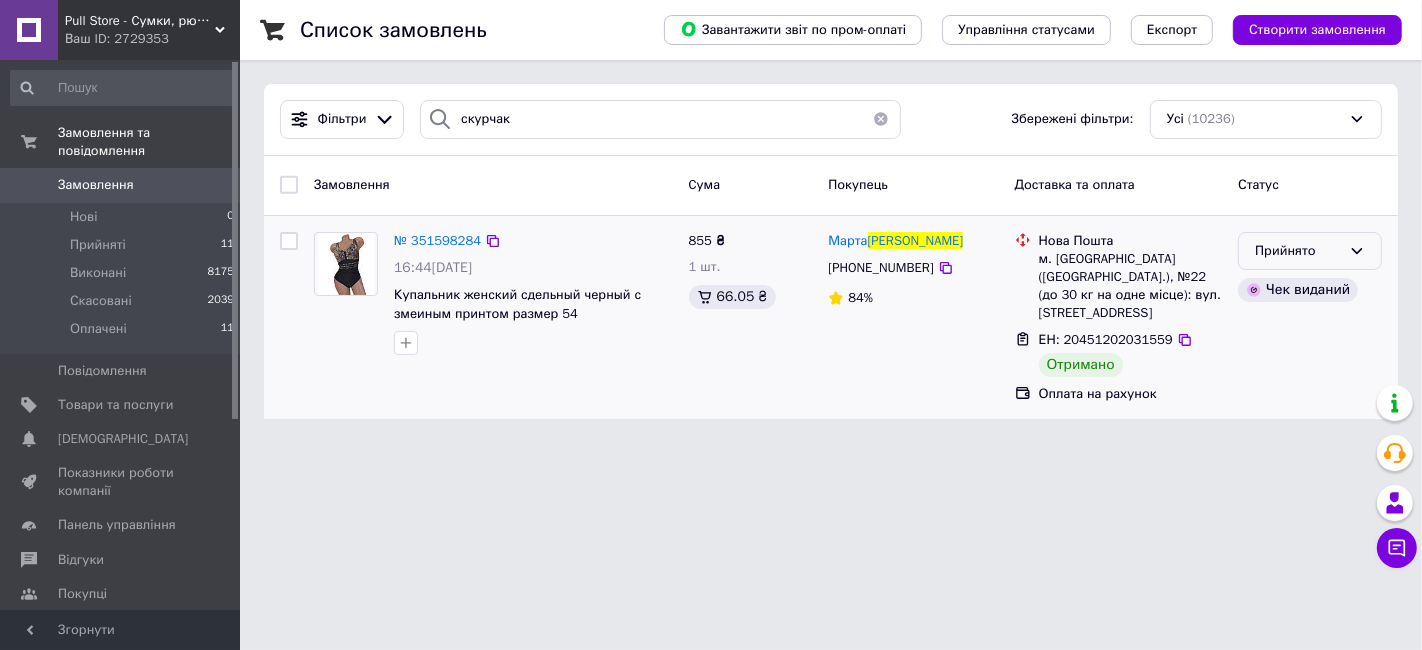 click on "Прийнято" at bounding box center (1298, 251) 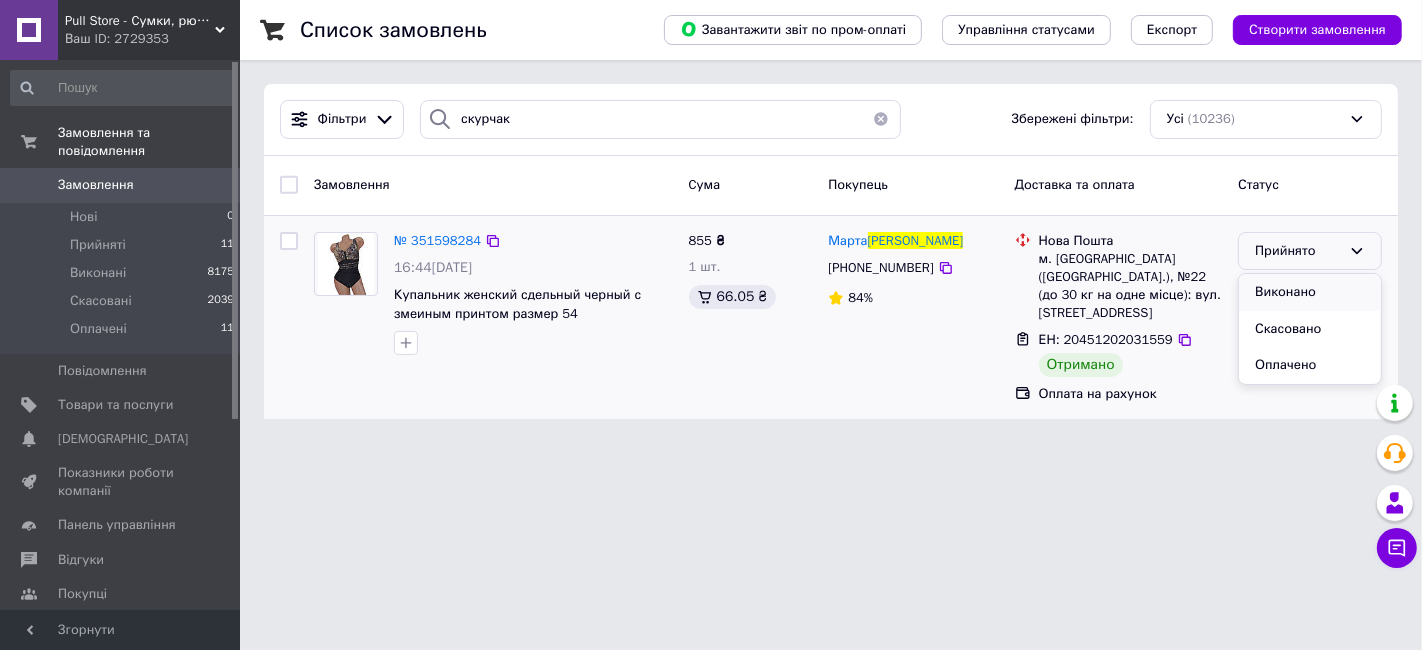click on "Виконано" at bounding box center (1310, 292) 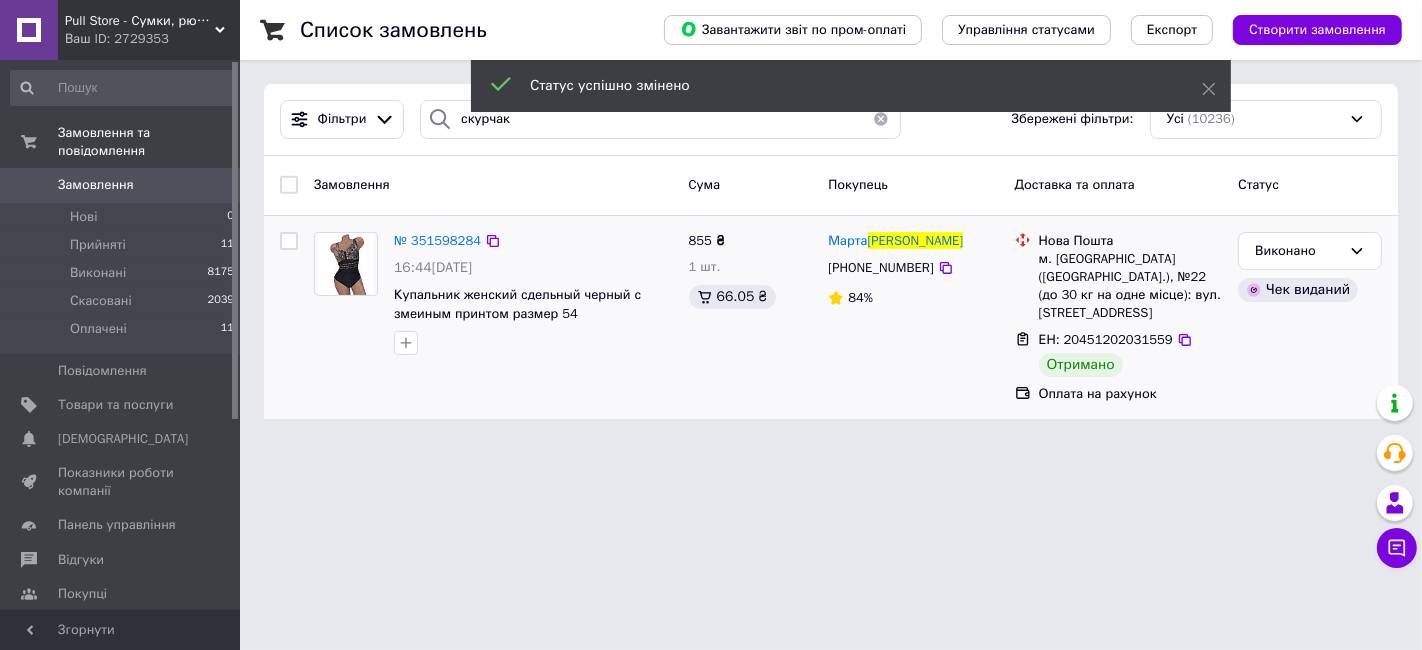 click on "Марта" at bounding box center [847, 240] 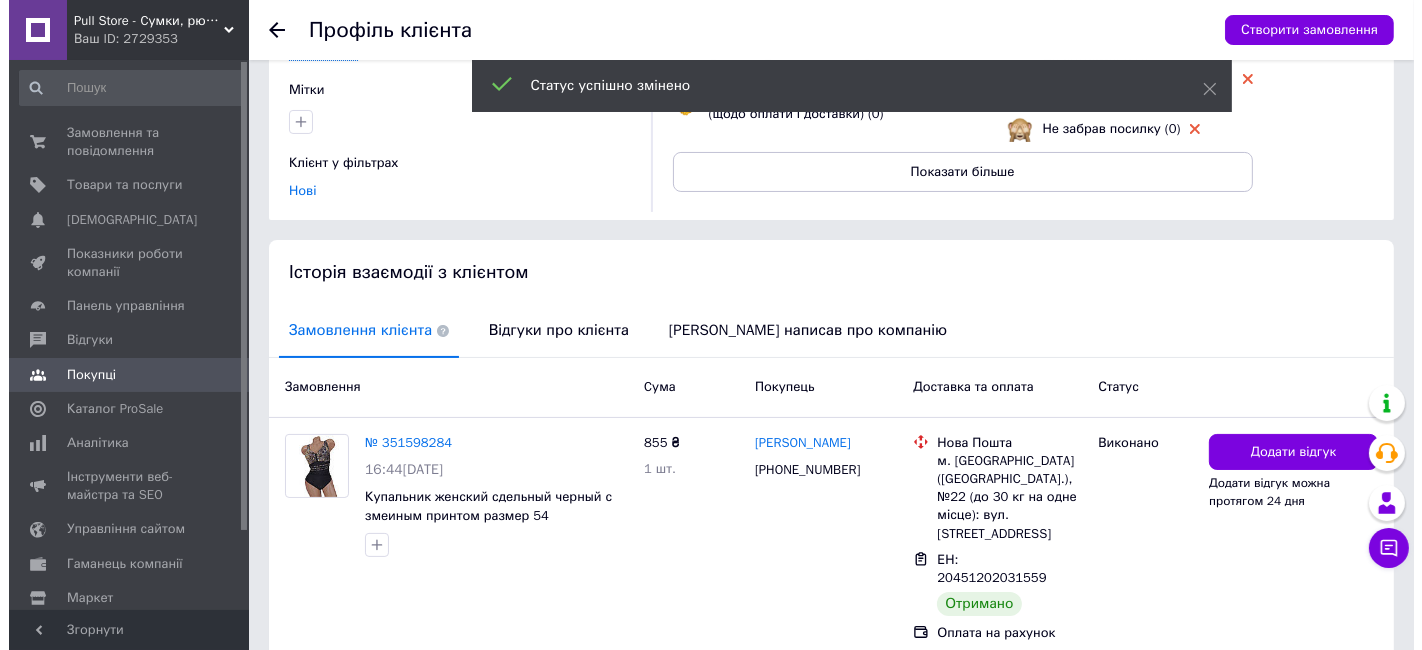 scroll, scrollTop: 273, scrollLeft: 0, axis: vertical 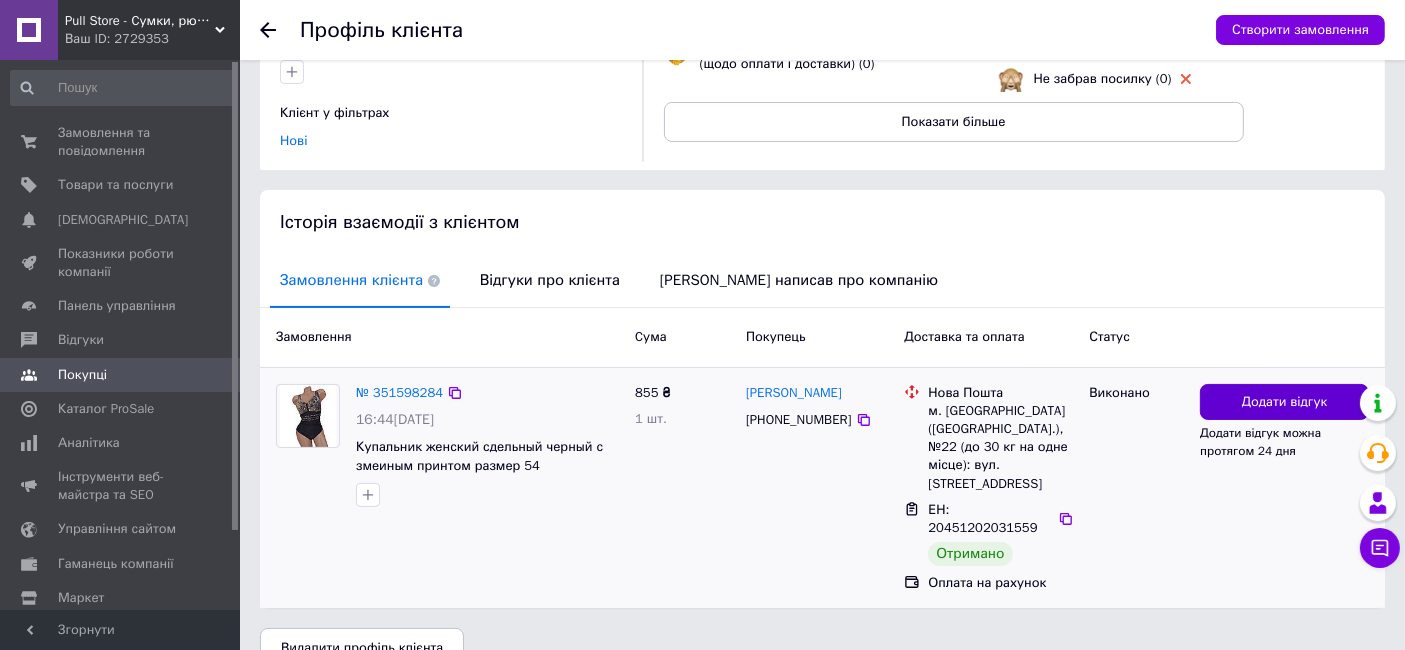 click on "Додати відгук" at bounding box center [1284, 402] 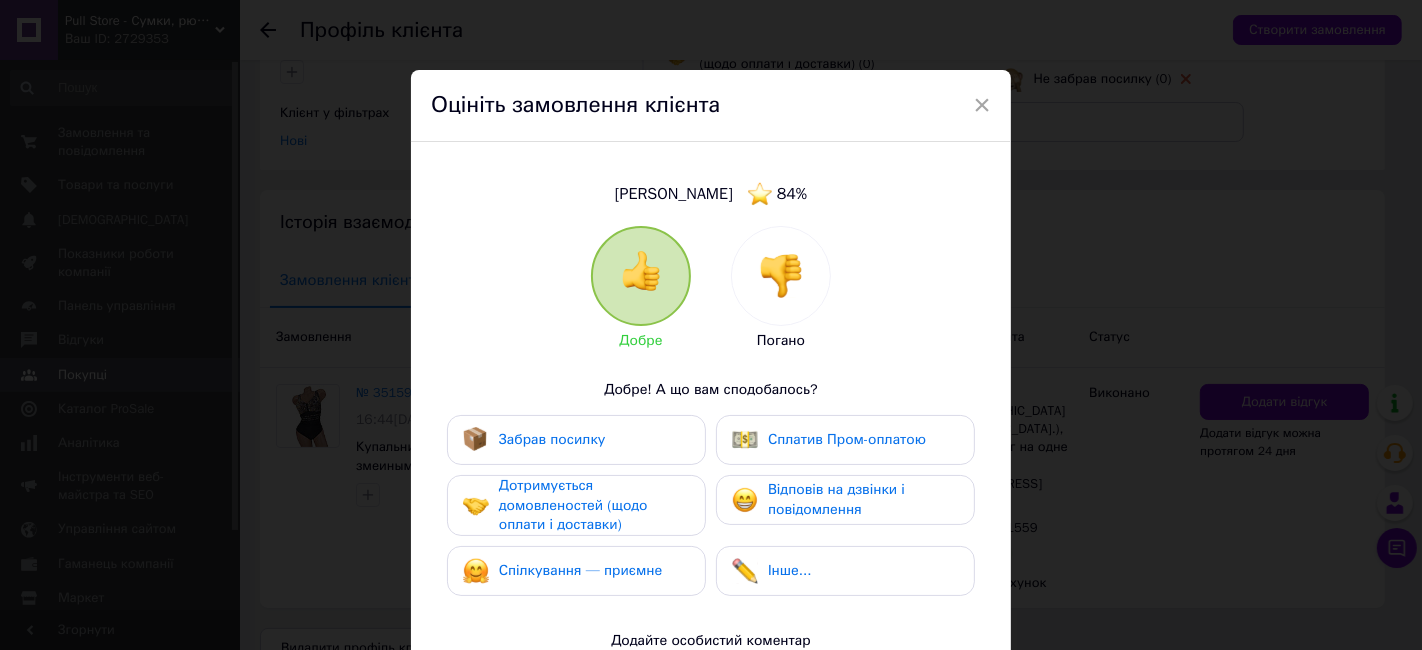 click on "Забрав посилку" at bounding box center [576, 440] 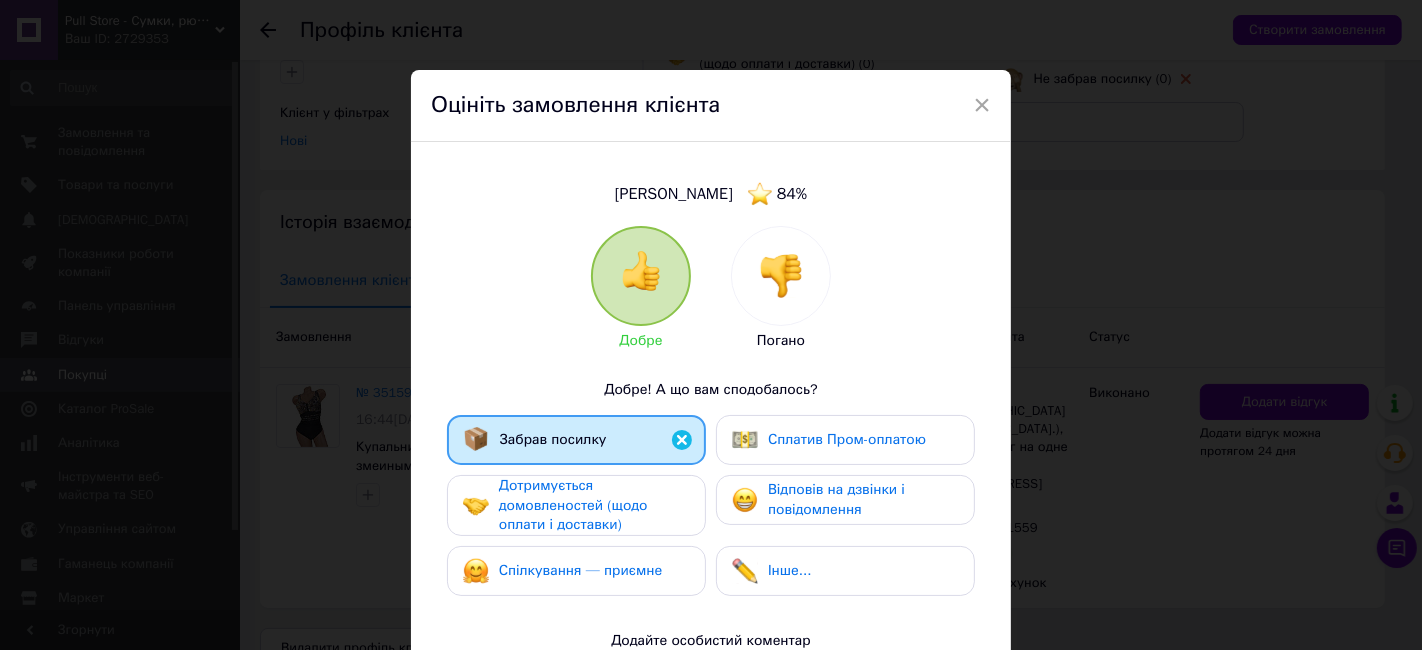 click on "Дотримується домовленостей (щодо оплати і доставки)" at bounding box center [573, 505] 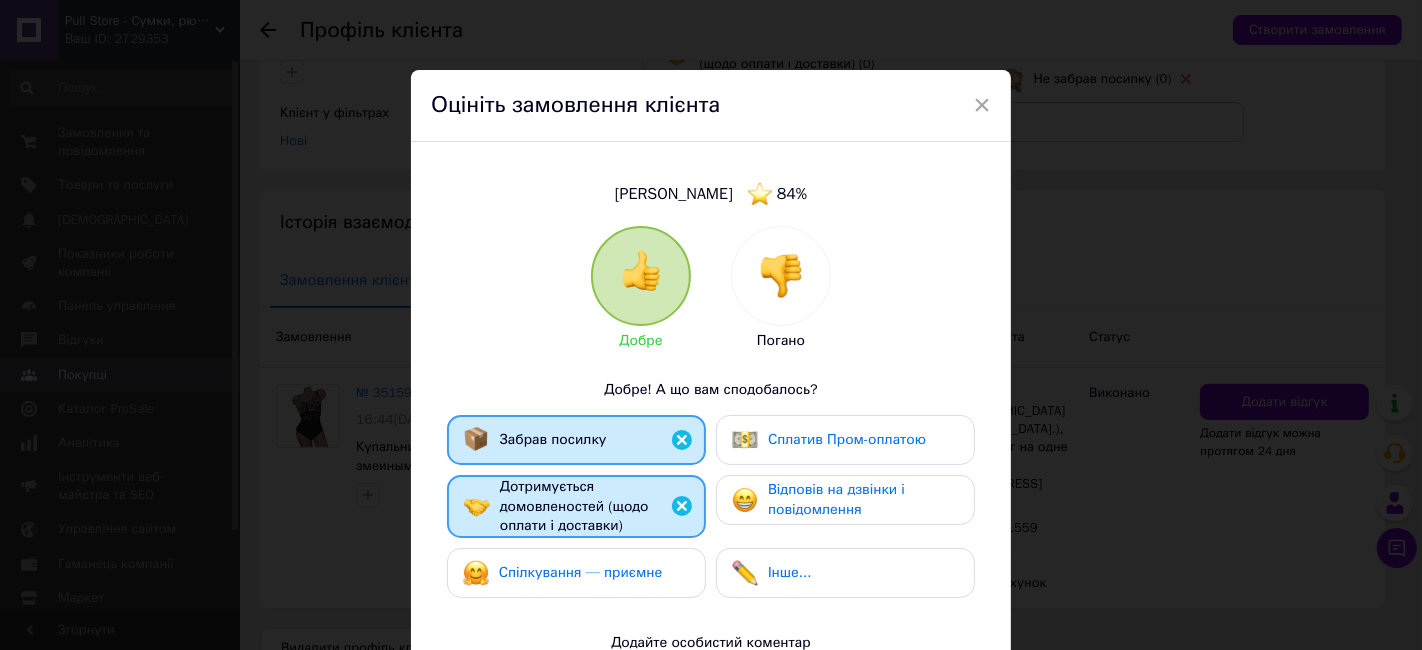 click on "Спілкування — приємне" at bounding box center [576, 573] 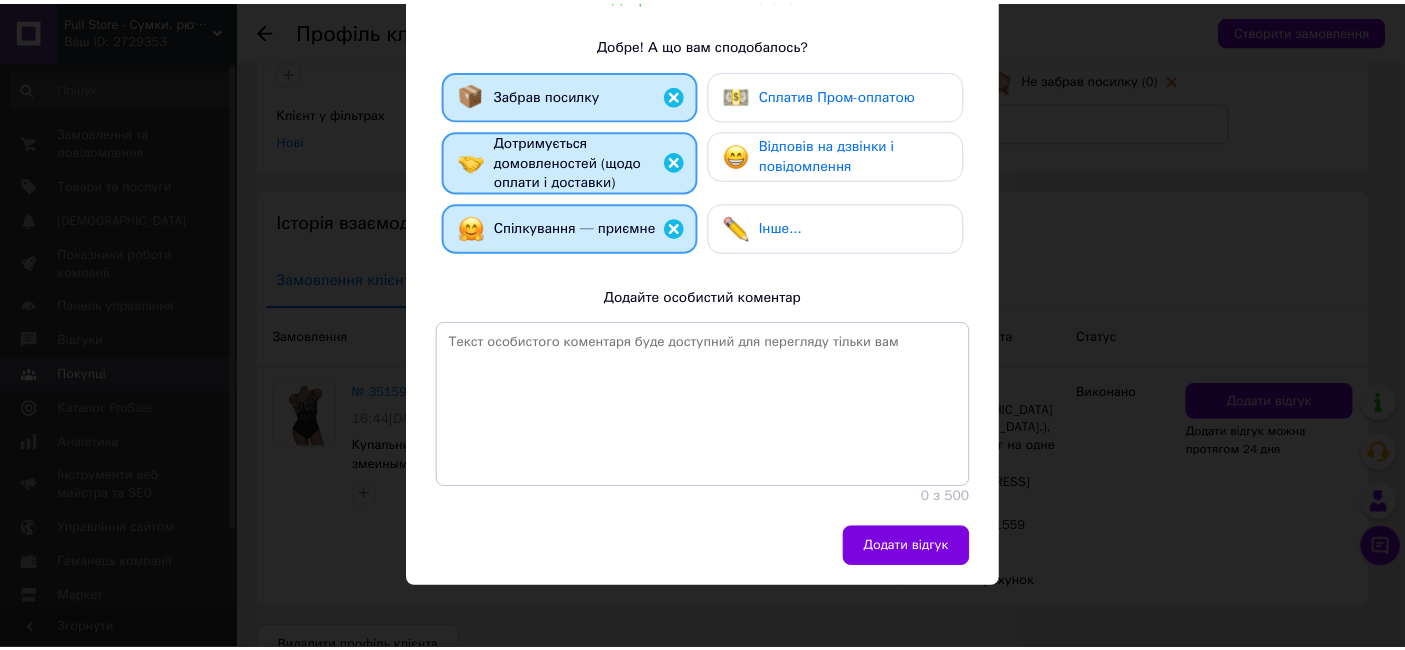 scroll, scrollTop: 348, scrollLeft: 0, axis: vertical 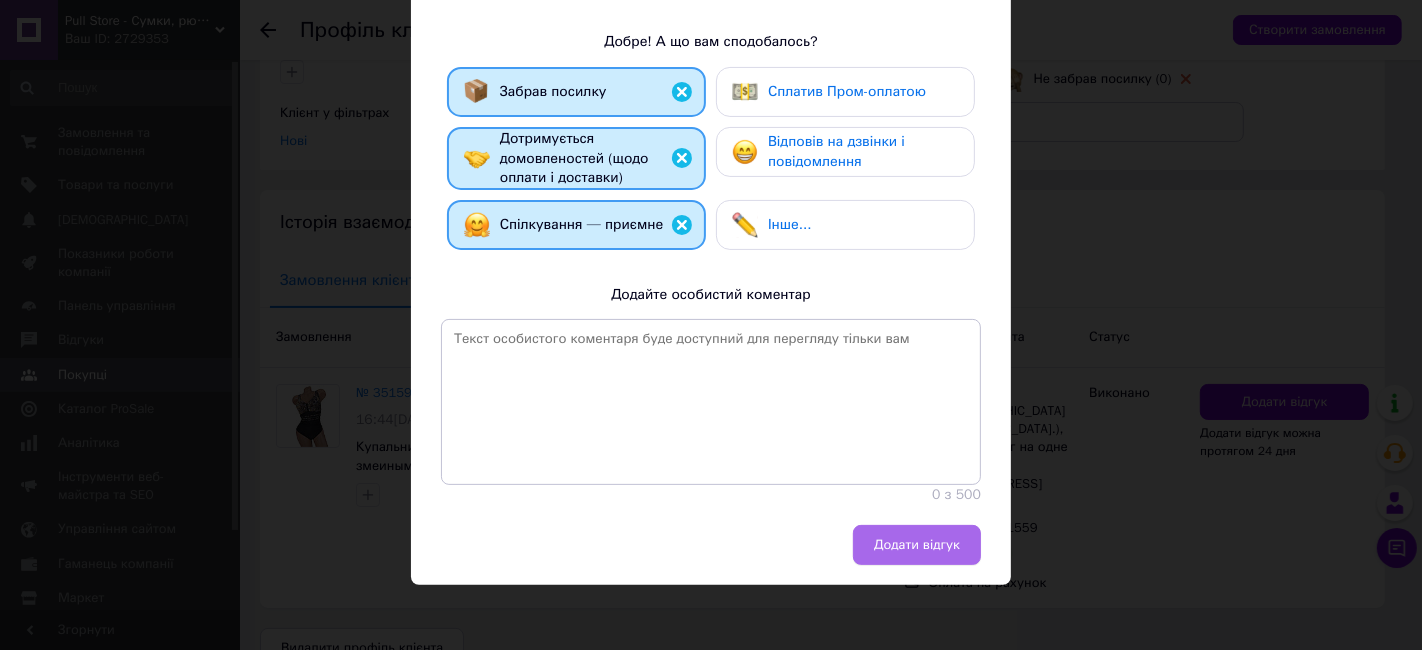 click on "Додати відгук" at bounding box center (917, 545) 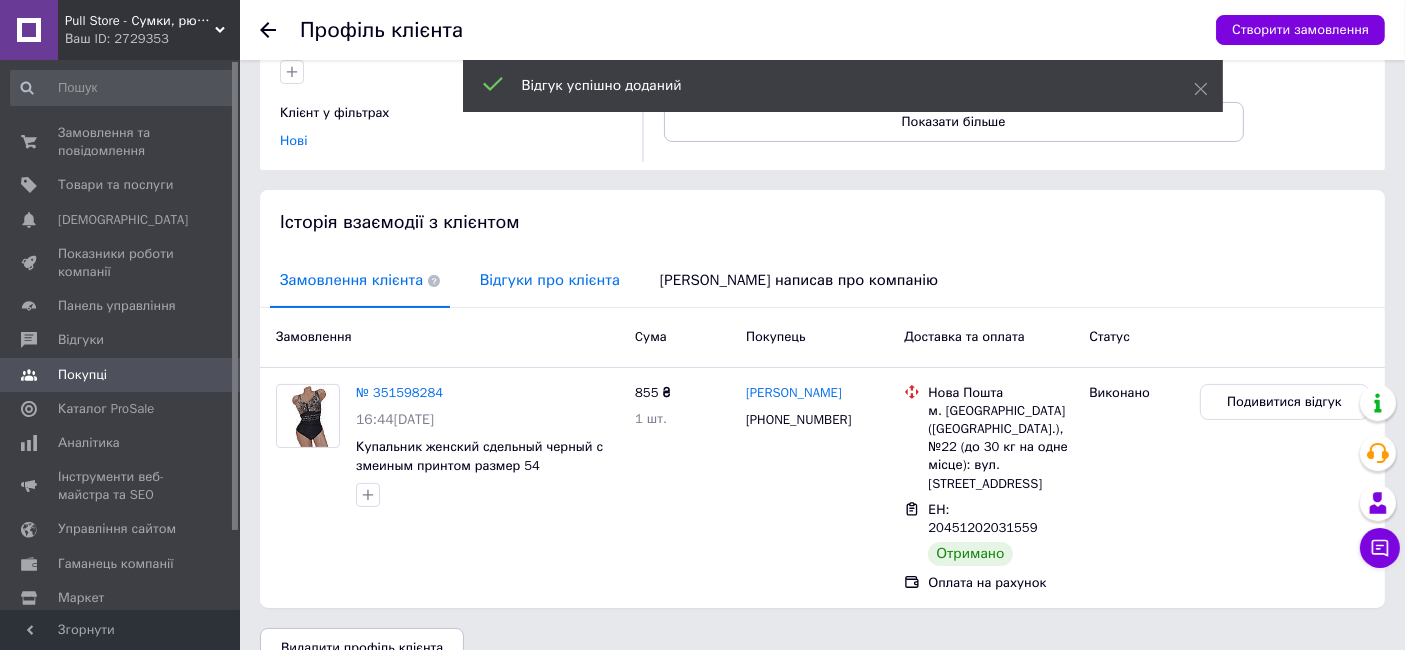 click on "Відгуки про клієнта" at bounding box center (550, 280) 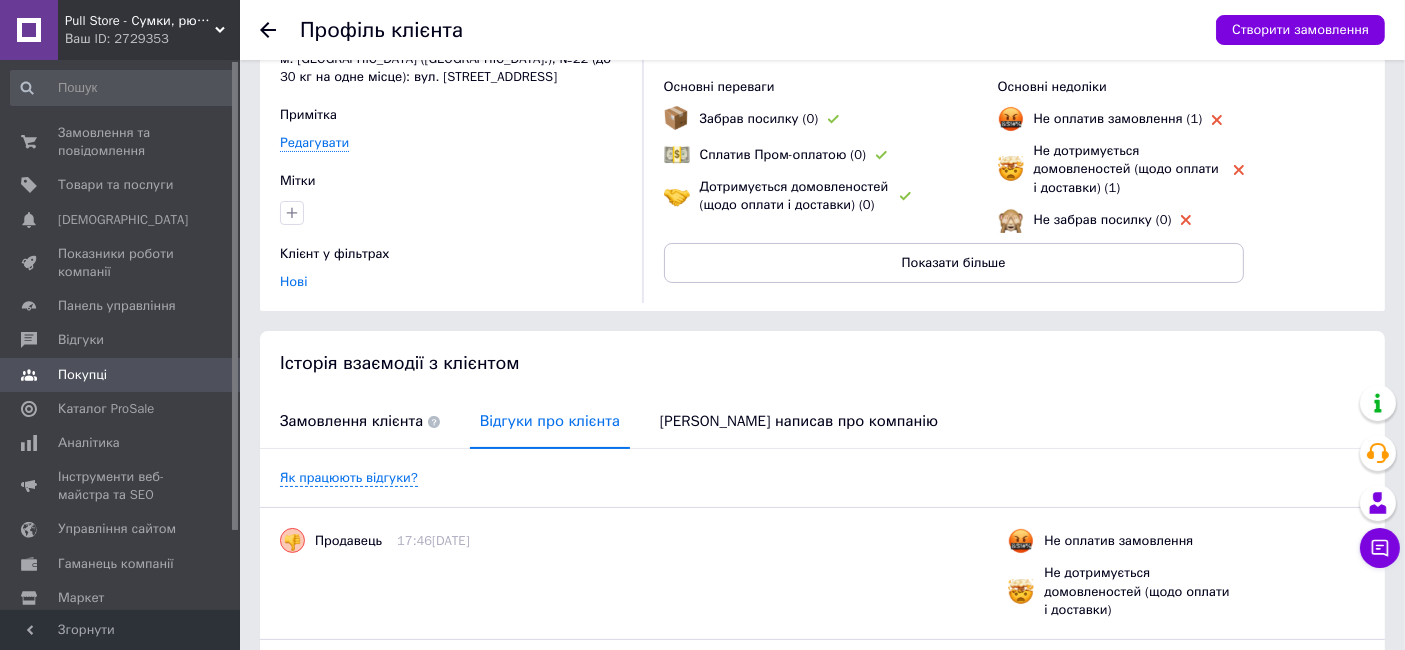 scroll, scrollTop: 0, scrollLeft: 0, axis: both 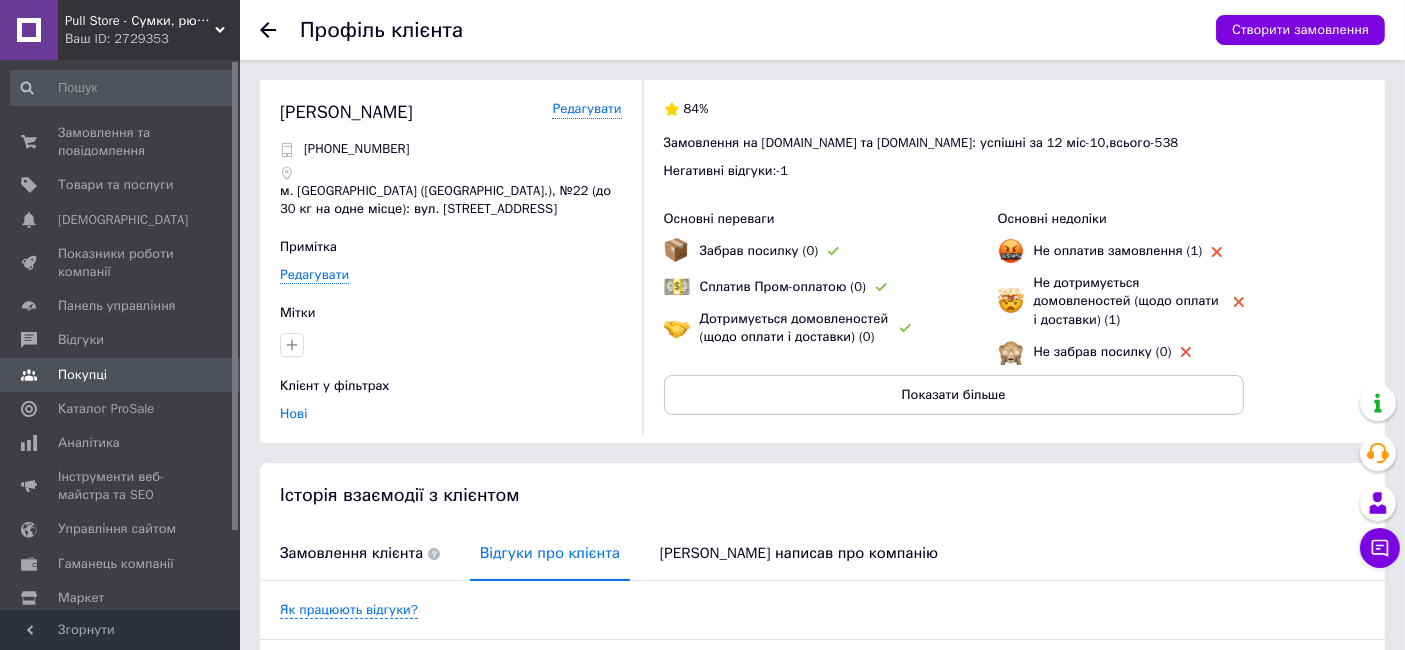click 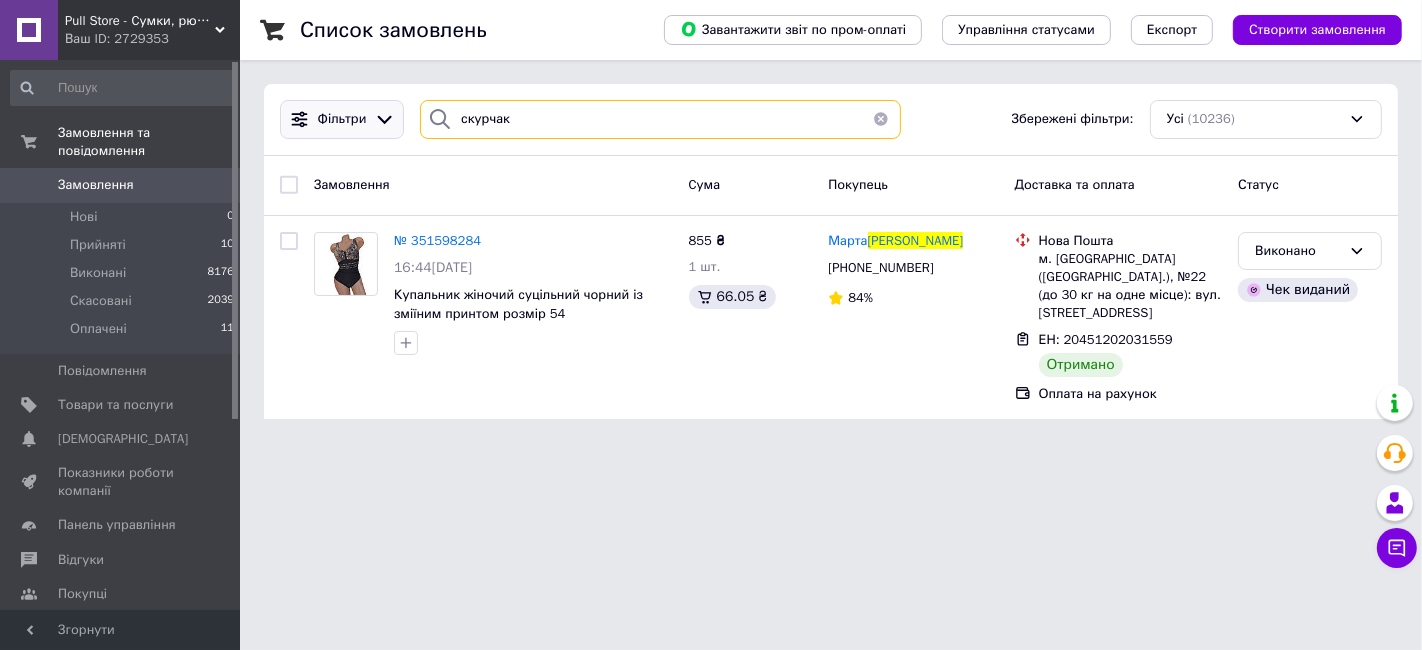 drag, startPoint x: 528, startPoint y: 113, endPoint x: 356, endPoint y: 132, distance: 173.04623 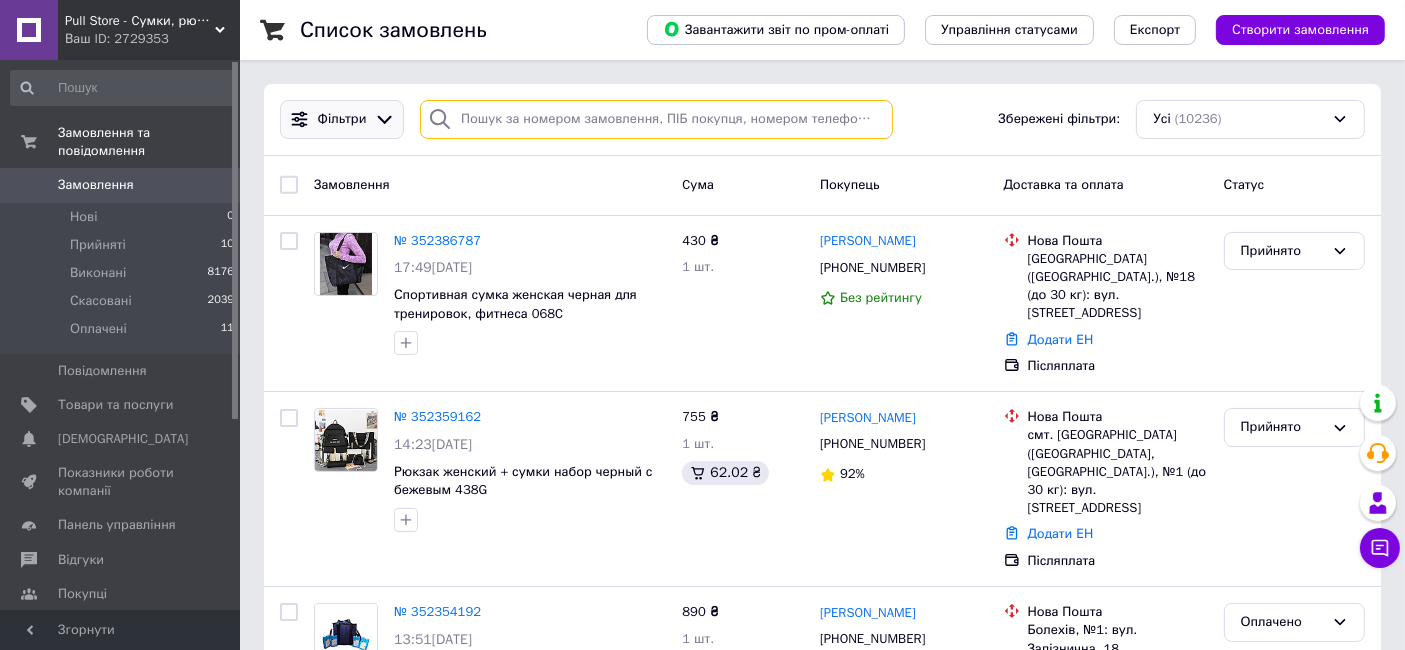 type 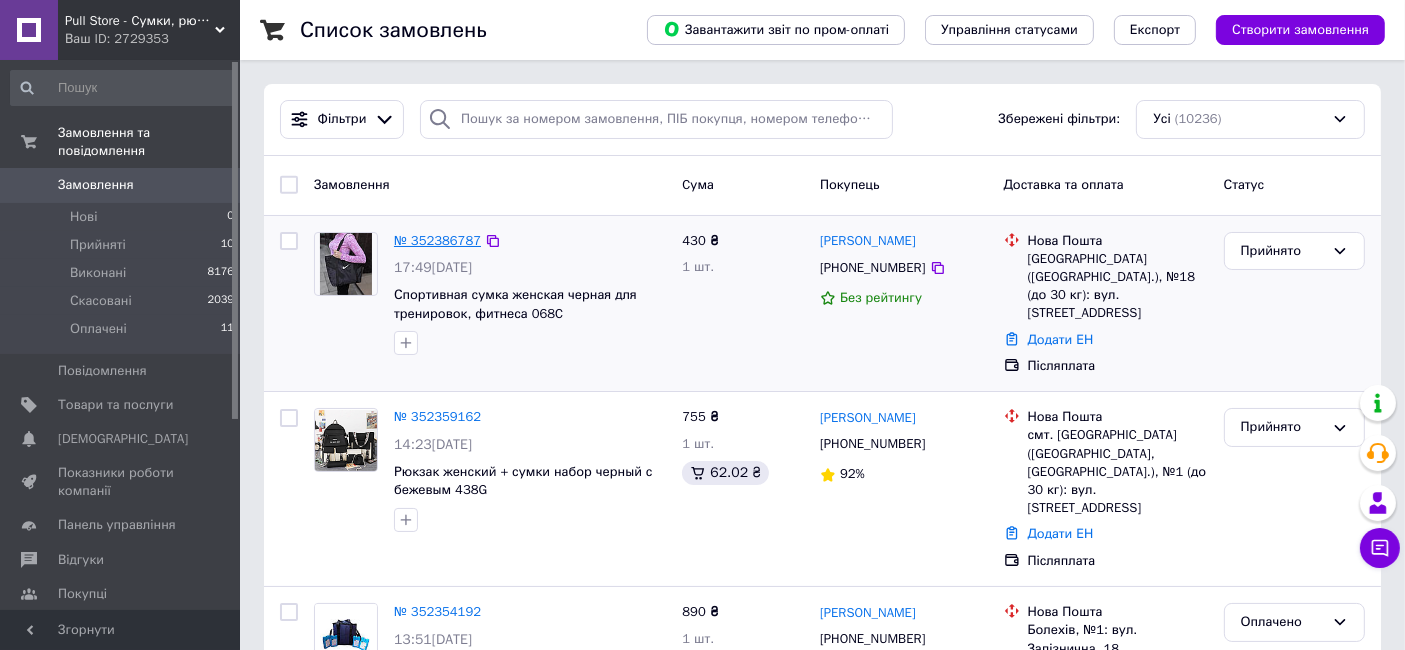 click on "№ 352386787" at bounding box center [437, 240] 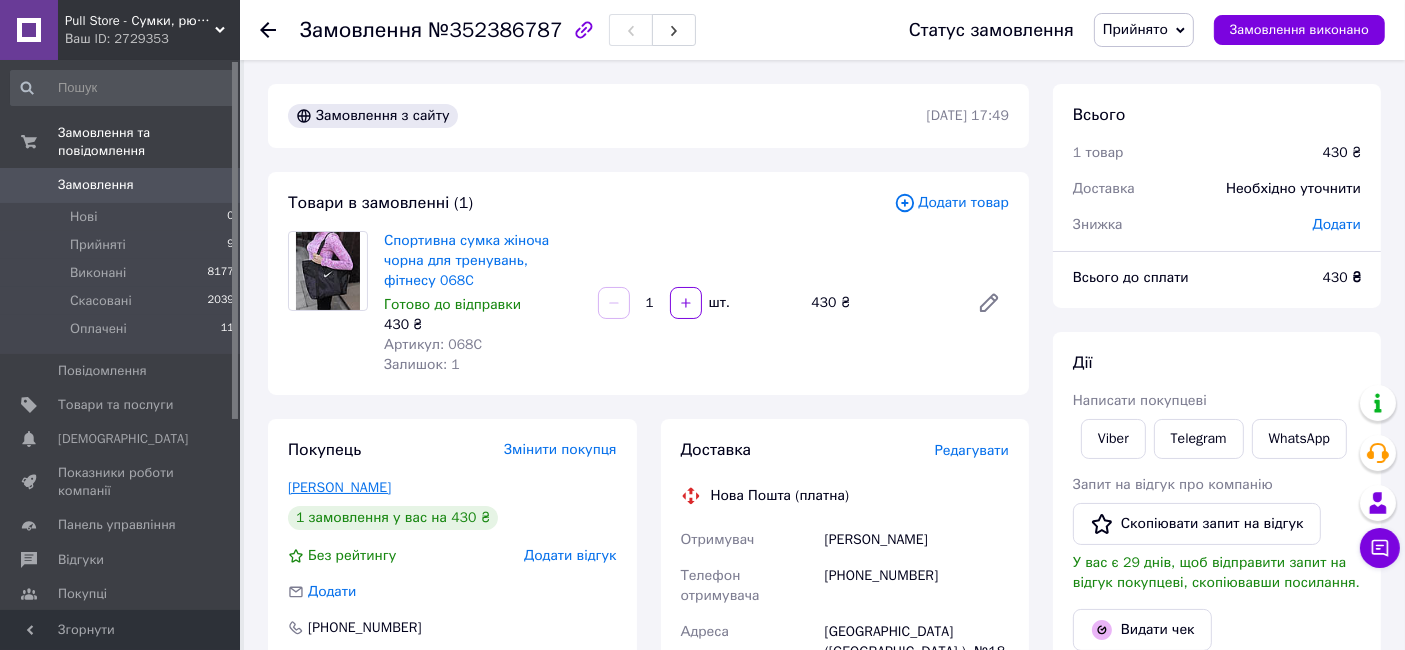 click on "[PERSON_NAME]" at bounding box center (339, 487) 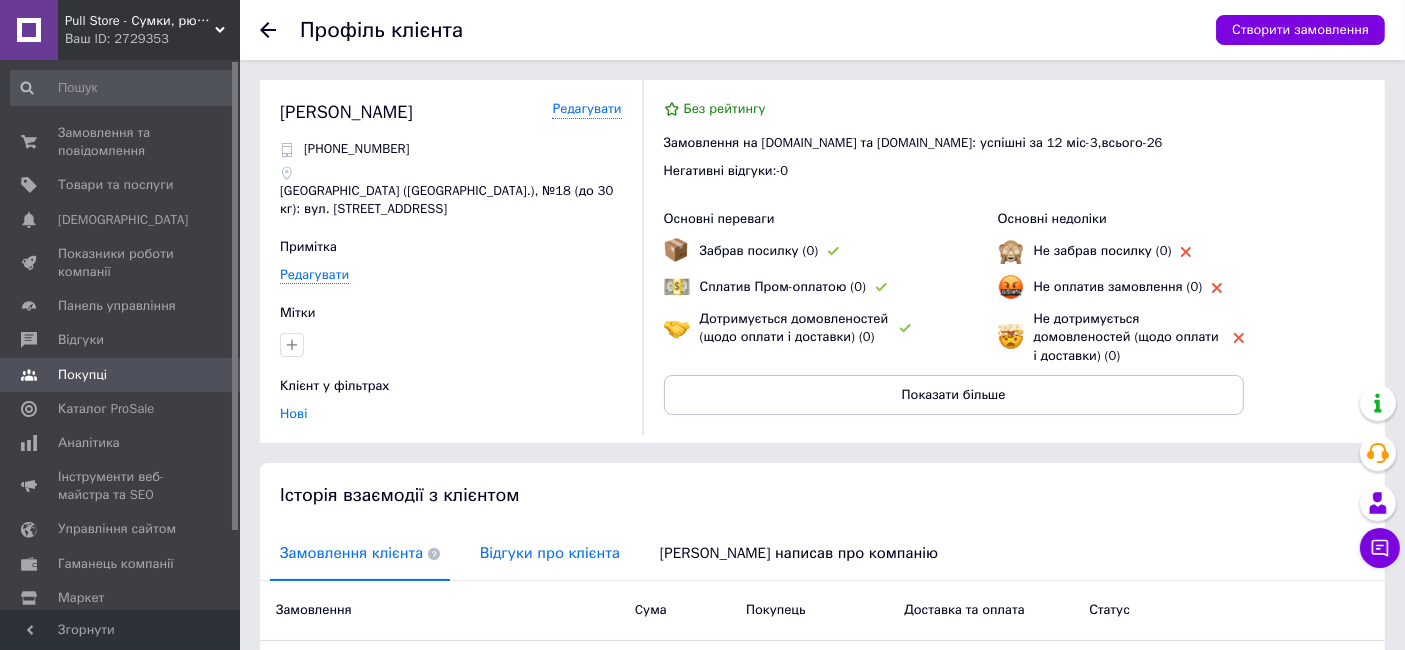click on "Відгуки про клієнта" at bounding box center (550, 553) 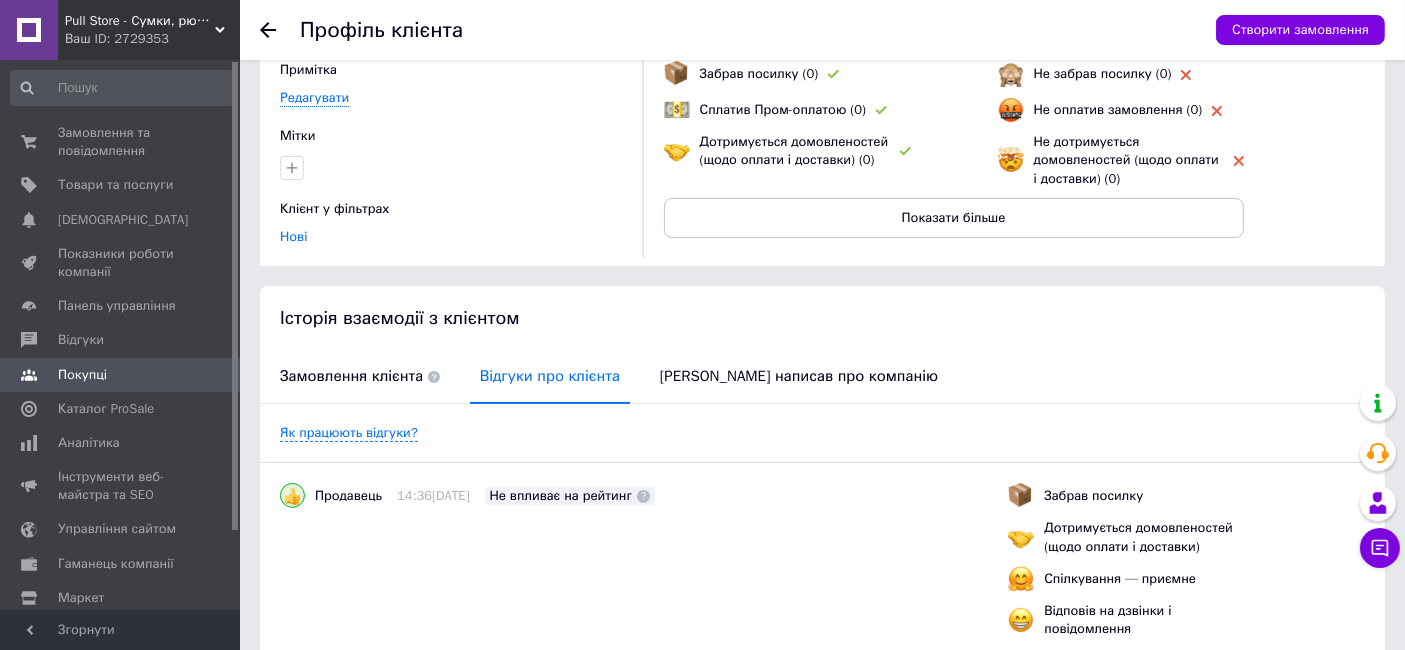 scroll, scrollTop: 255, scrollLeft: 0, axis: vertical 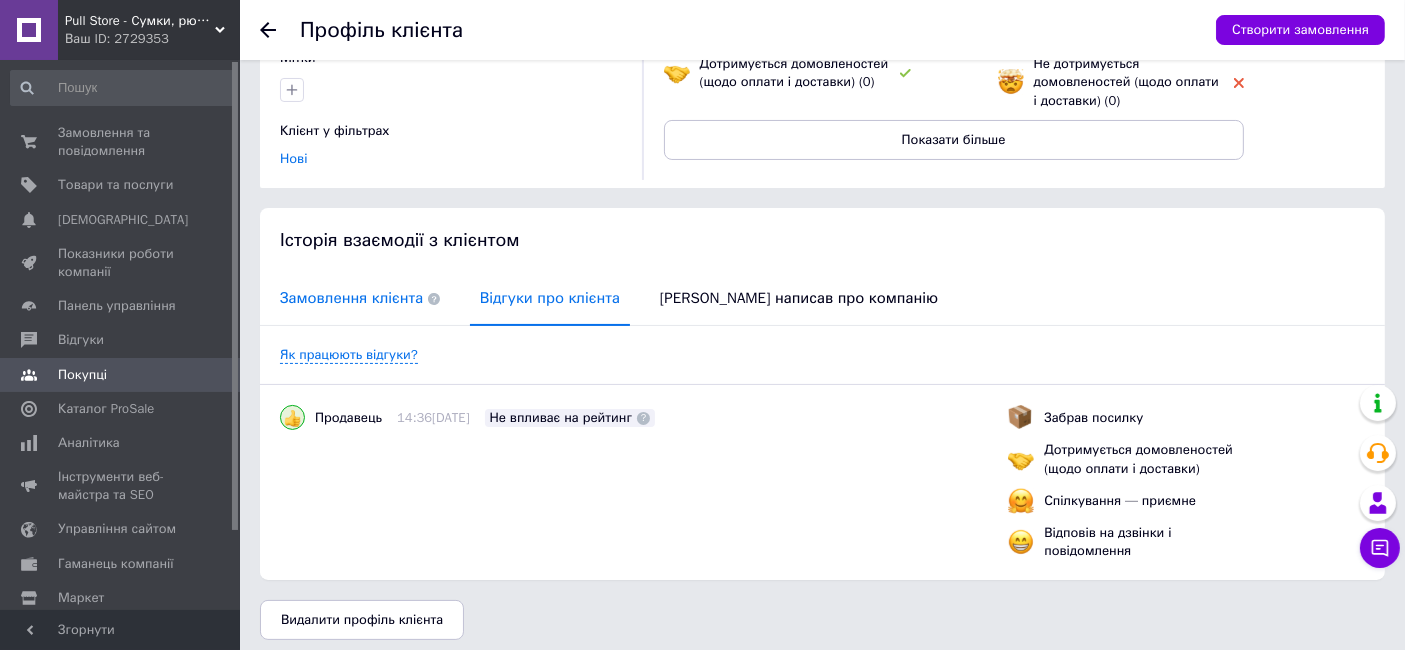 click on "Замовлення клієнта" at bounding box center (360, 298) 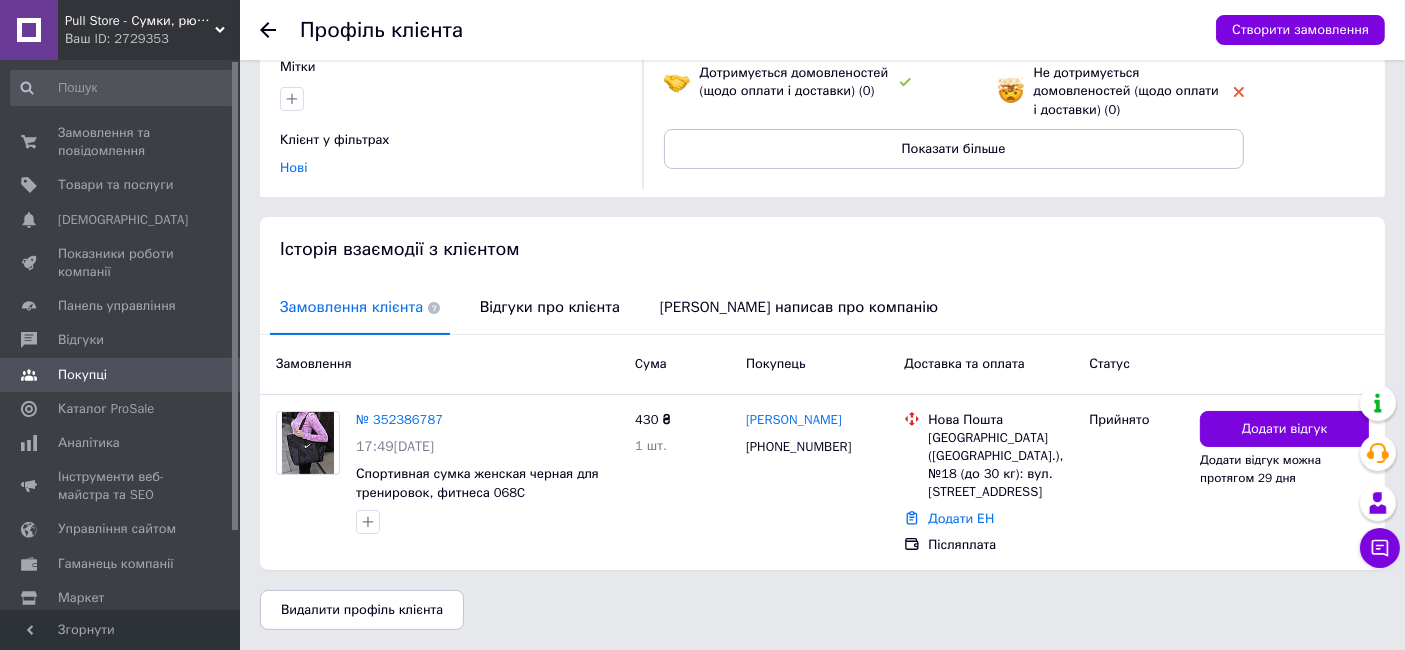 scroll, scrollTop: 219, scrollLeft: 0, axis: vertical 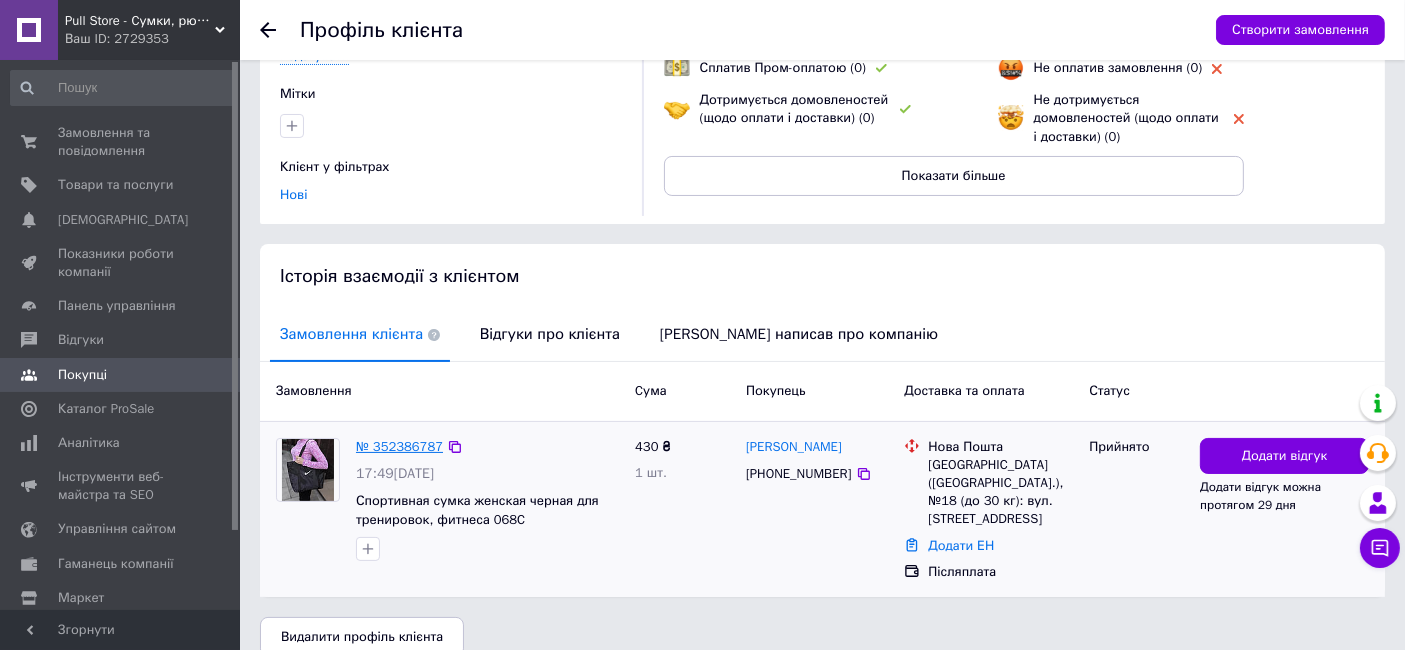 click on "№ 352386787" at bounding box center [399, 446] 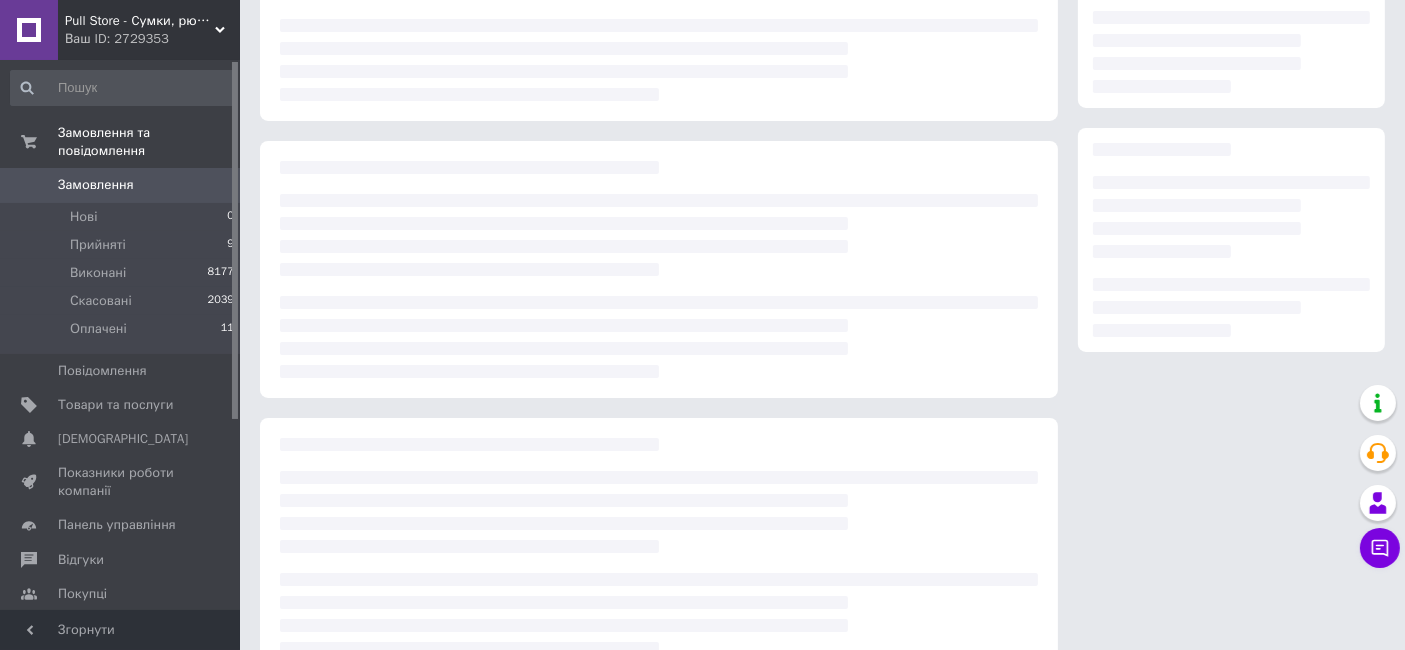 scroll, scrollTop: 0, scrollLeft: 0, axis: both 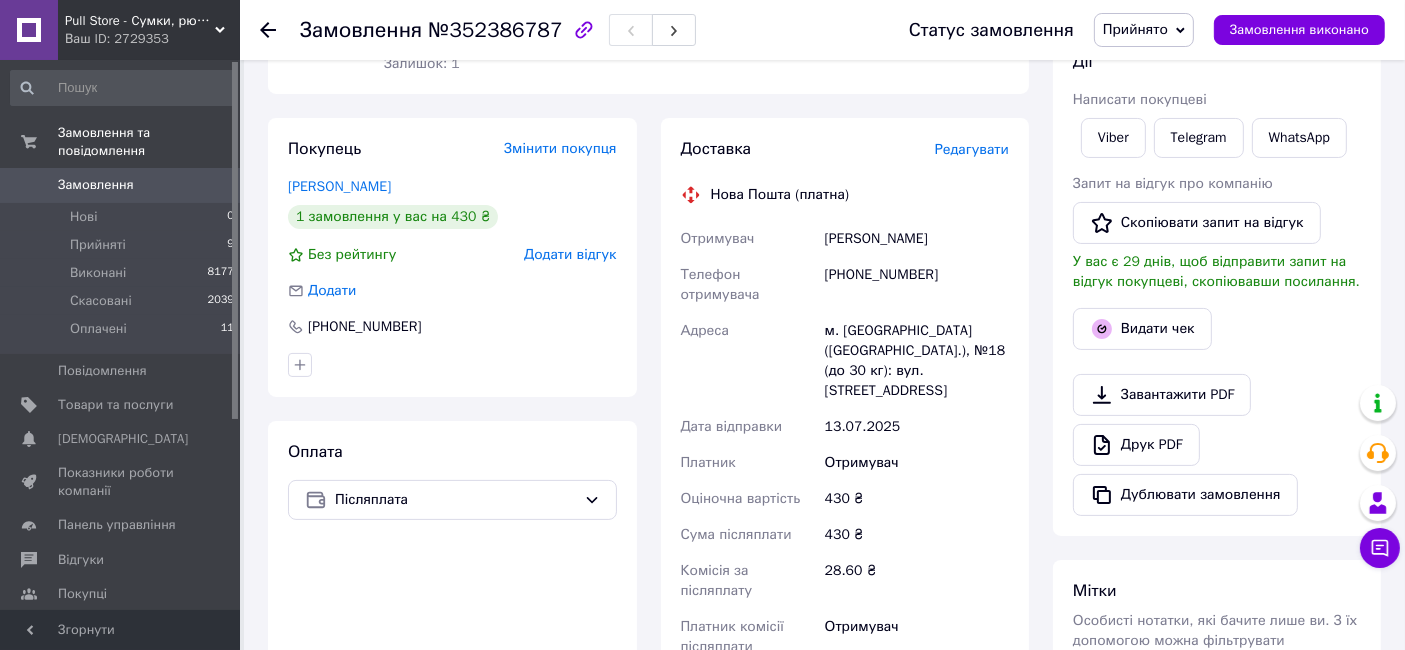 click on "Редагувати" at bounding box center (972, 149) 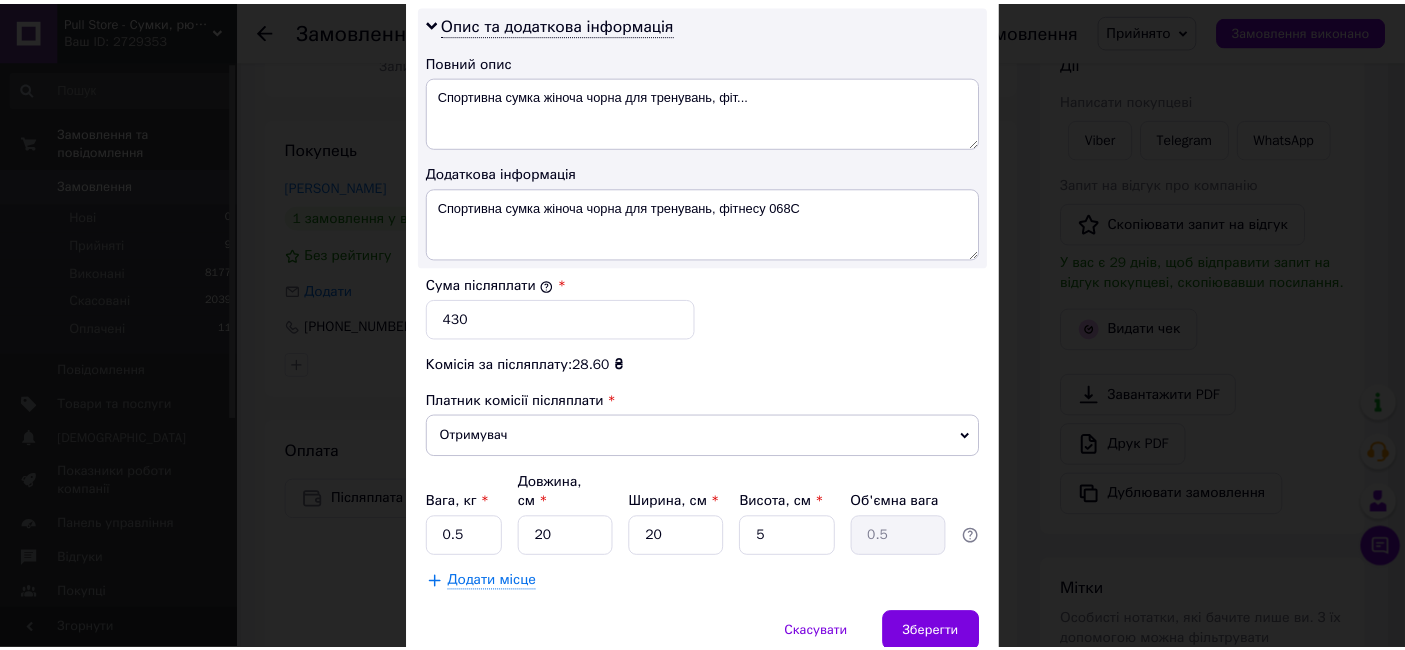 scroll, scrollTop: 1031, scrollLeft: 0, axis: vertical 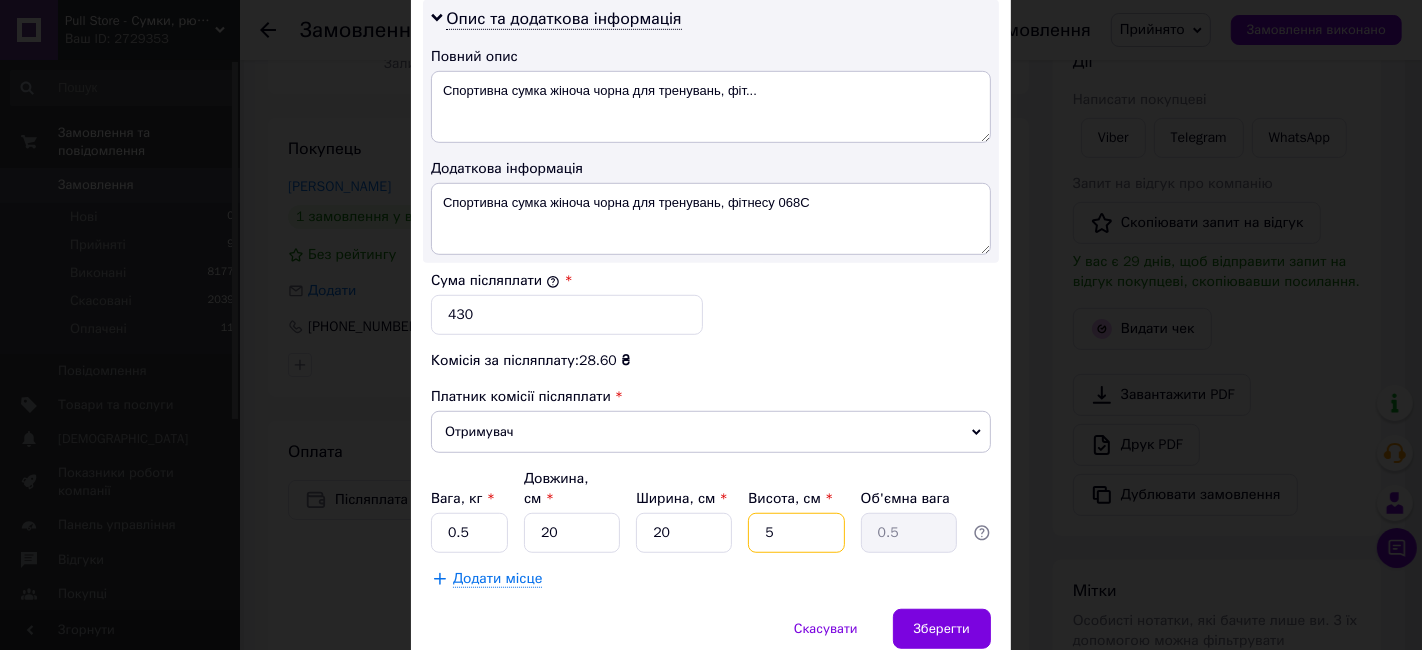 click on "5" at bounding box center [796, 533] 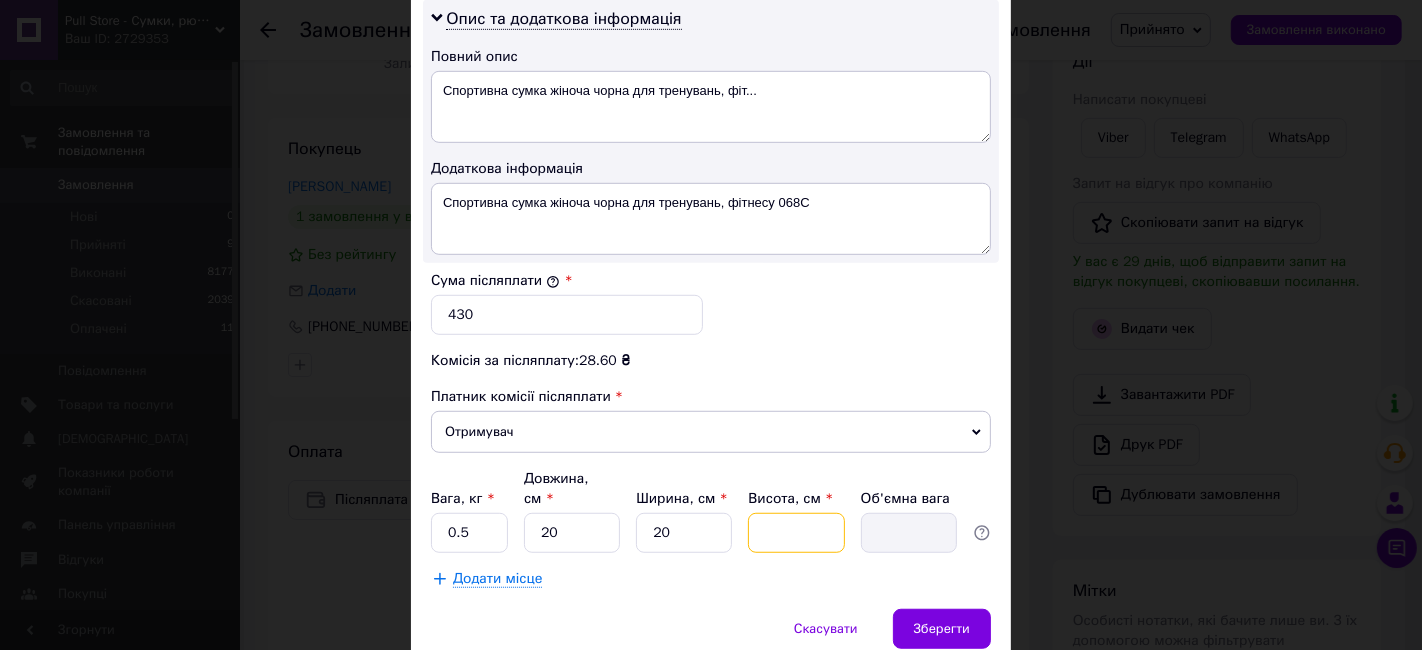 type on "1" 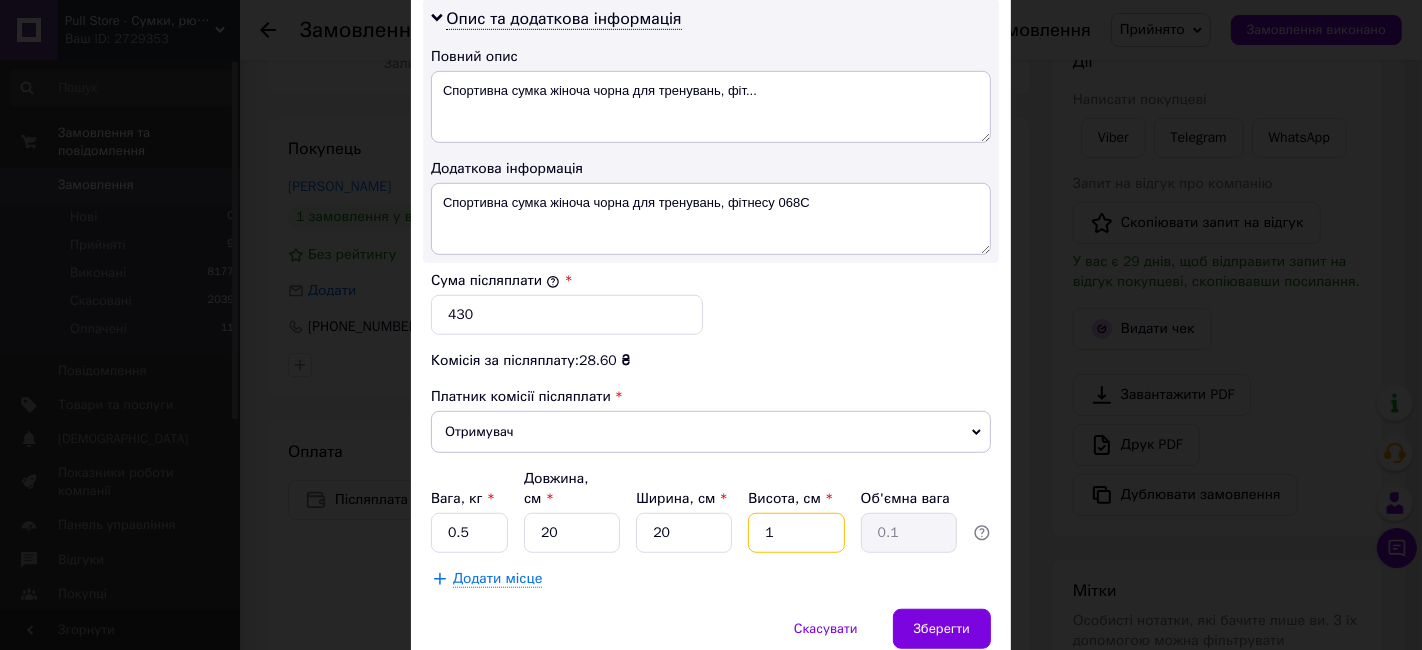 type on "10" 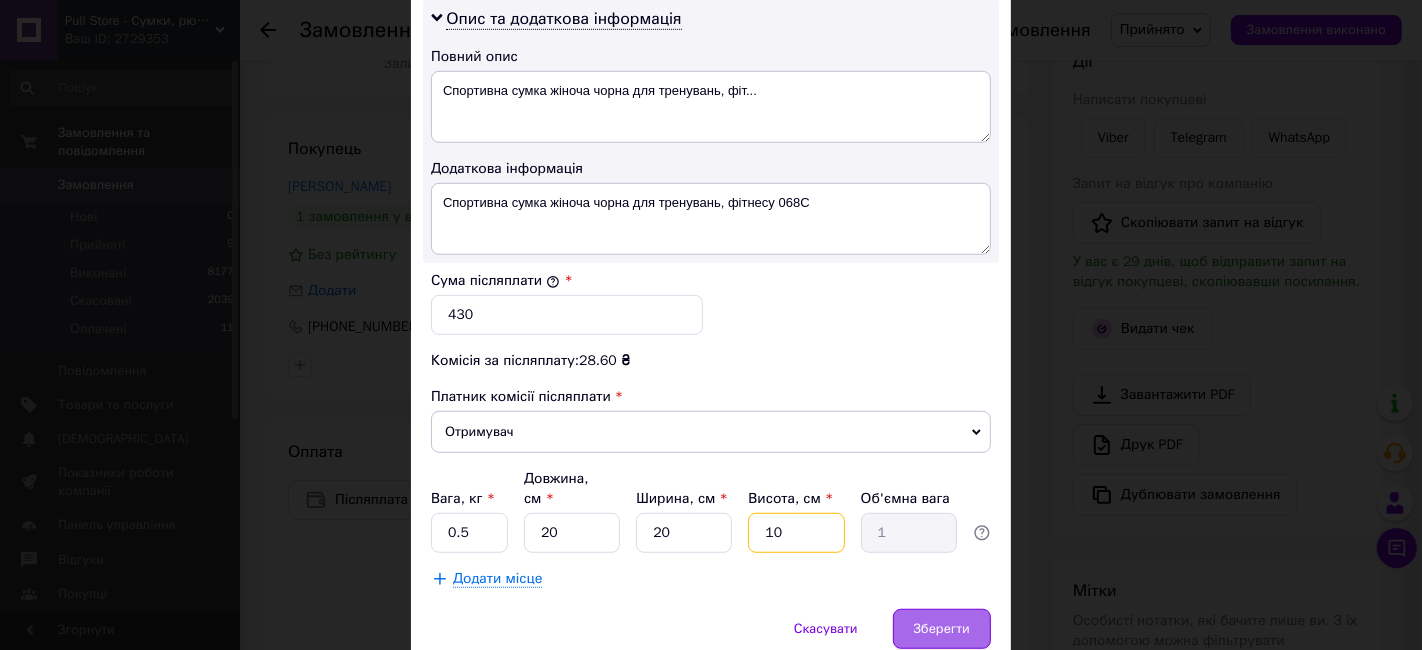 type on "10" 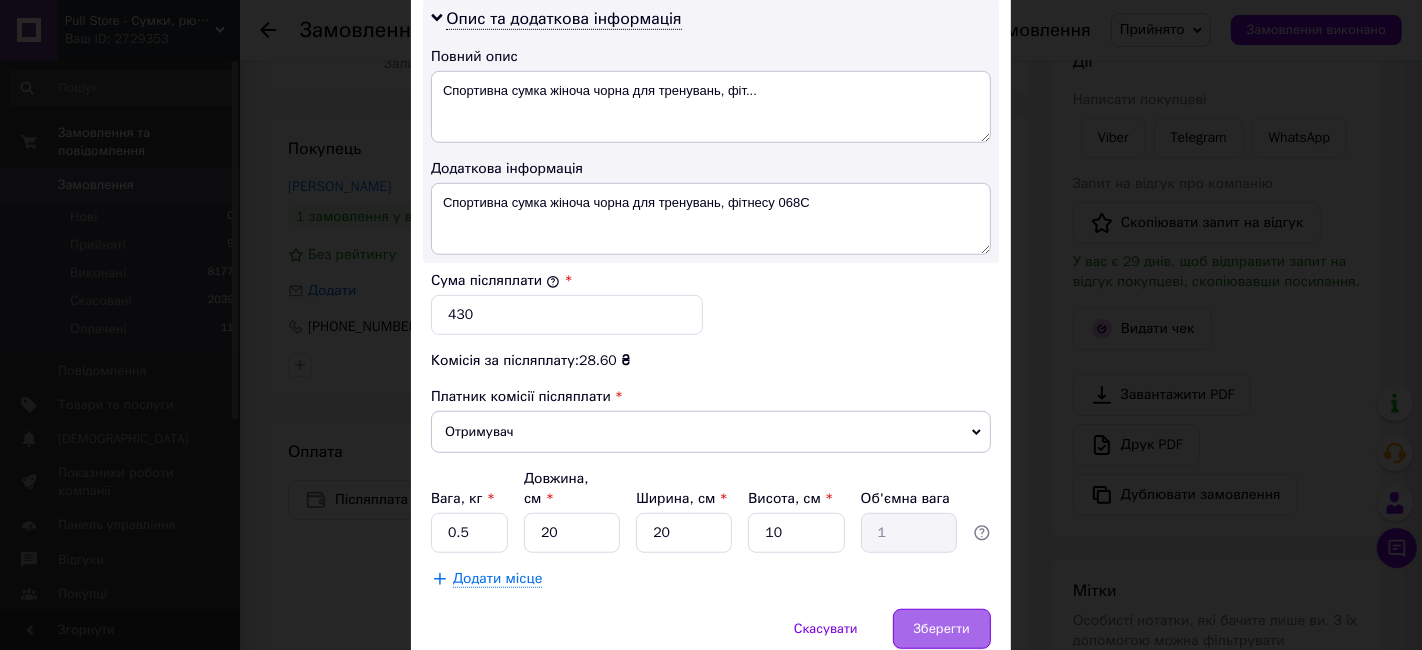 click on "Зберегти" at bounding box center (942, 629) 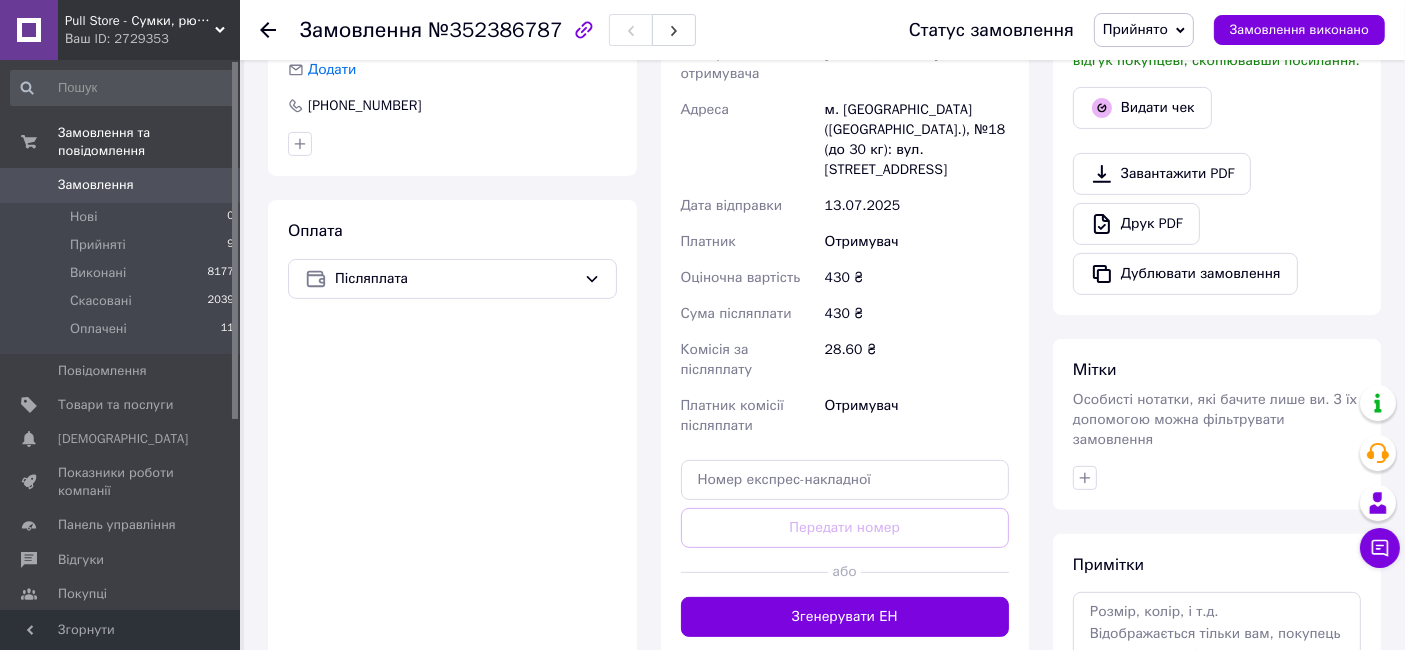 scroll, scrollTop: 559, scrollLeft: 0, axis: vertical 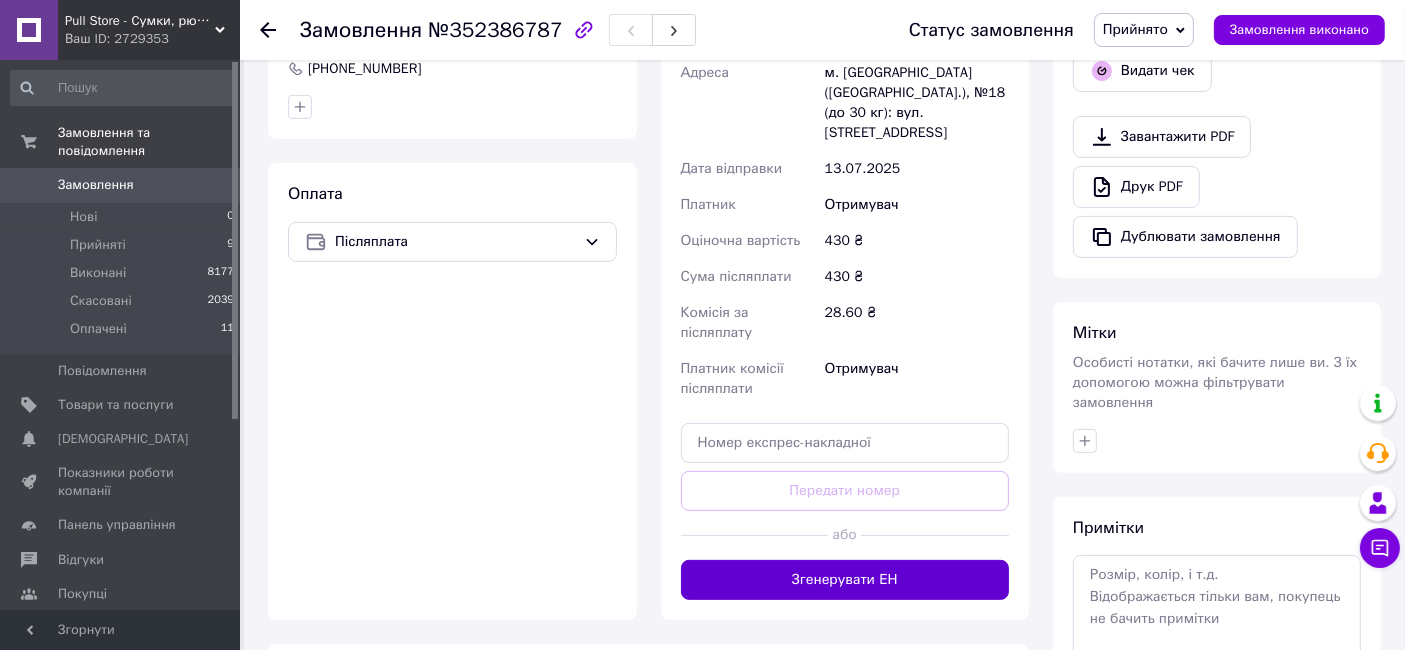 click on "Згенерувати ЕН" at bounding box center [845, 580] 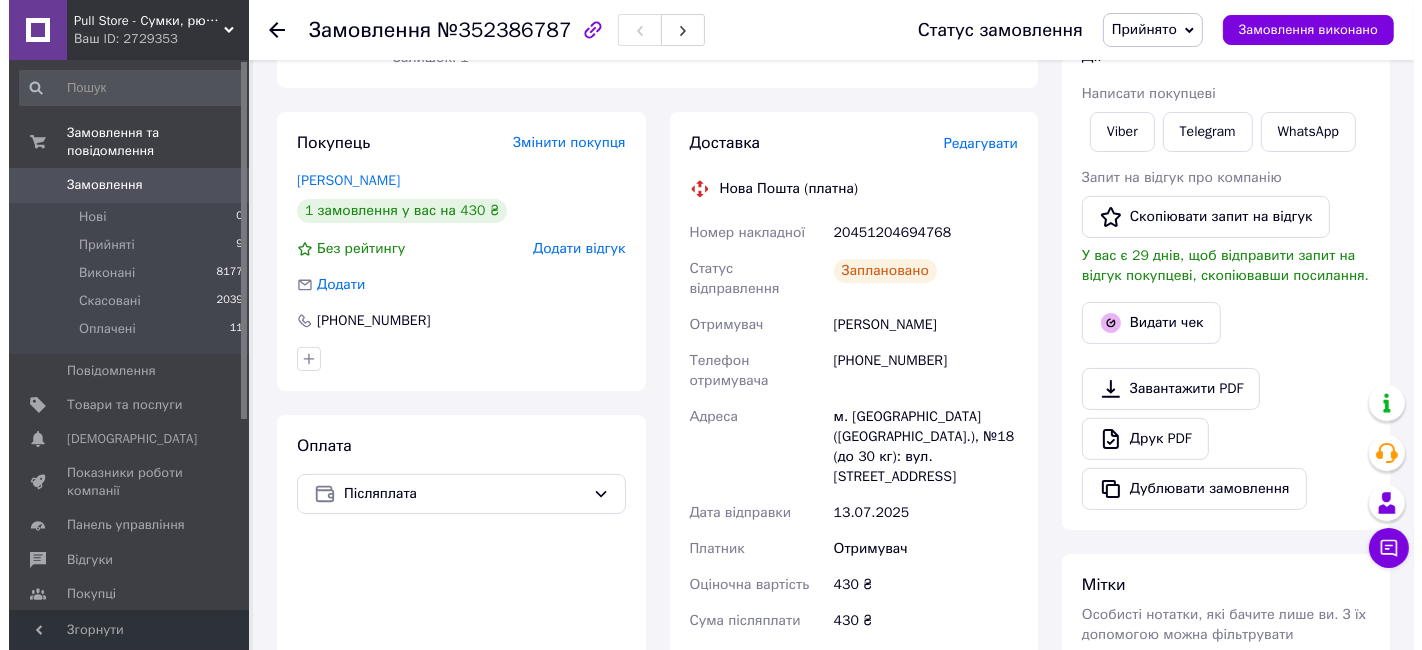 scroll, scrollTop: 297, scrollLeft: 0, axis: vertical 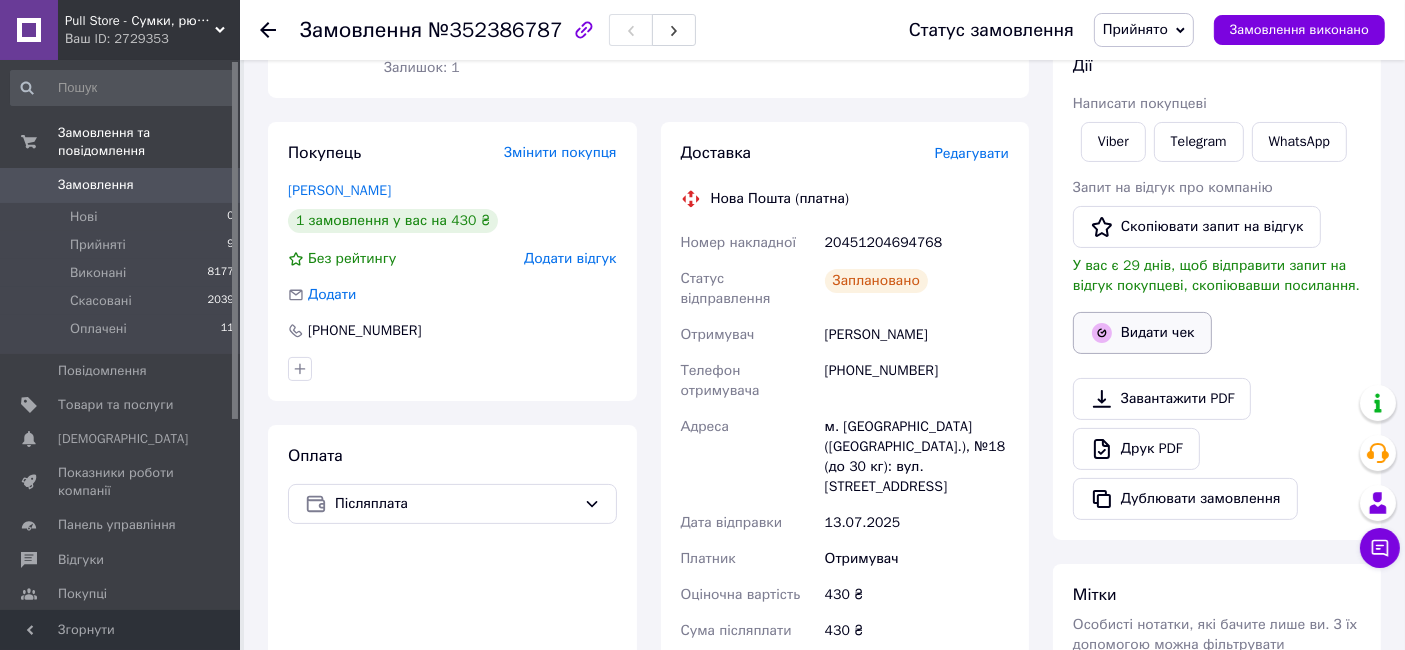 click on "Видати чек" at bounding box center (1142, 333) 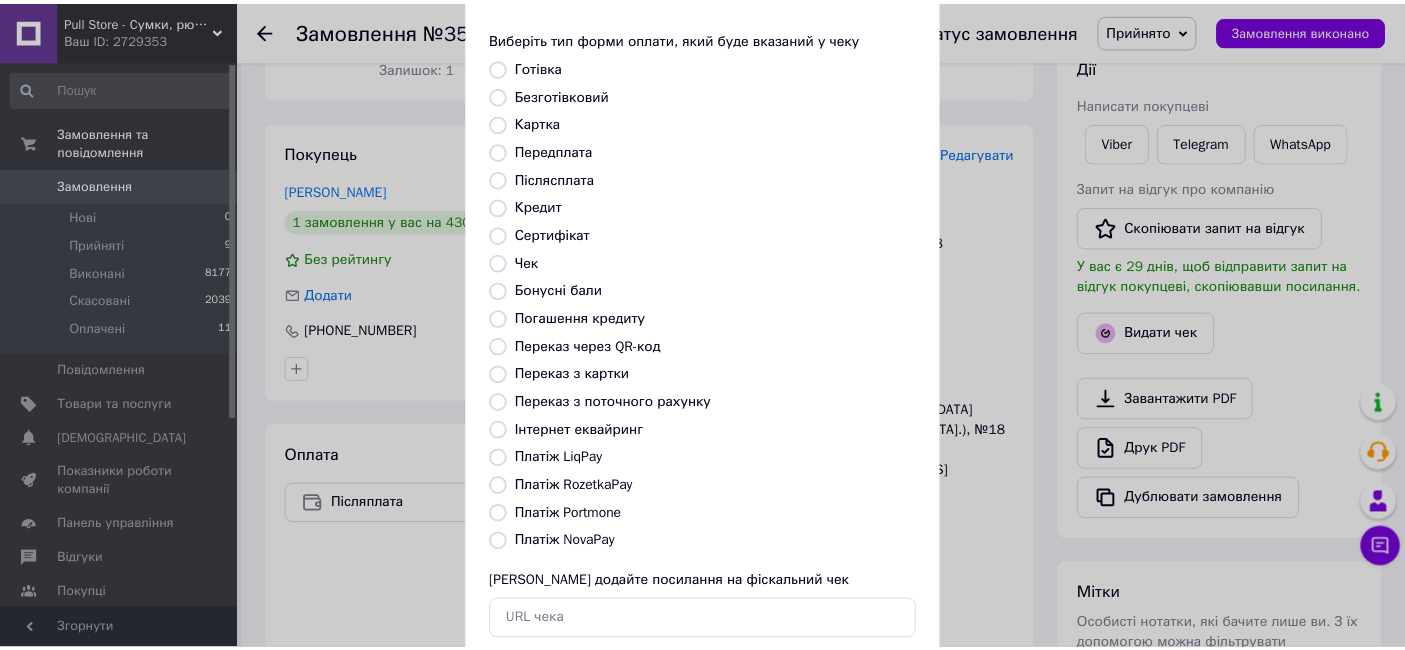 scroll, scrollTop: 137, scrollLeft: 0, axis: vertical 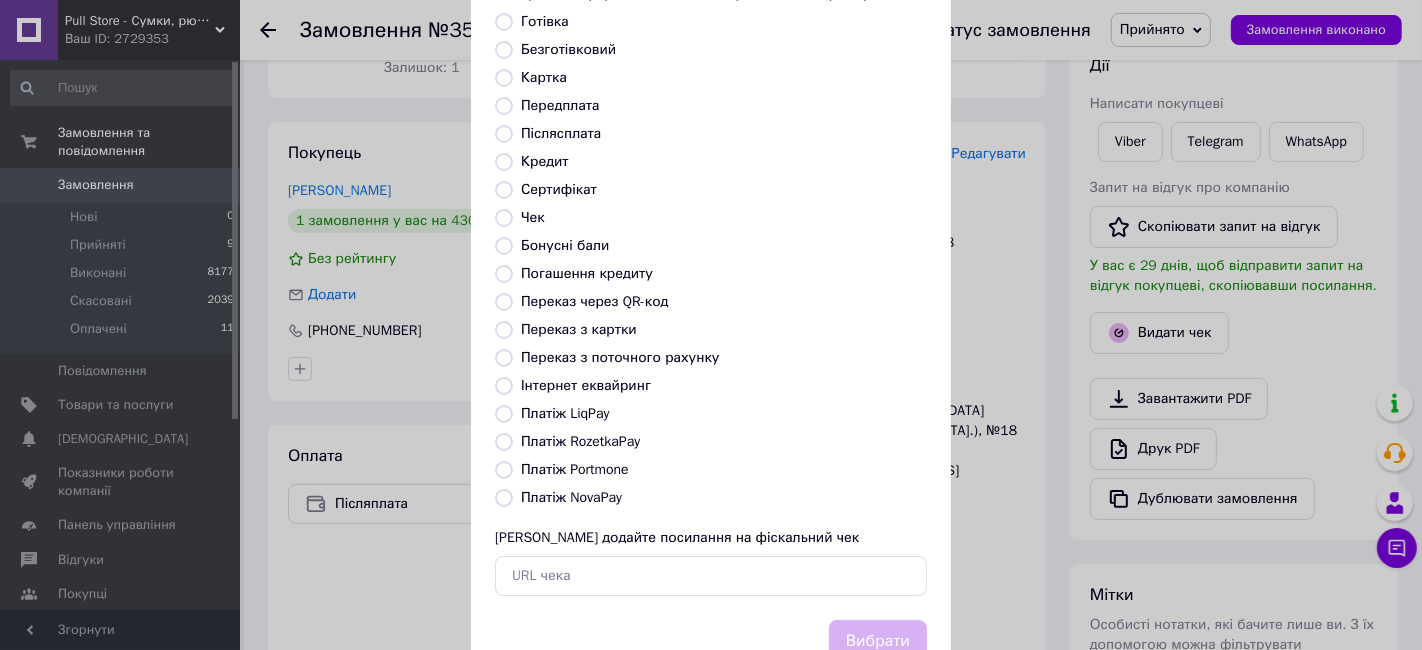 click on "Платіж NovaPay" at bounding box center [504, 498] 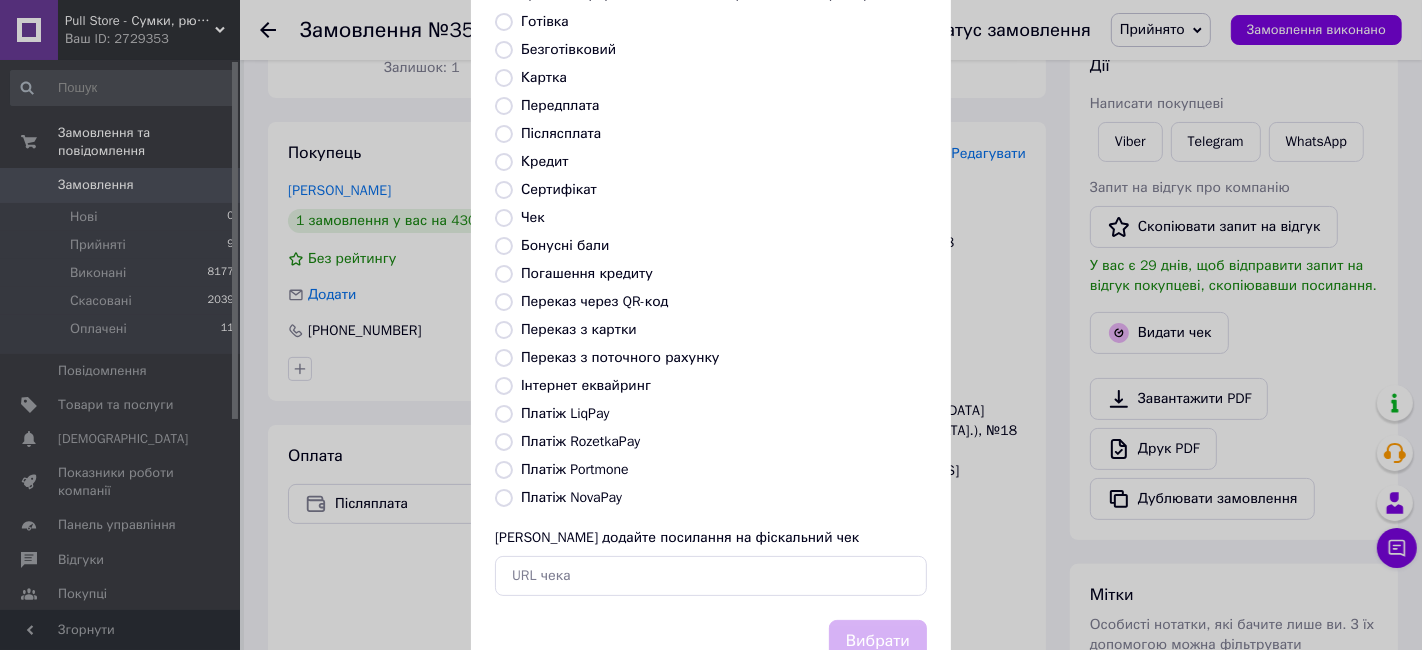 radio on "true" 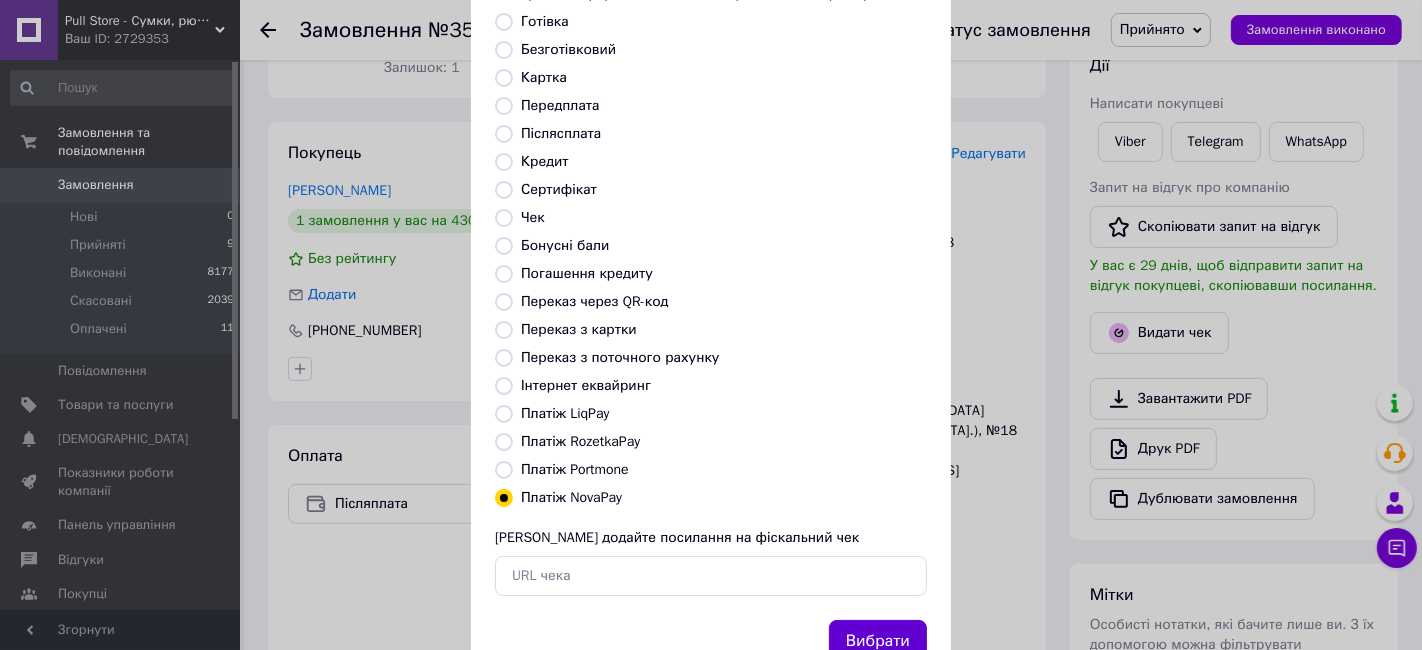 click on "Вибрати" at bounding box center [878, 641] 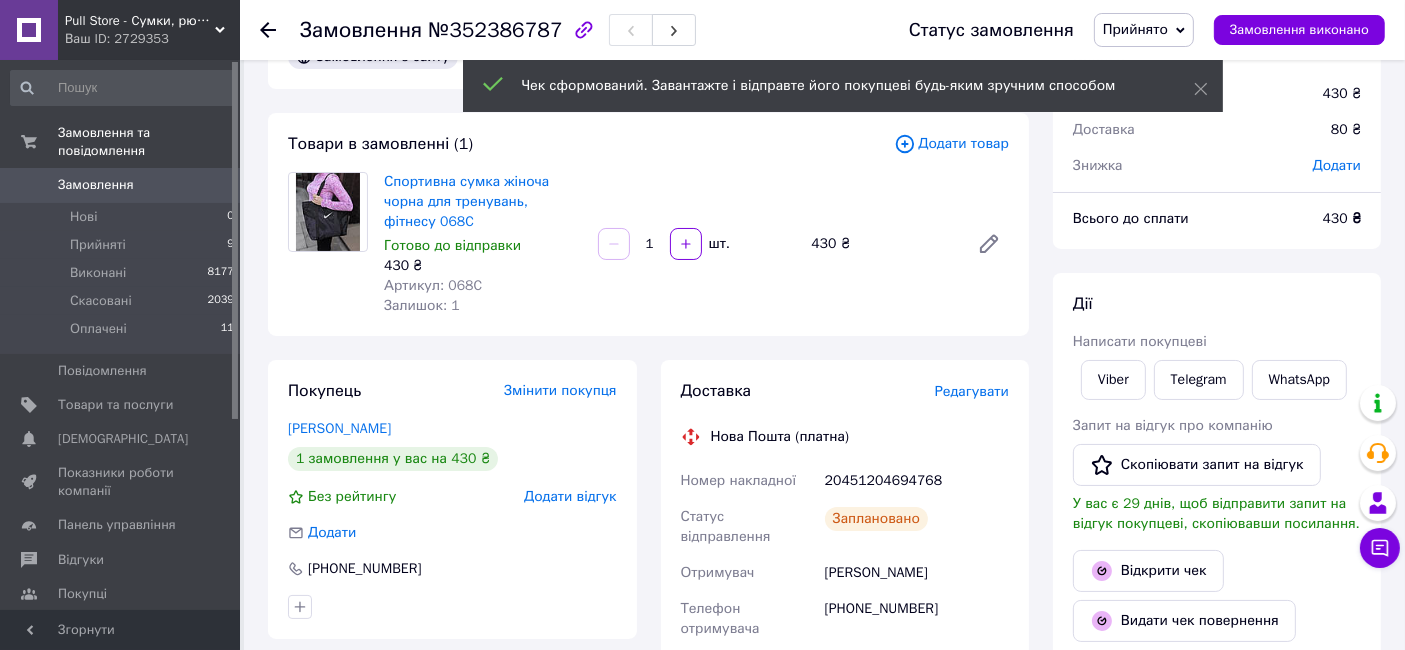 scroll, scrollTop: 60, scrollLeft: 0, axis: vertical 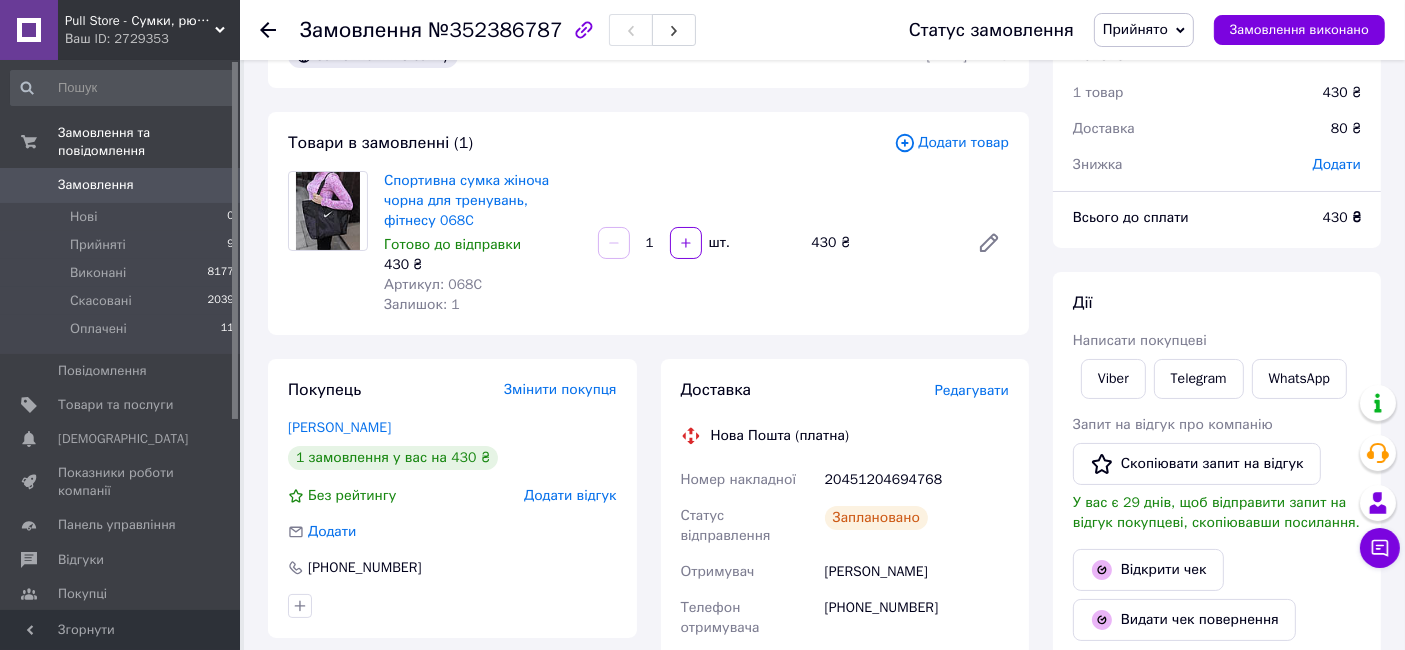 click 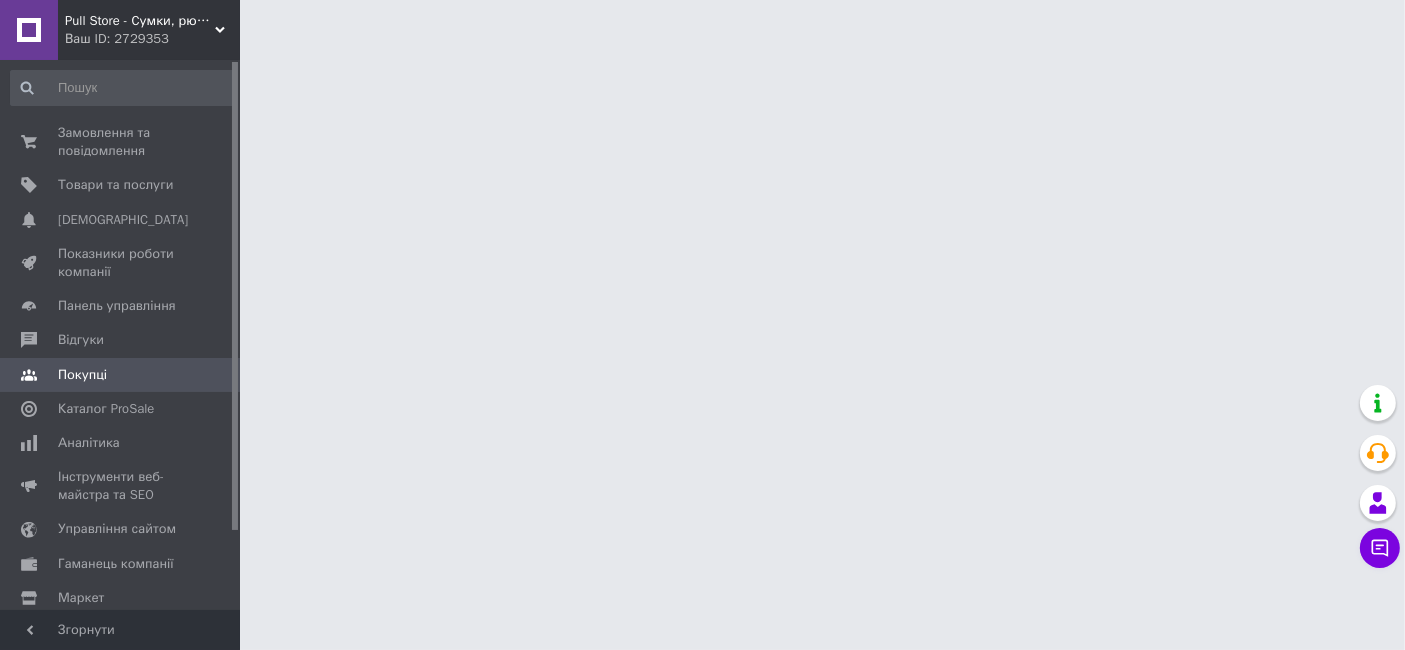 scroll, scrollTop: 0, scrollLeft: 0, axis: both 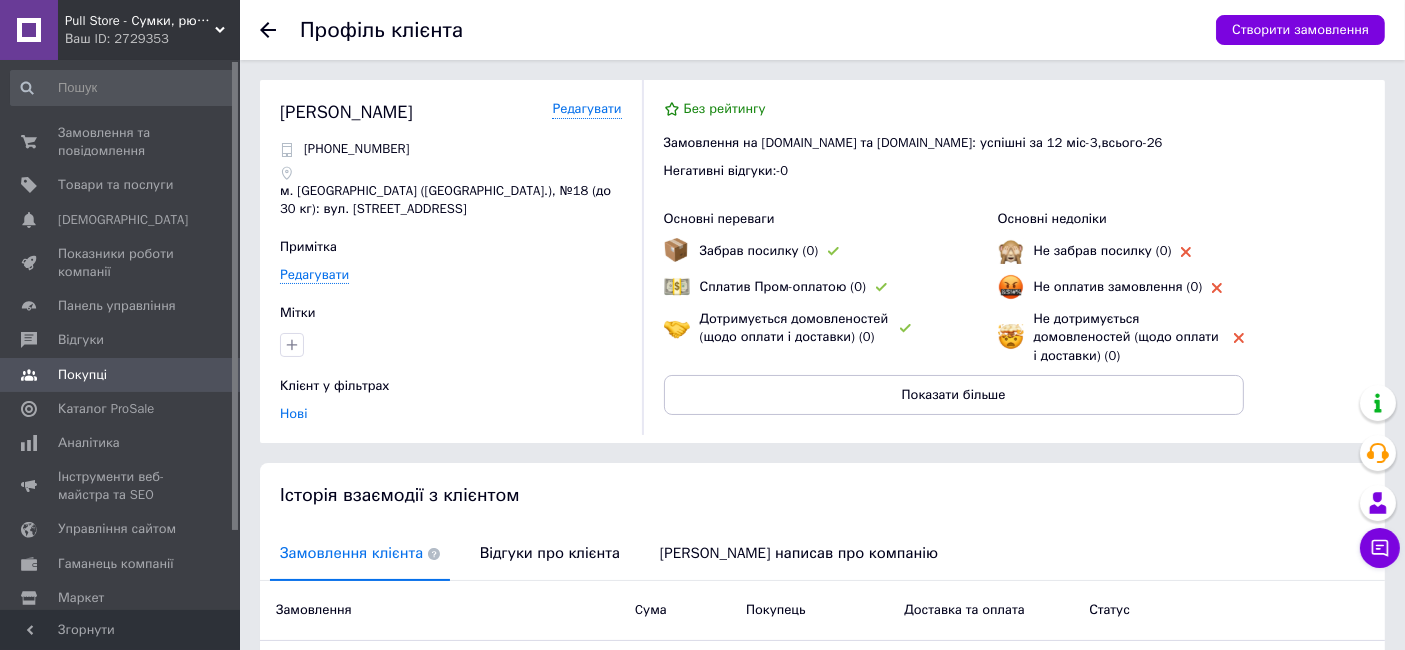 click 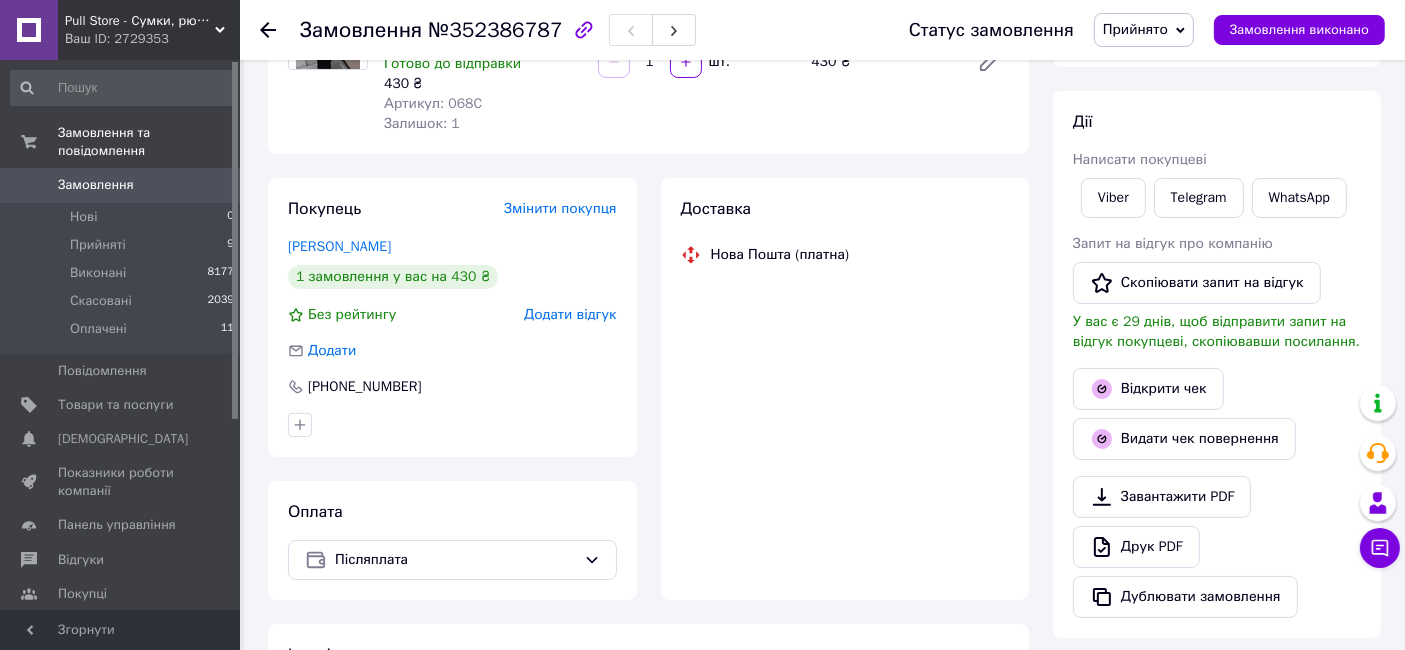 scroll, scrollTop: 262, scrollLeft: 0, axis: vertical 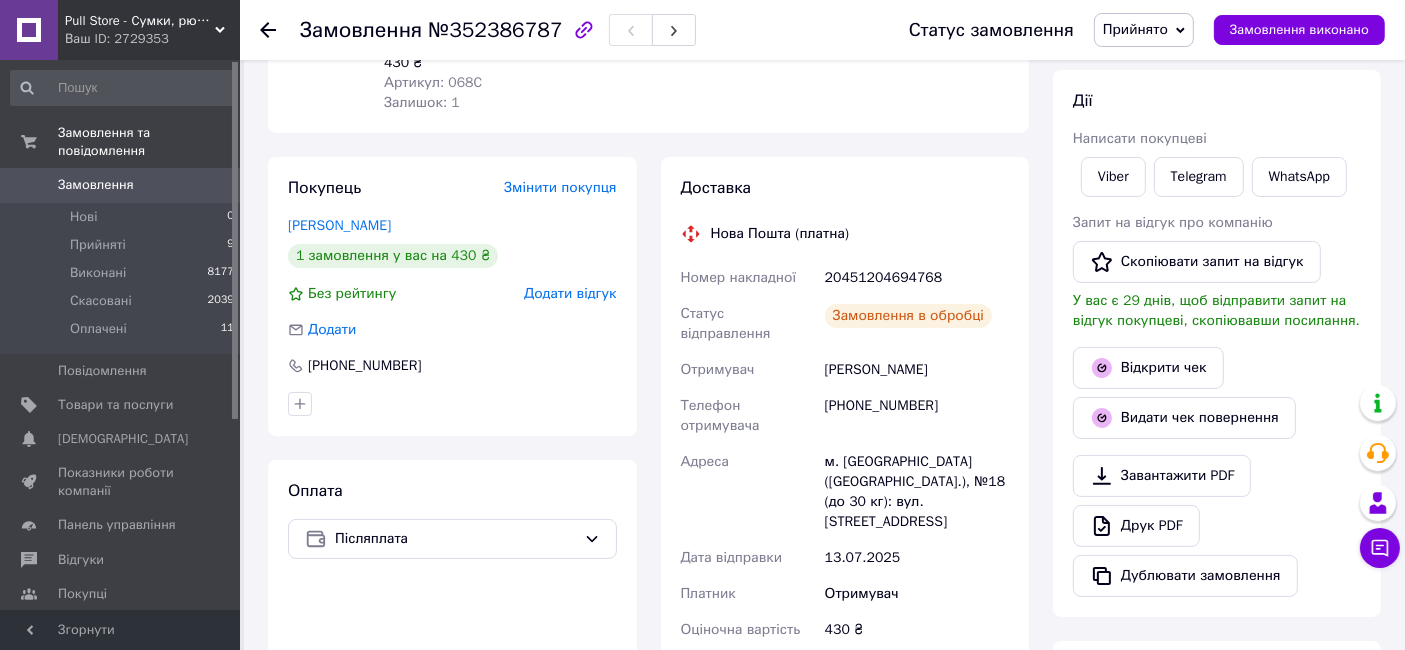 click 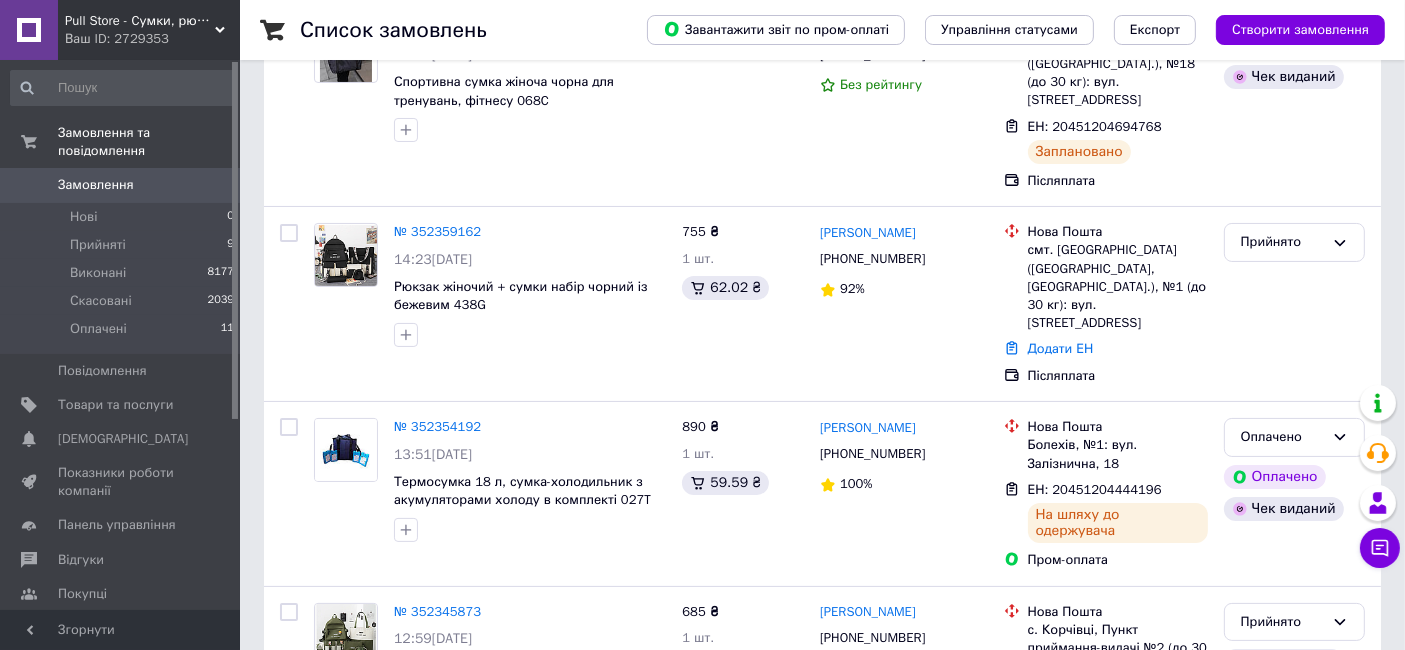 scroll, scrollTop: 237, scrollLeft: 0, axis: vertical 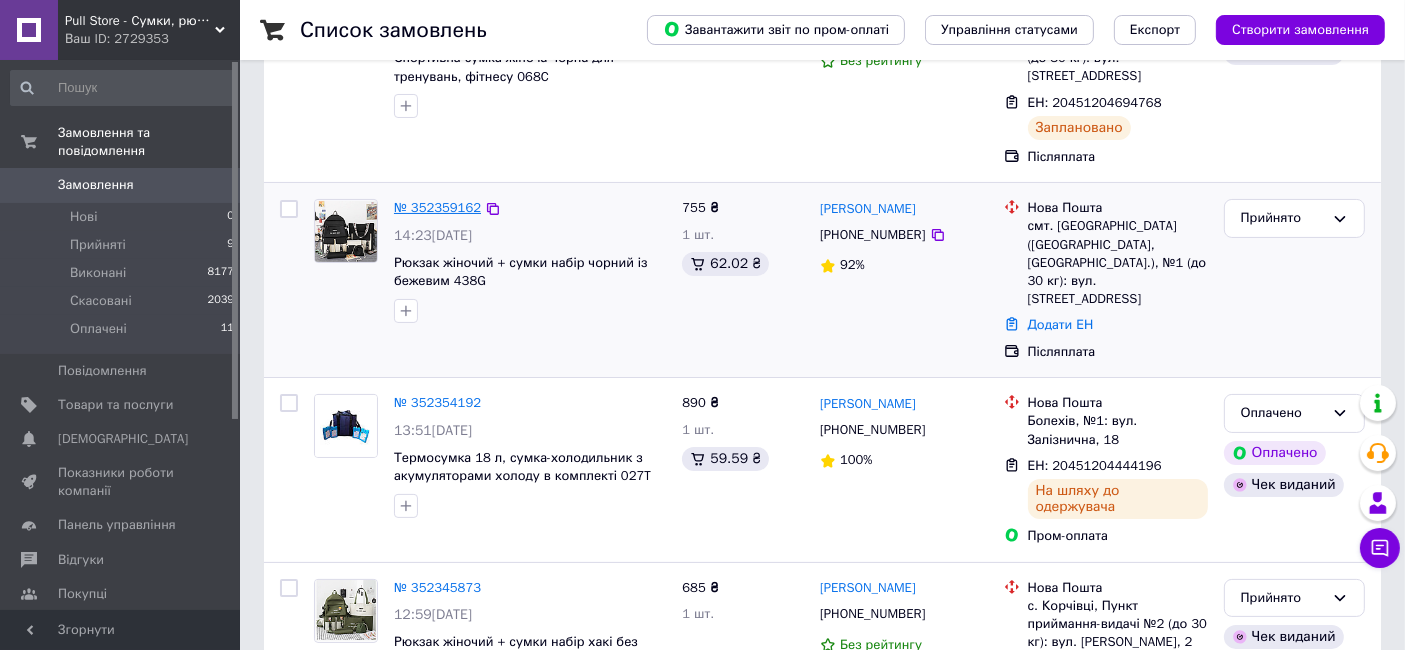 click on "№ 352359162" at bounding box center [437, 207] 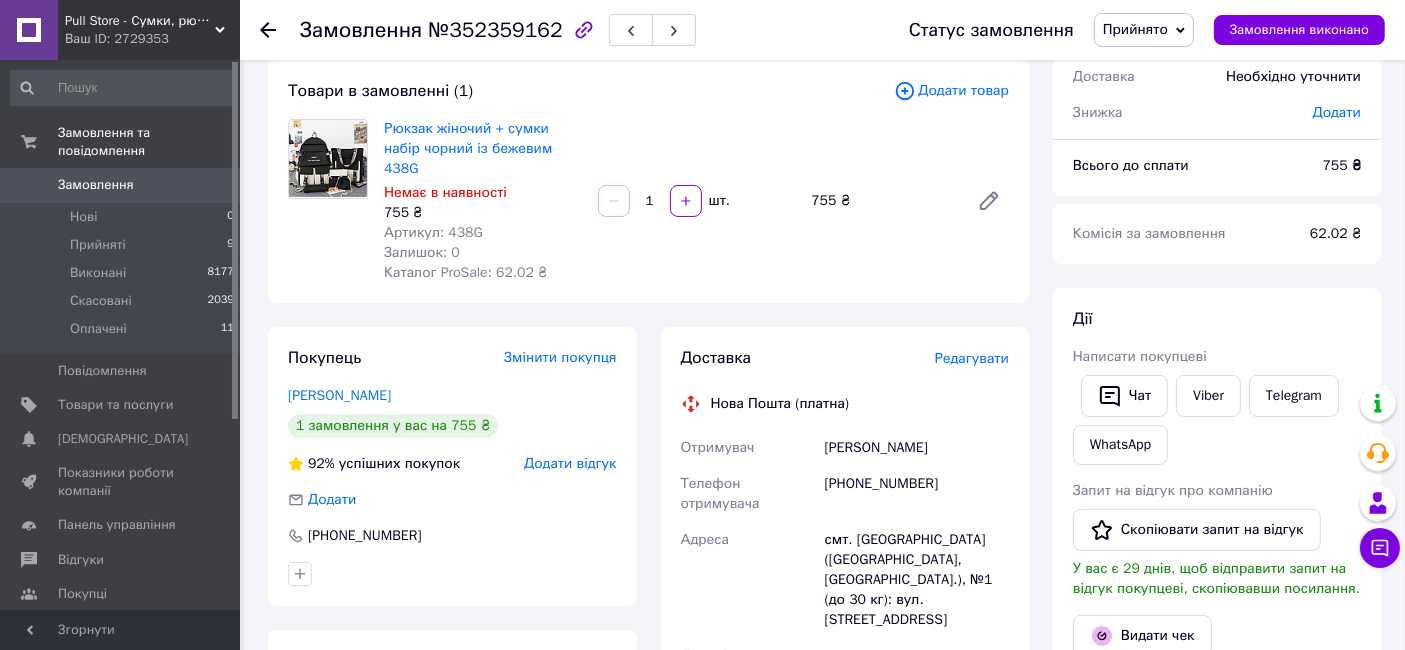 scroll, scrollTop: 123, scrollLeft: 0, axis: vertical 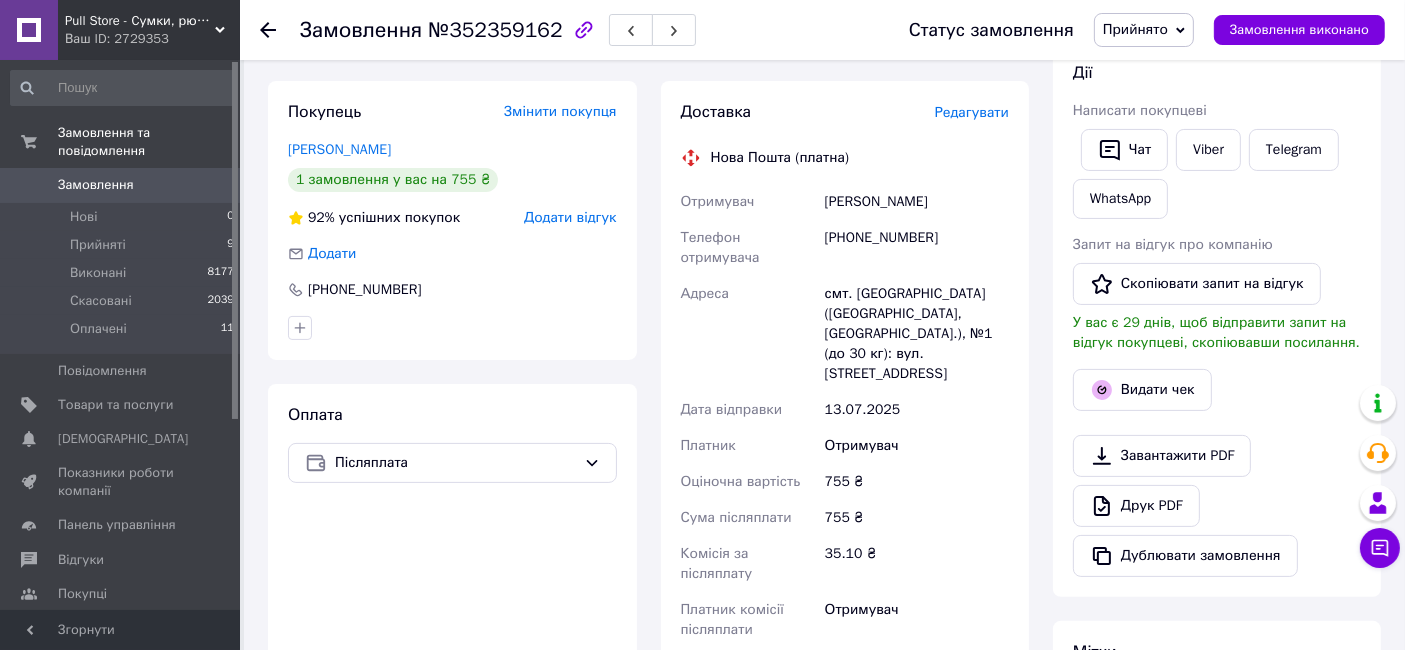 click on "Редагувати" at bounding box center [972, 112] 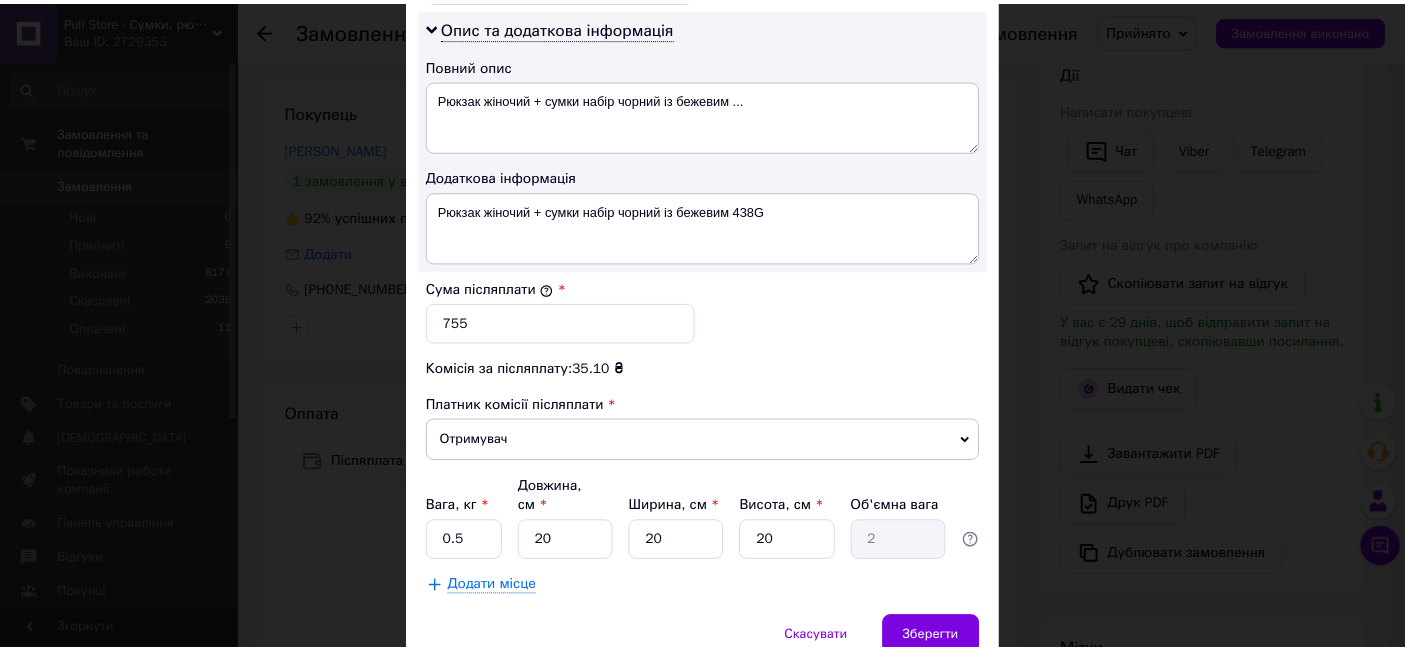 scroll, scrollTop: 1090, scrollLeft: 0, axis: vertical 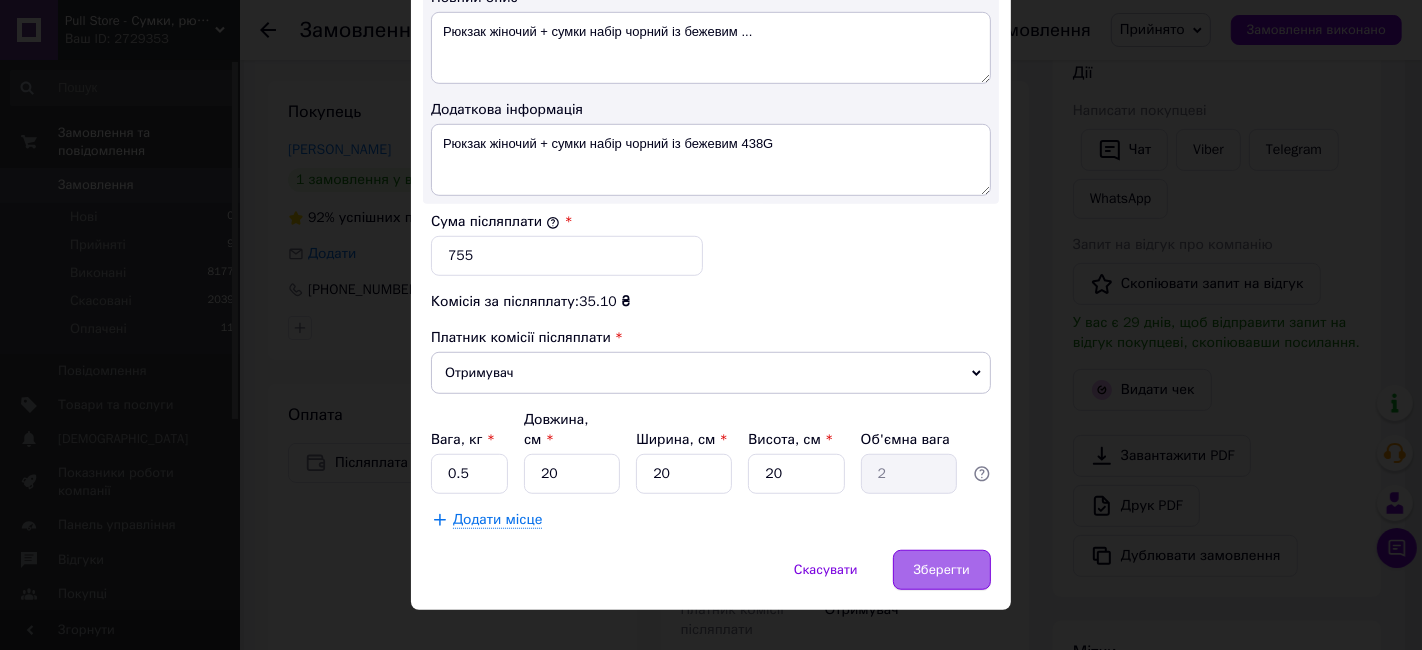 click on "Зберегти" at bounding box center [942, 570] 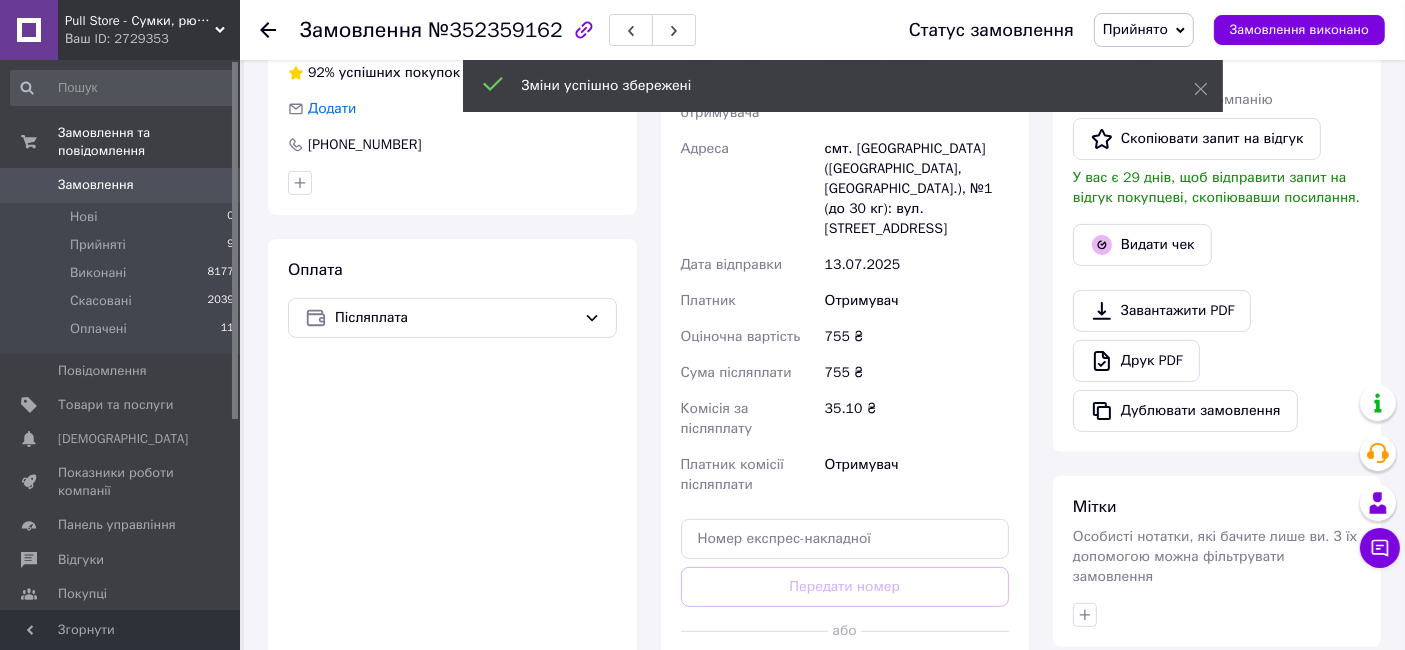 scroll, scrollTop: 565, scrollLeft: 0, axis: vertical 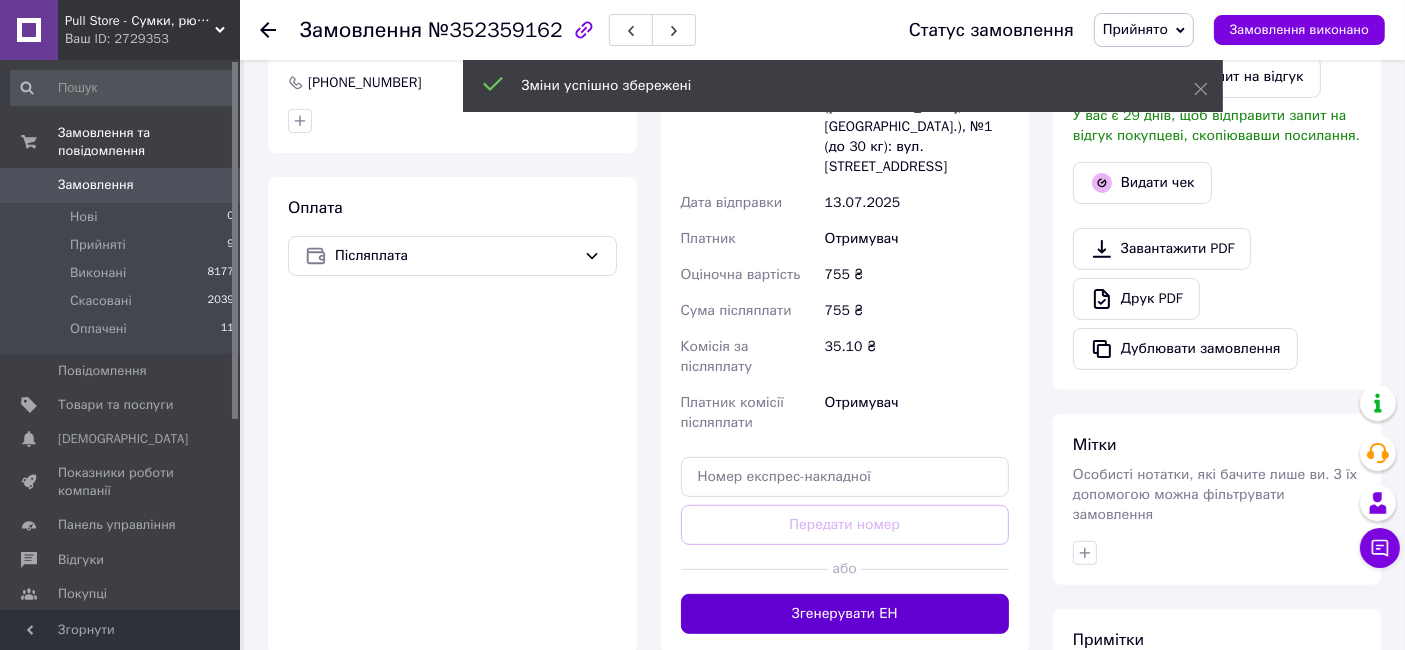 click on "Згенерувати ЕН" at bounding box center [845, 614] 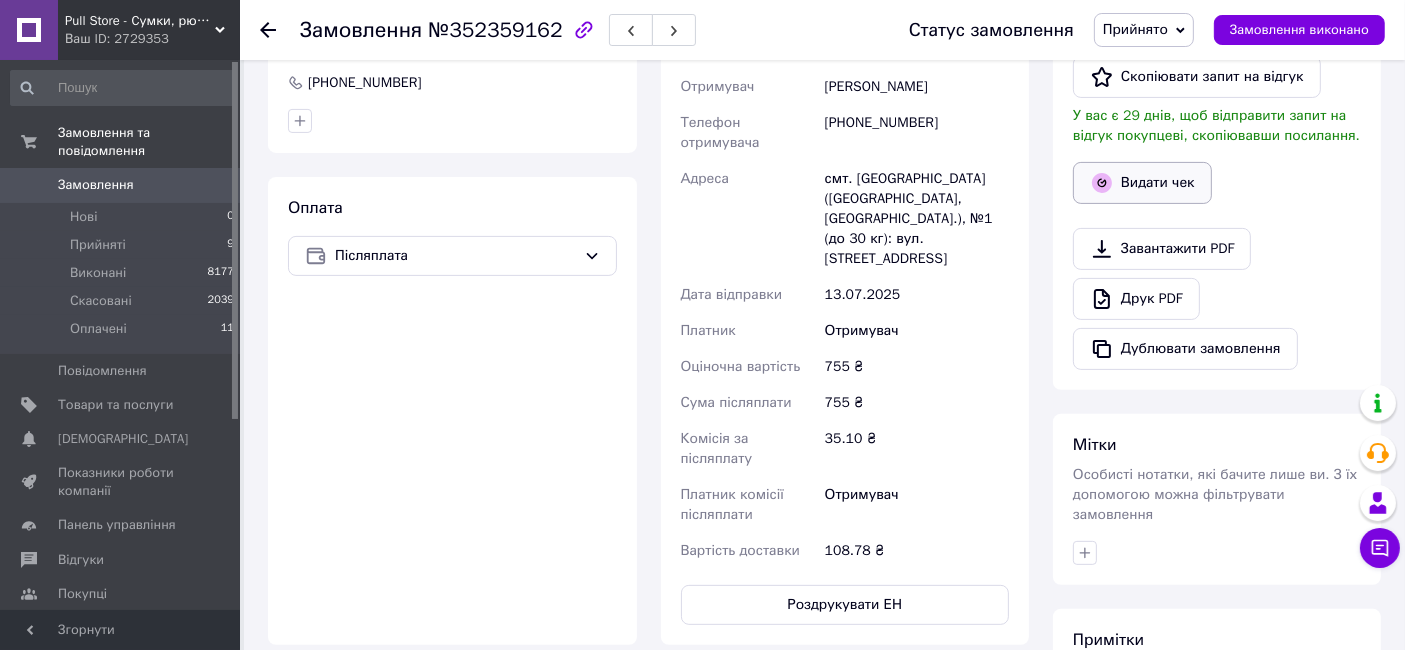 click on "Видати чек" at bounding box center [1142, 183] 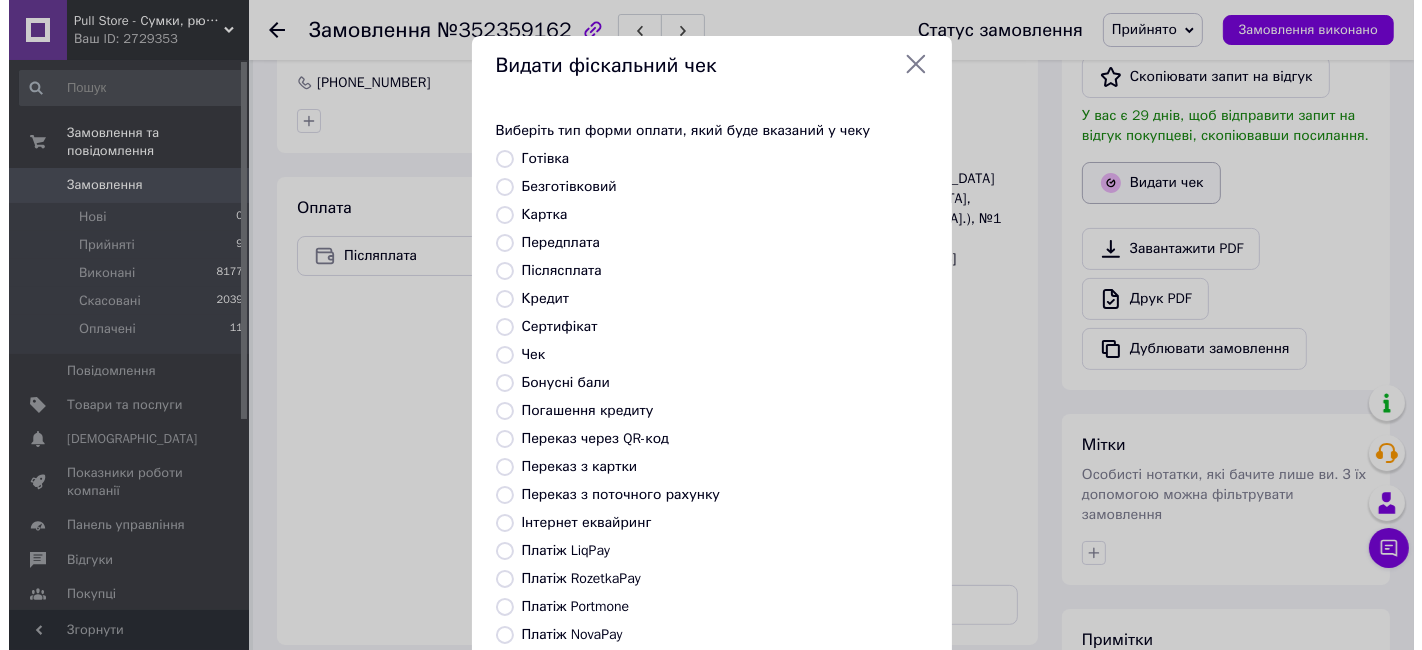 scroll, scrollTop: 545, scrollLeft: 0, axis: vertical 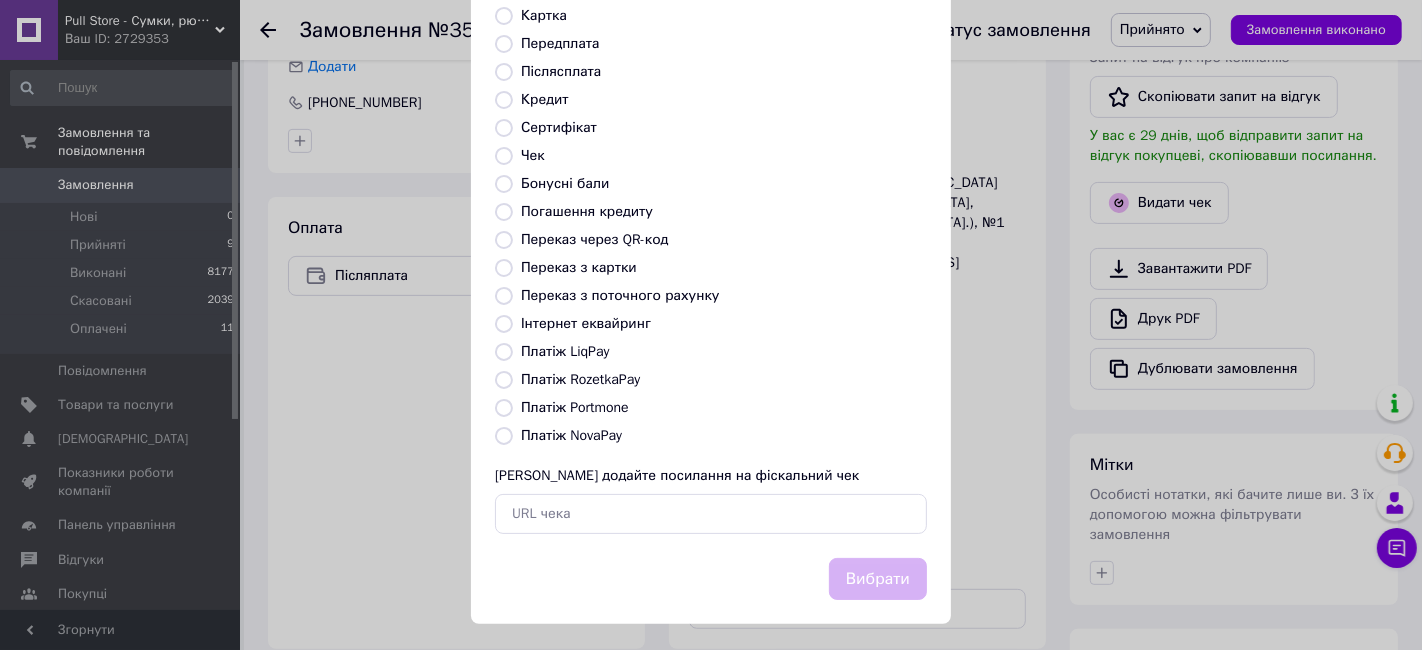 click on "Платіж NovaPay" at bounding box center (504, 436) 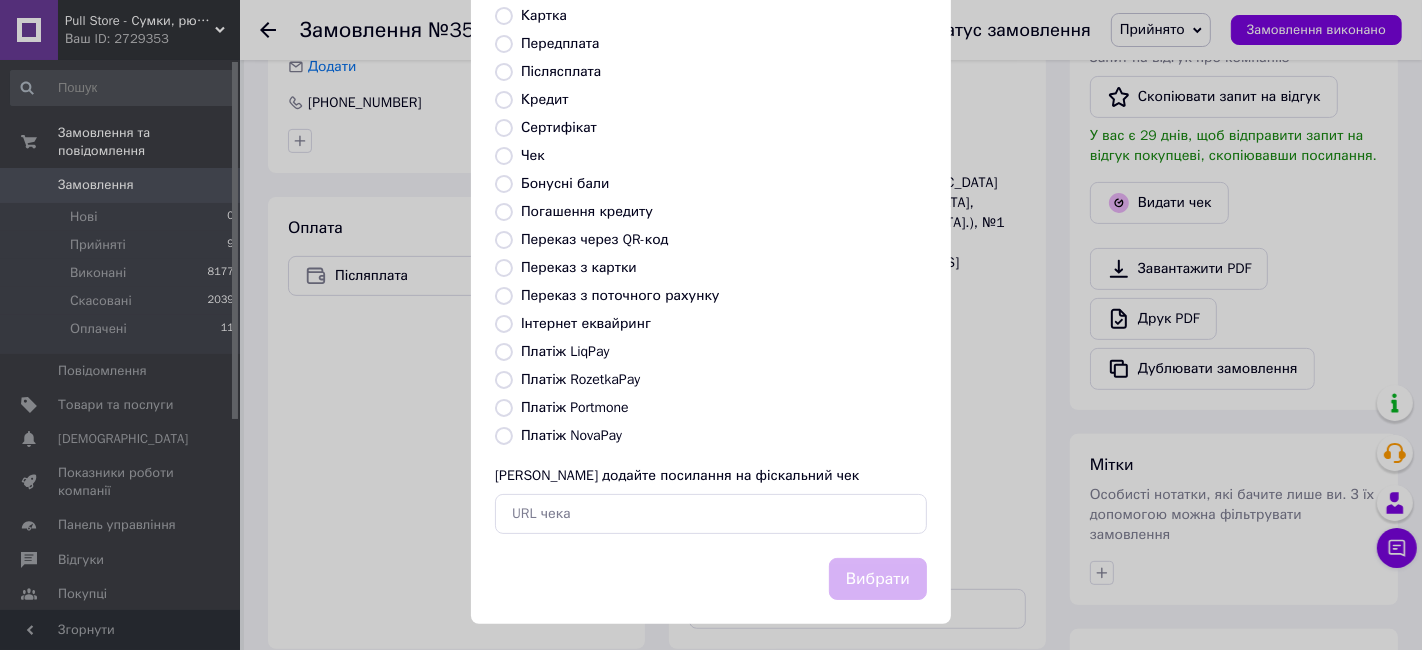 radio on "true" 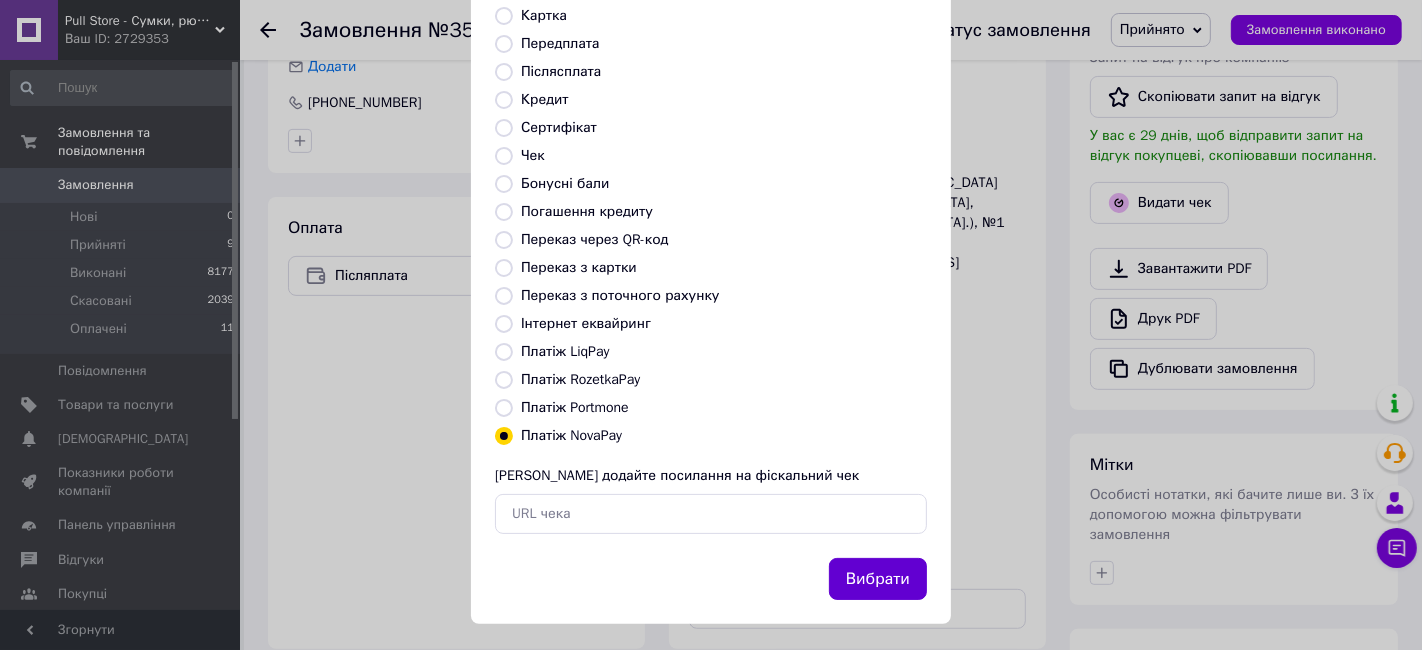 click on "Вибрати" at bounding box center (878, 579) 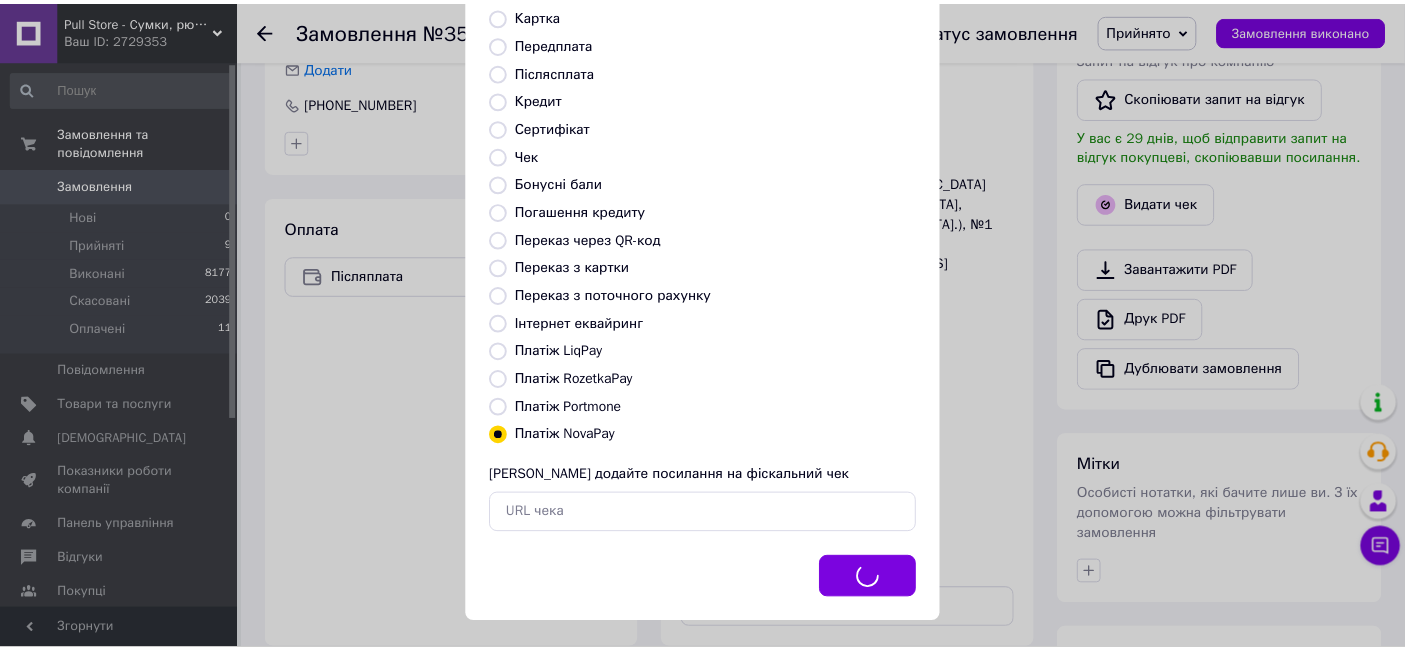 scroll, scrollTop: 565, scrollLeft: 0, axis: vertical 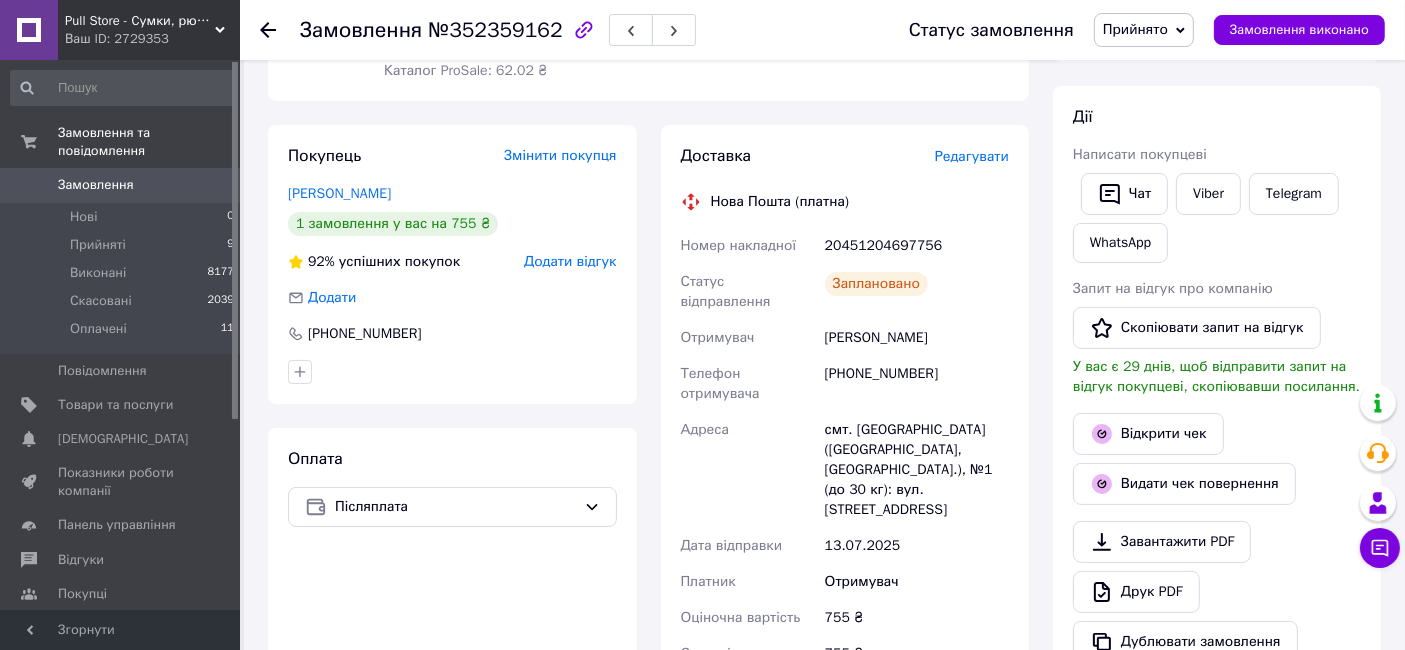click 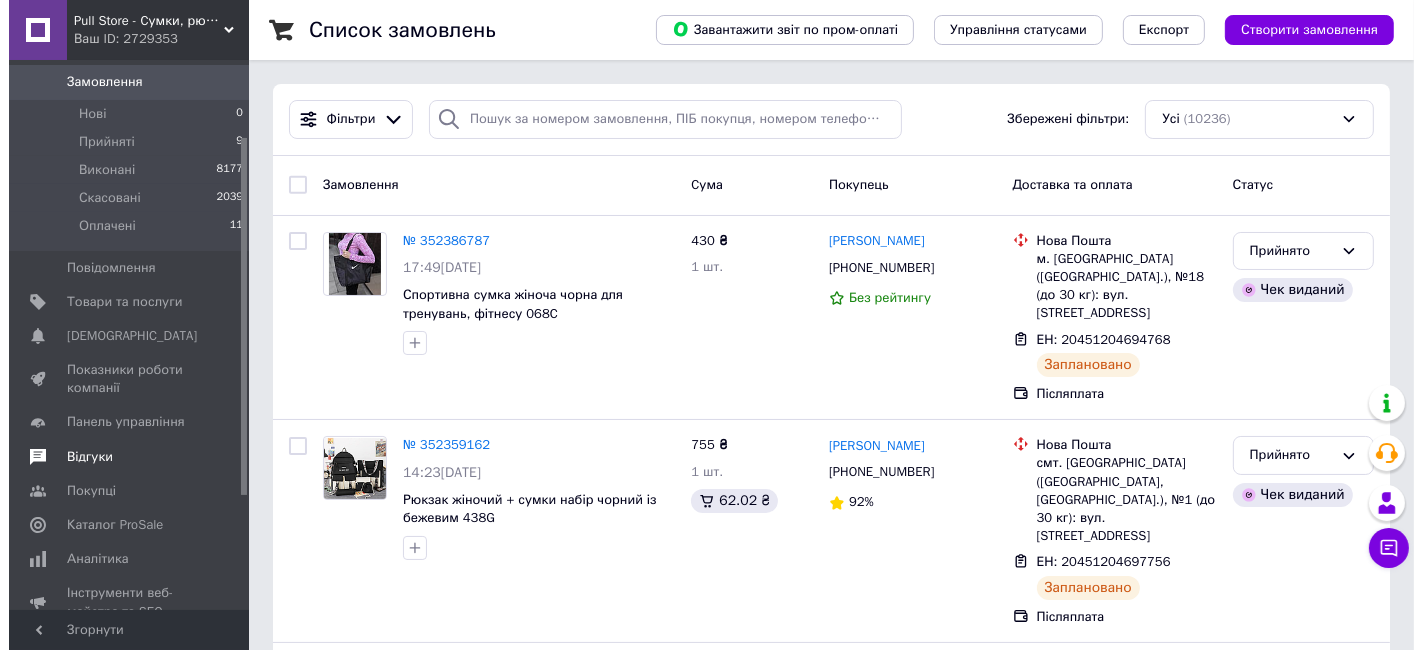 scroll, scrollTop: 117, scrollLeft: 0, axis: vertical 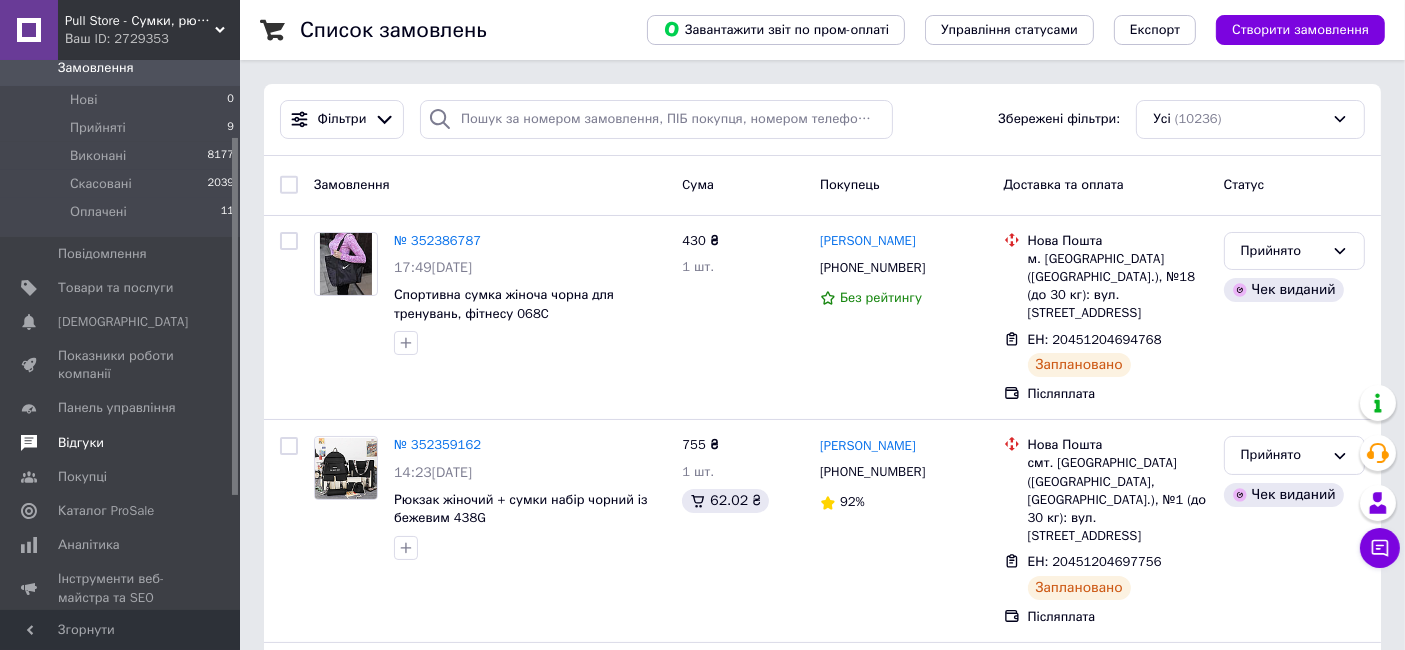 drag, startPoint x: 235, startPoint y: 344, endPoint x: 239, endPoint y: 420, distance: 76.105194 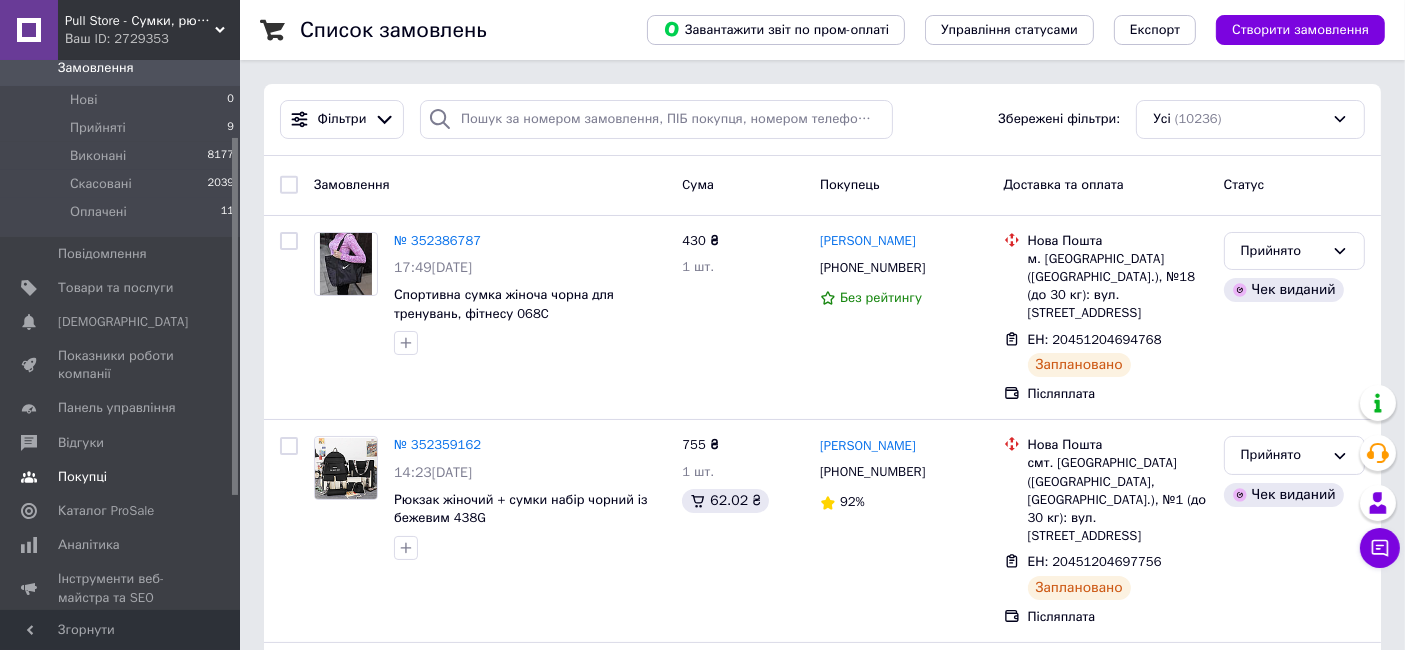 click on "Покупці" at bounding box center (82, 477) 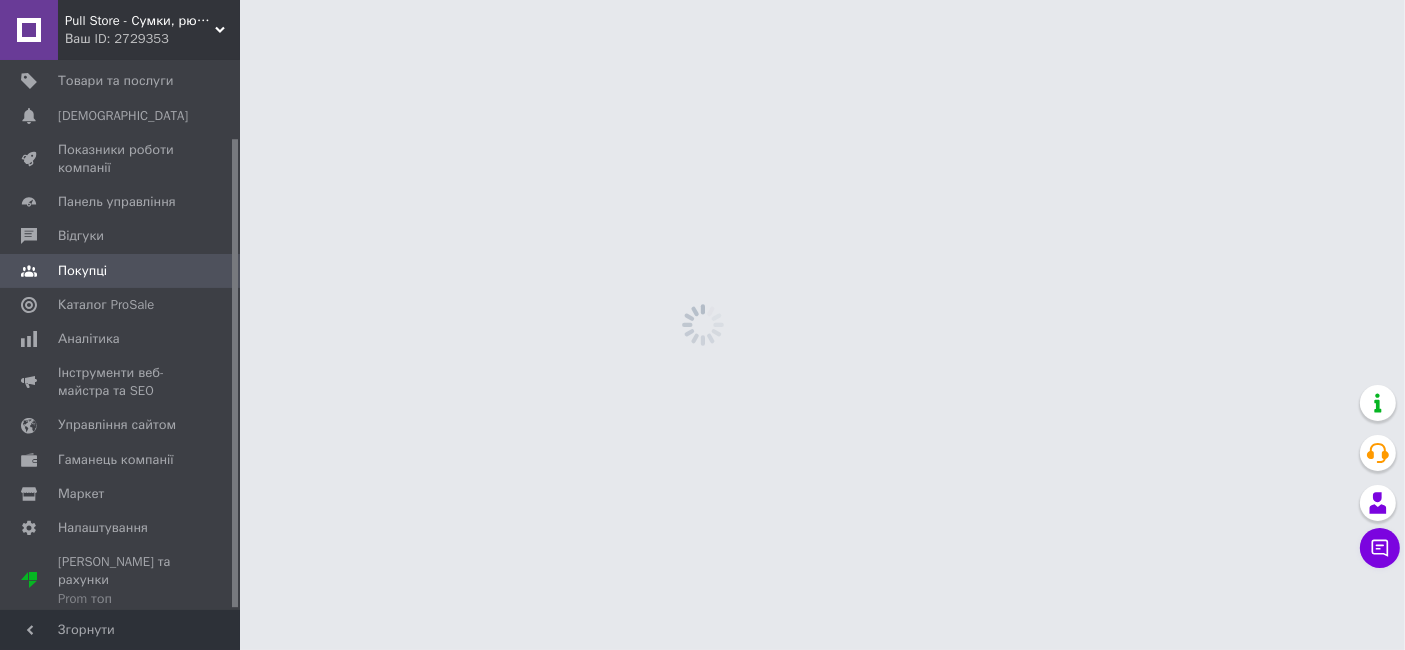 scroll, scrollTop: 91, scrollLeft: 0, axis: vertical 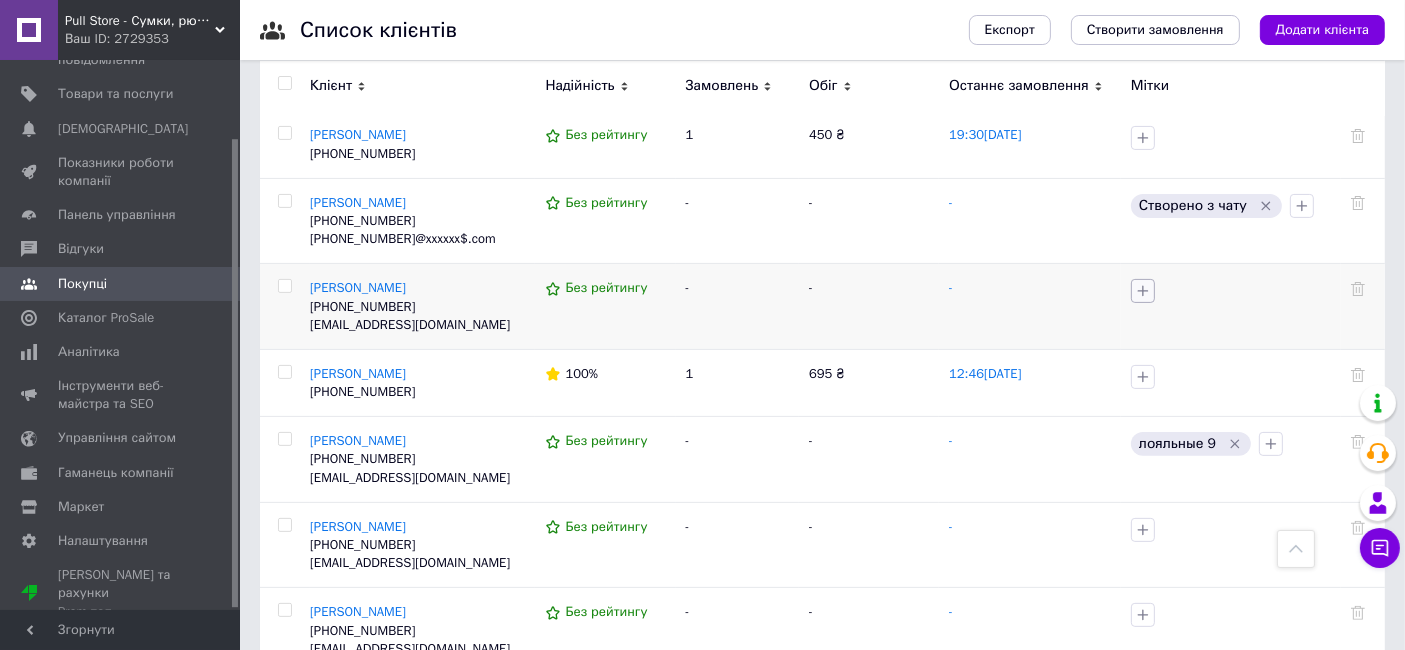 click 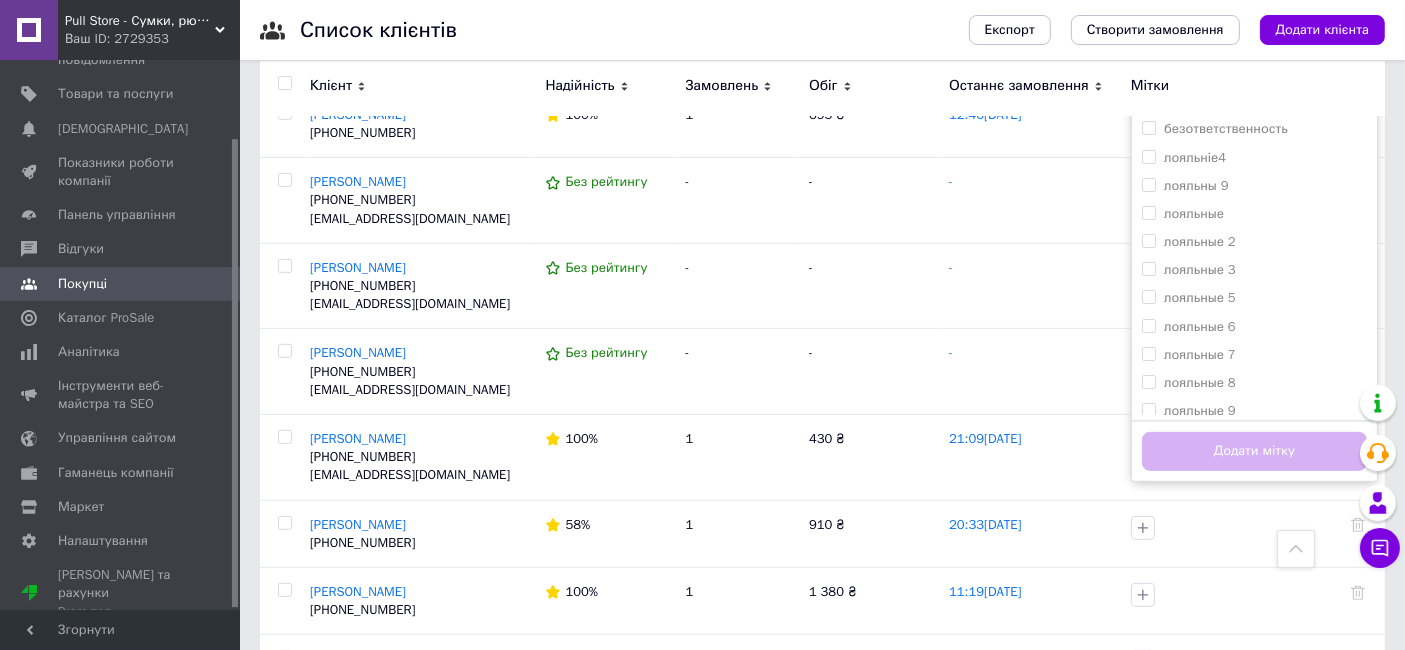 scroll, scrollTop: 800, scrollLeft: 0, axis: vertical 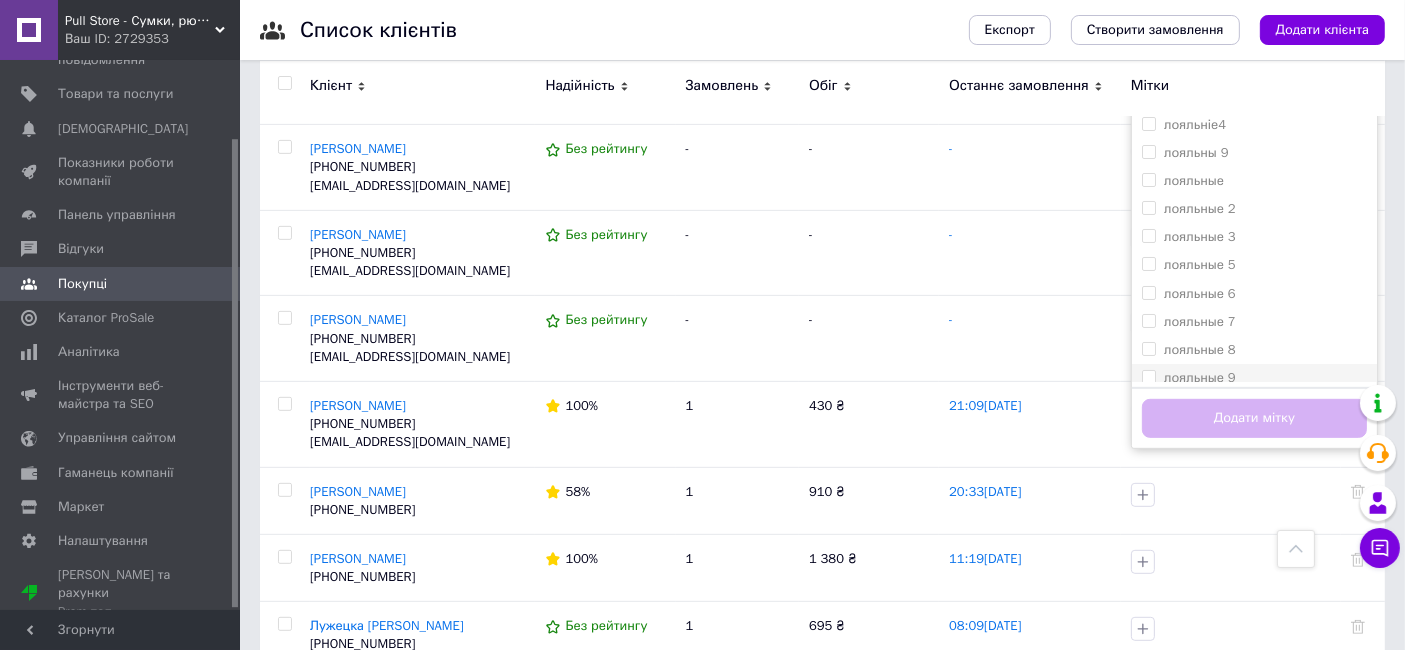 click on "лояльные 9" at bounding box center [1148, 376] 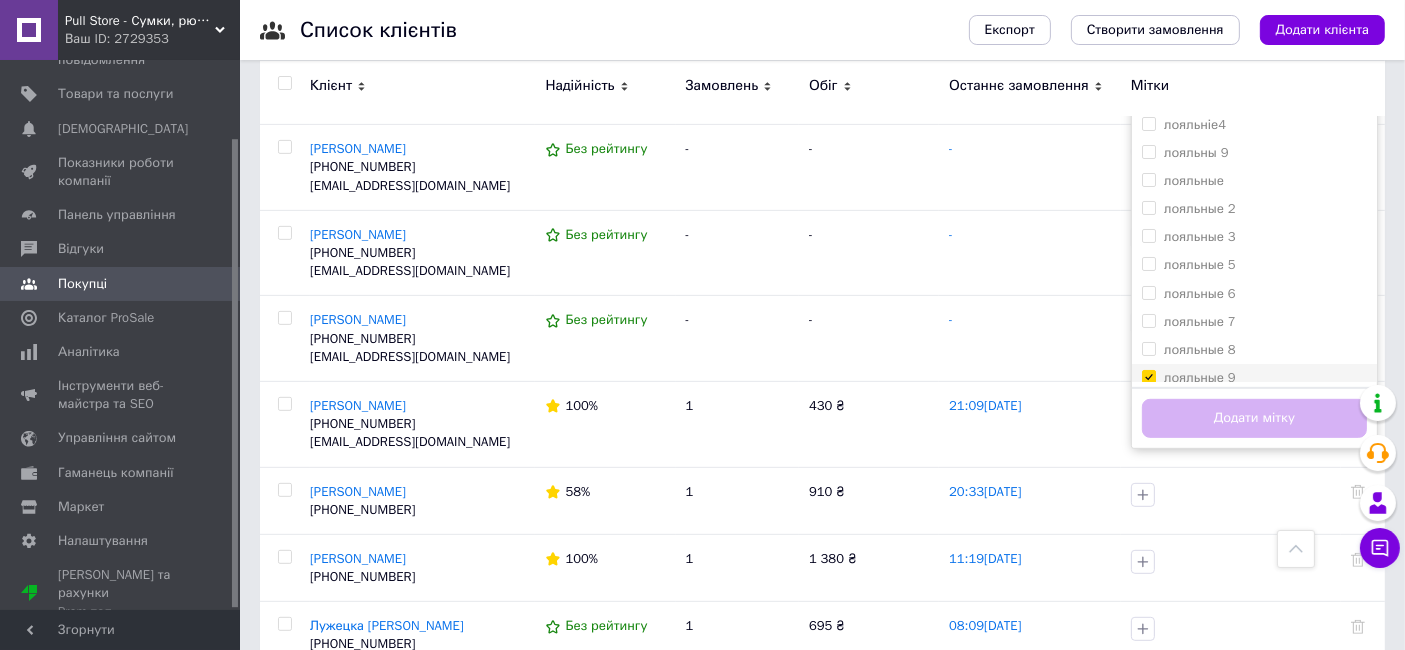 checkbox on "true" 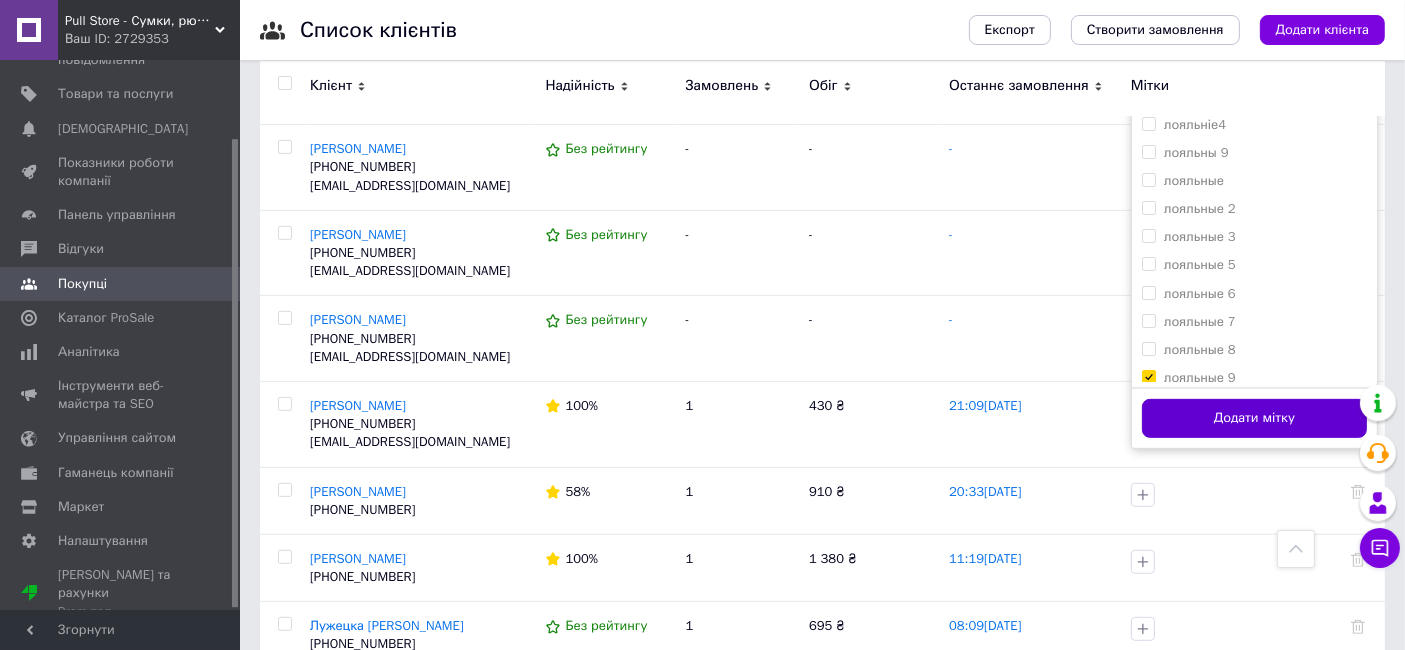 click on "Додати мітку" at bounding box center [1254, 418] 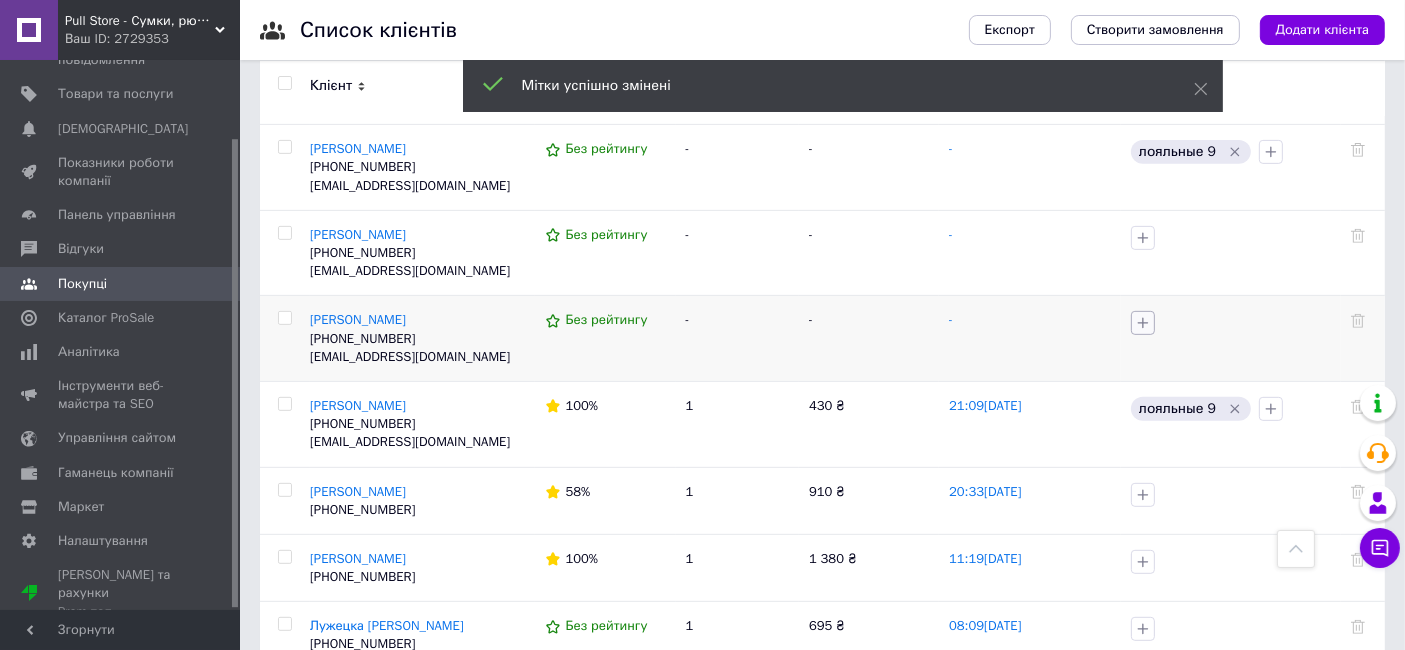 click 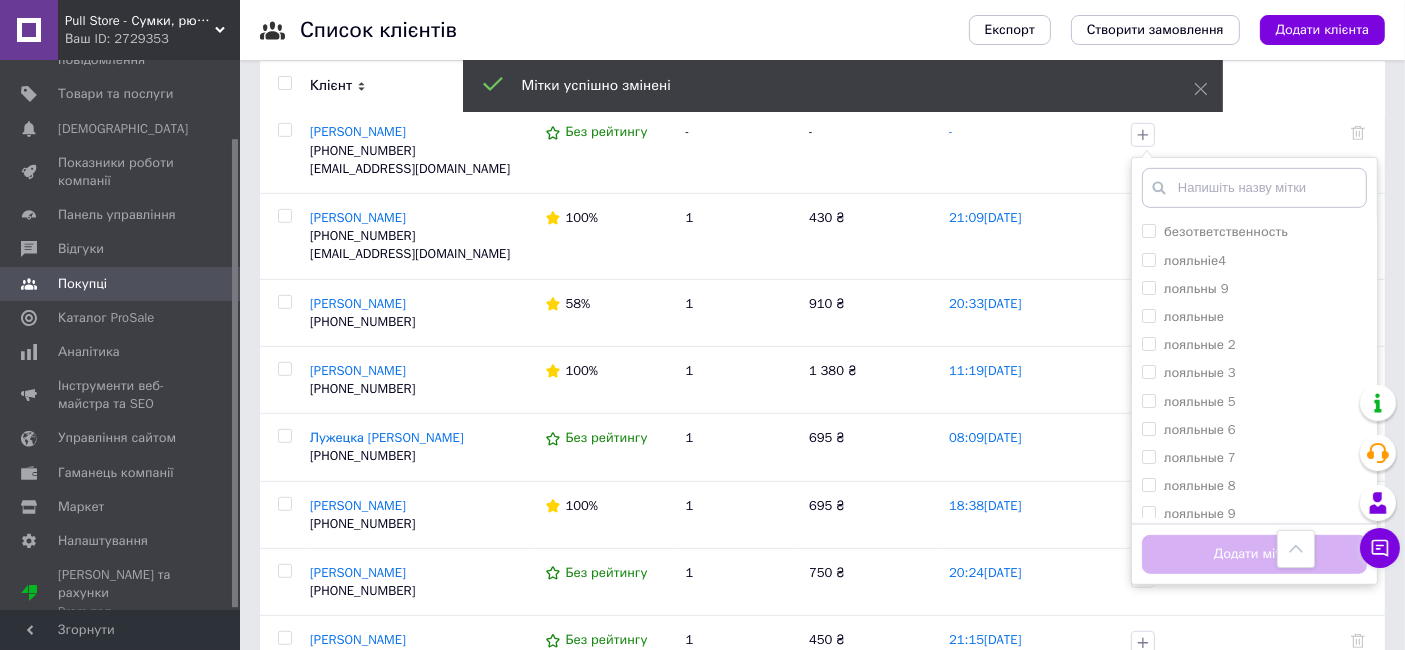 scroll, scrollTop: 991, scrollLeft: 0, axis: vertical 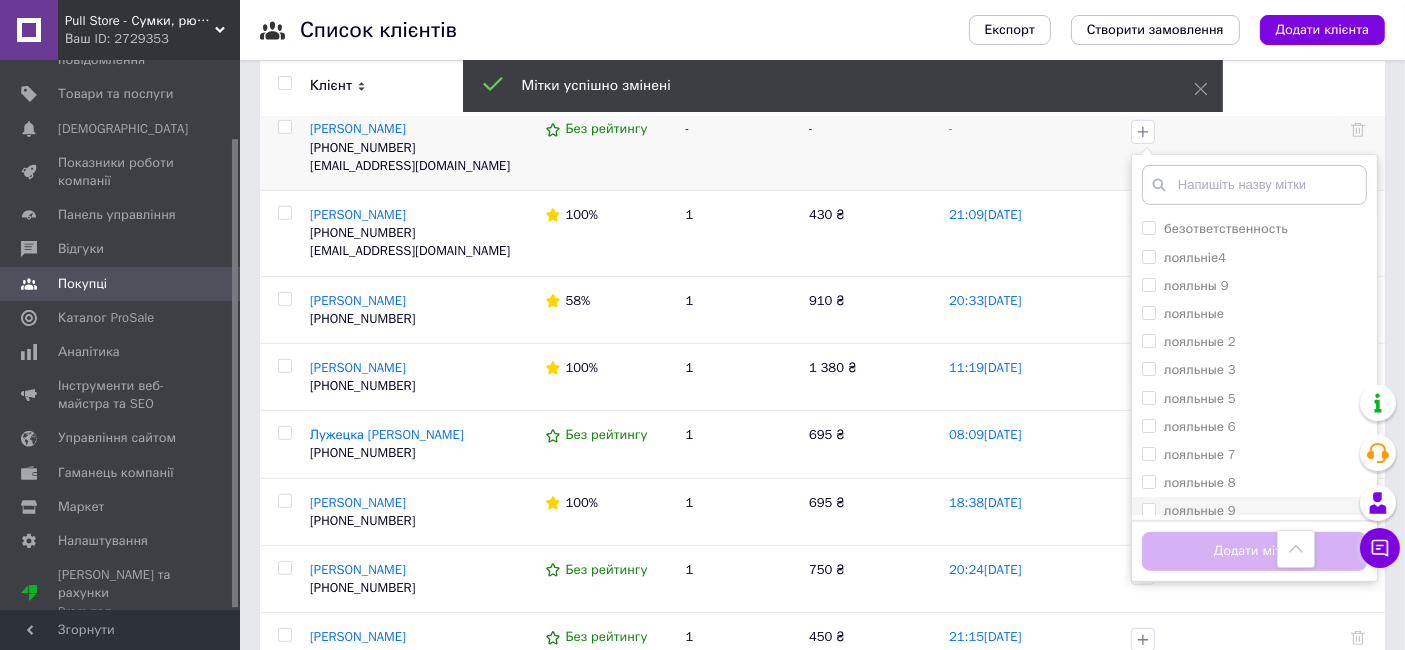 click on "лояльные 9" at bounding box center [1148, 509] 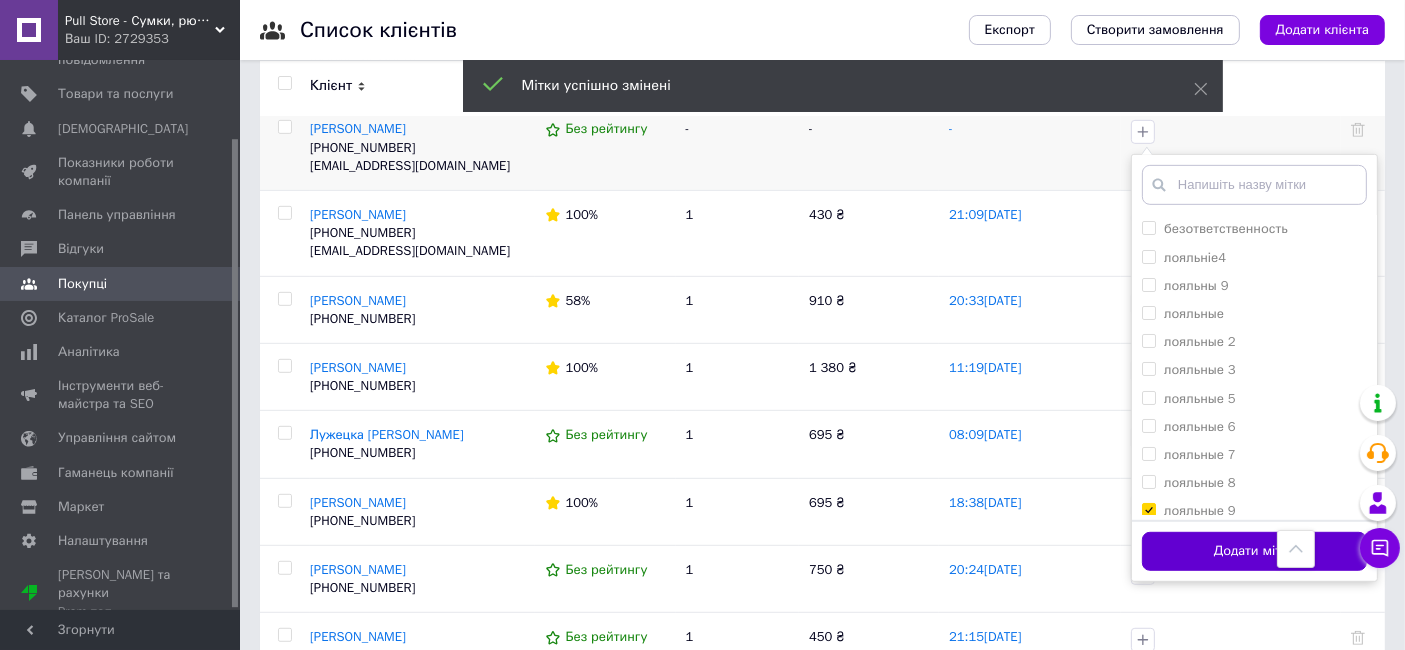 click on "Додати мітку" at bounding box center (1254, 551) 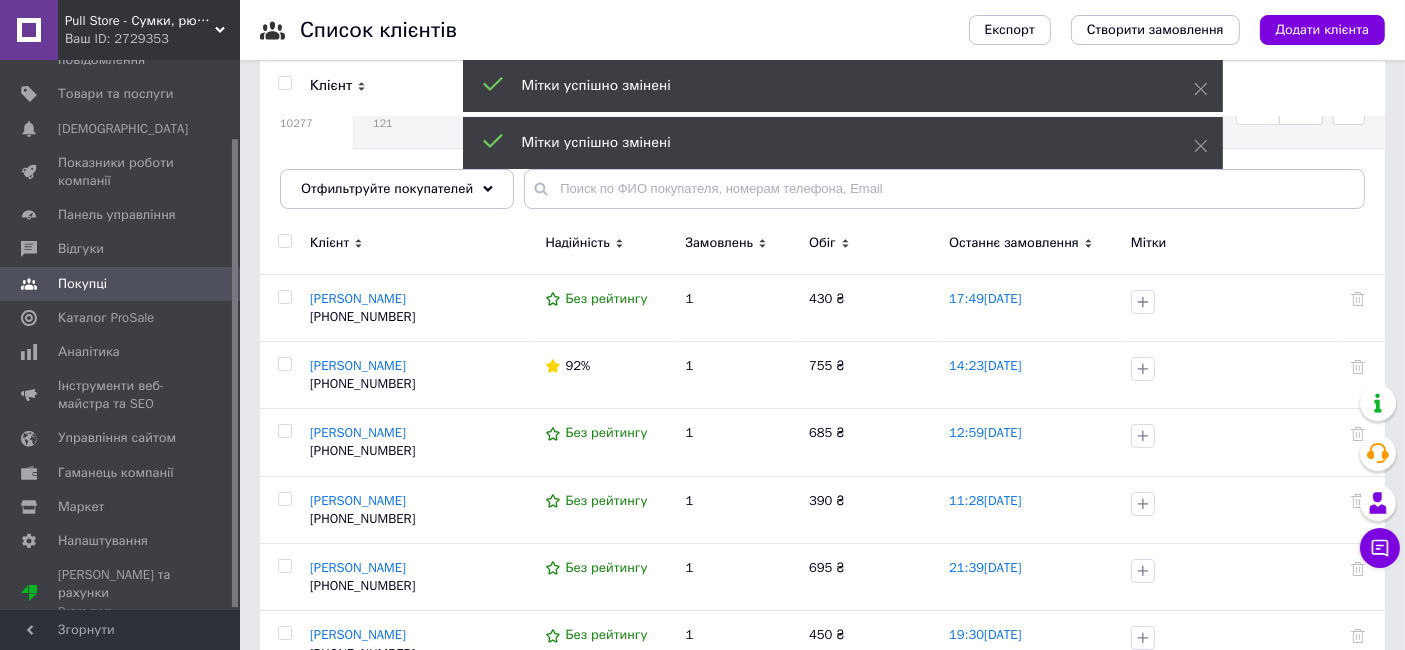 scroll, scrollTop: 0, scrollLeft: 0, axis: both 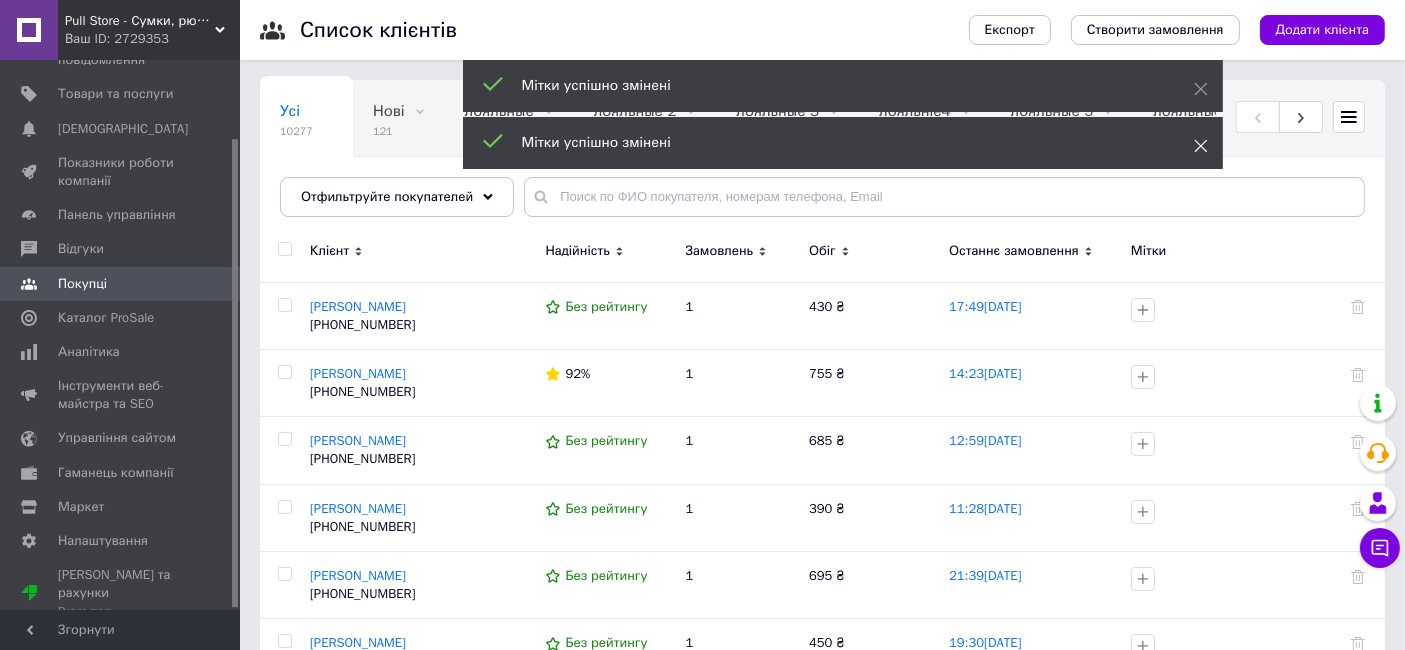 click 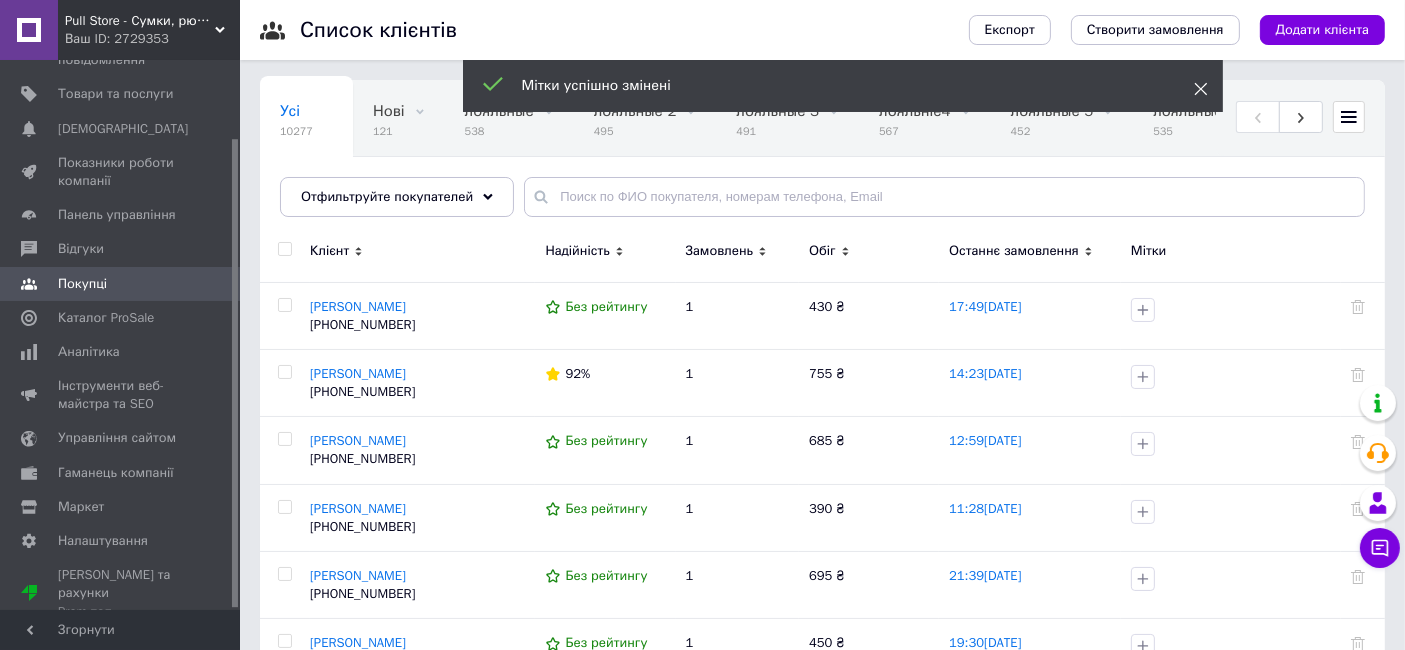 click 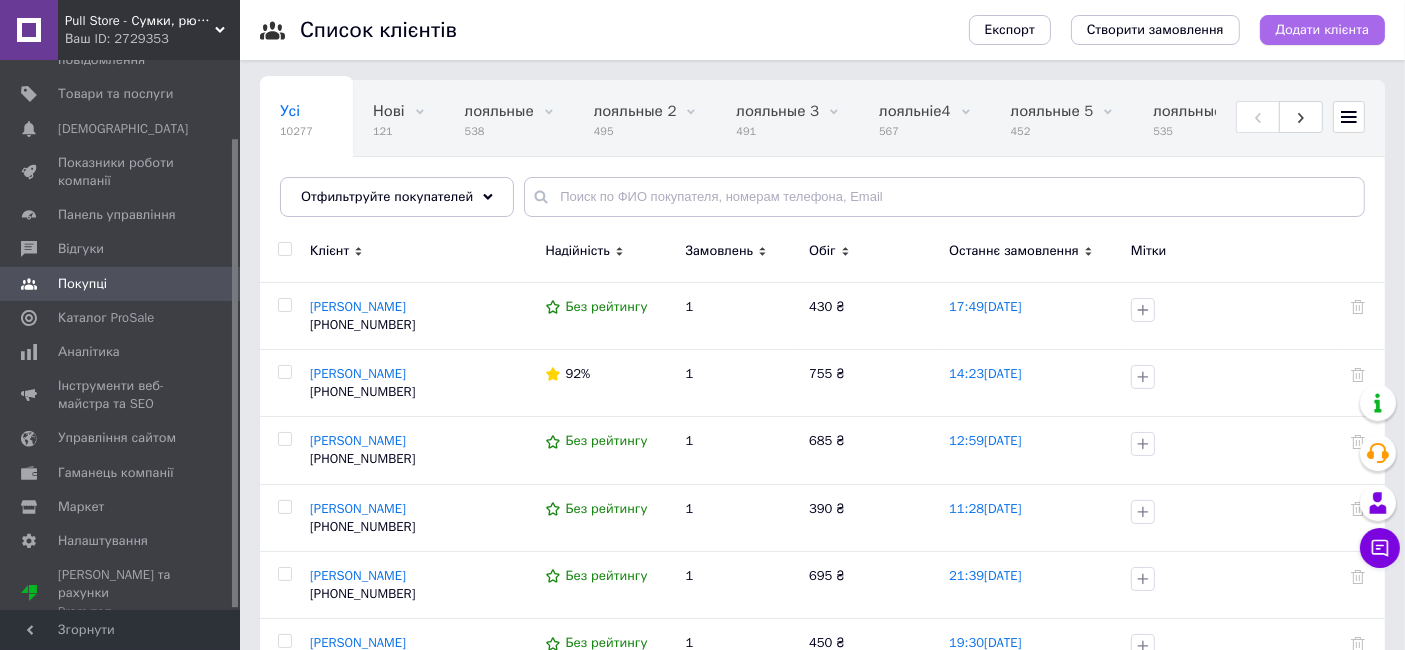 click on "Додати клієнта" at bounding box center (1322, 30) 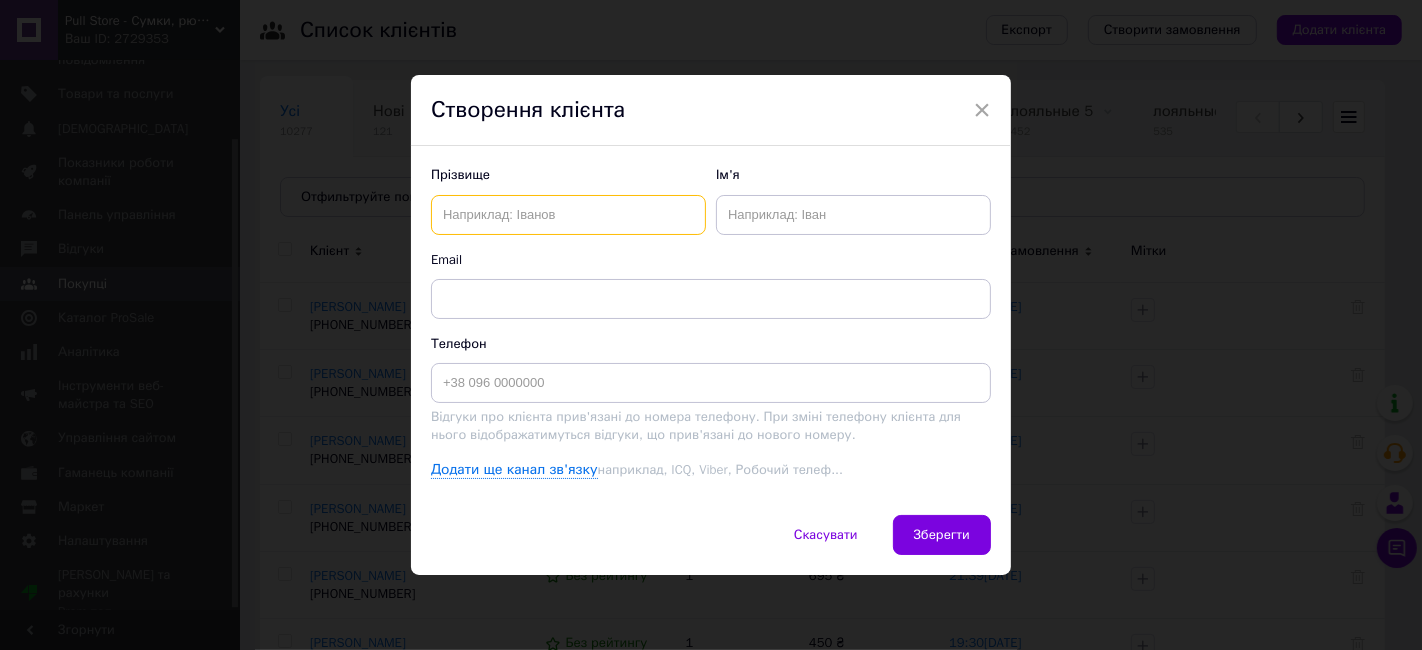 click at bounding box center (568, 215) 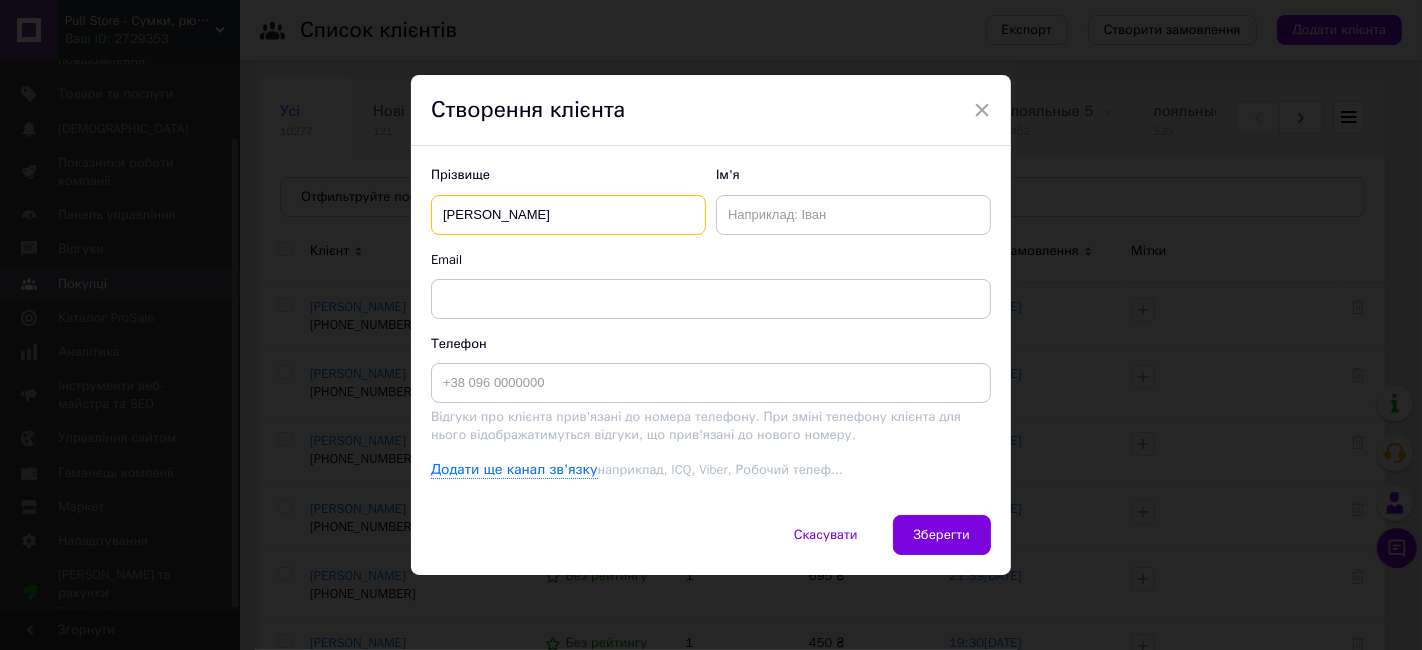 type on "[PERSON_NAME]" 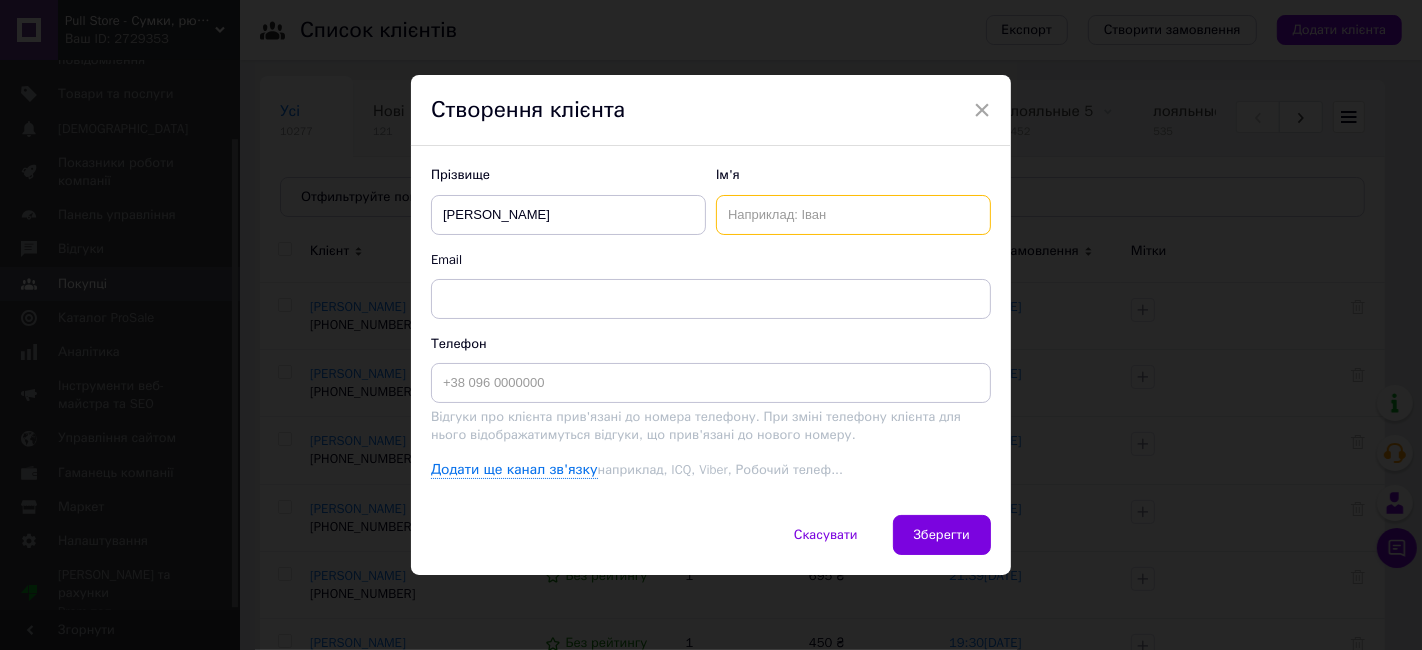 click at bounding box center [853, 215] 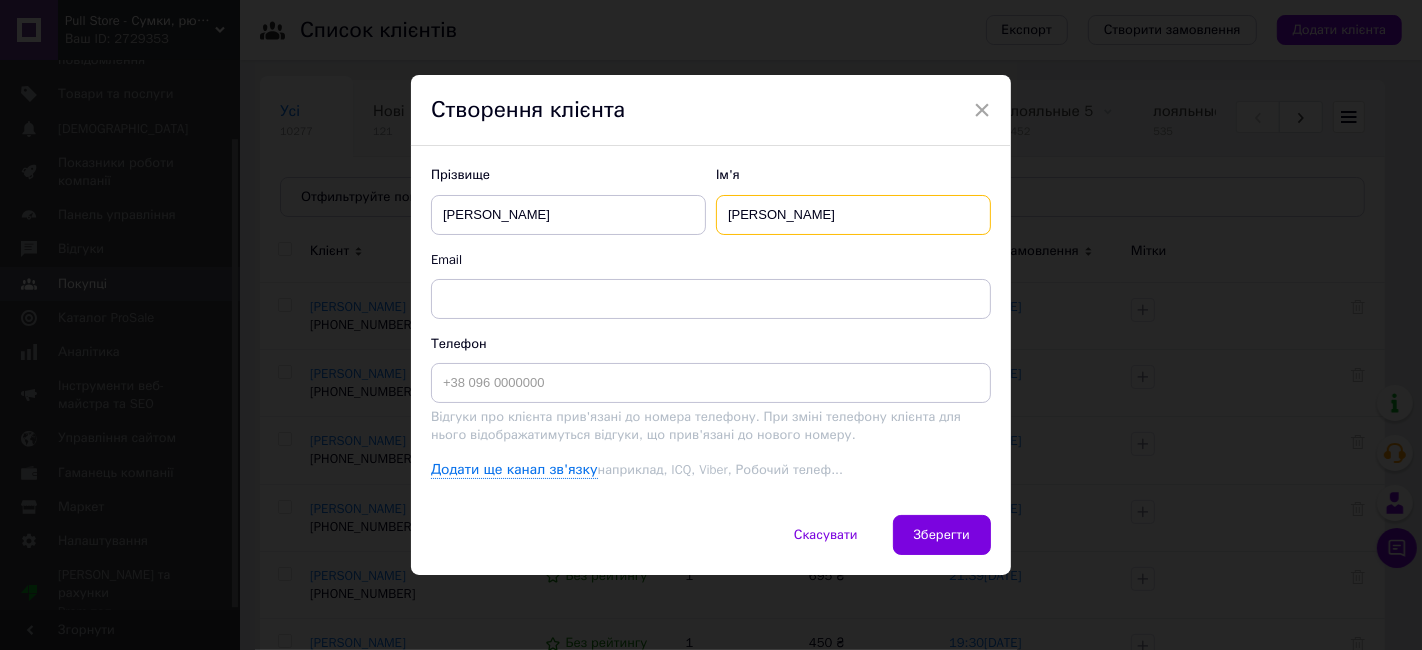 click on "[PERSON_NAME]" at bounding box center [853, 215] 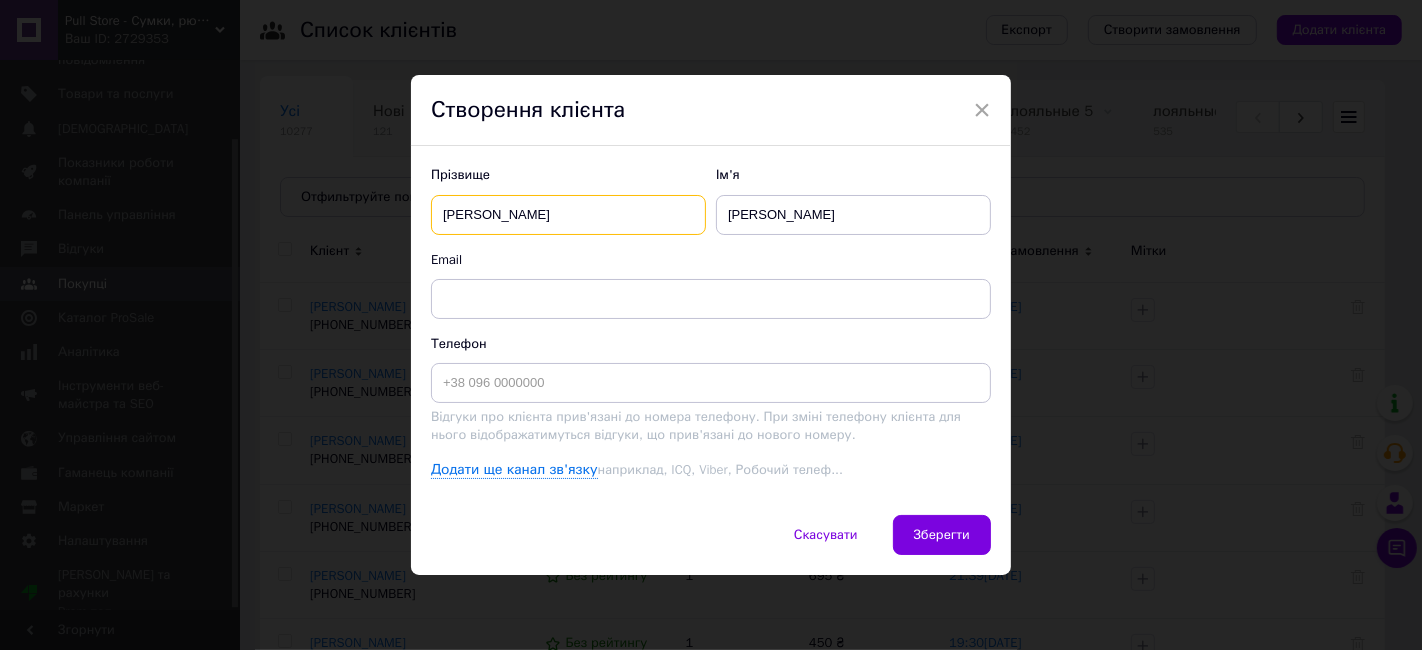 click on "[PERSON_NAME]" at bounding box center [568, 215] 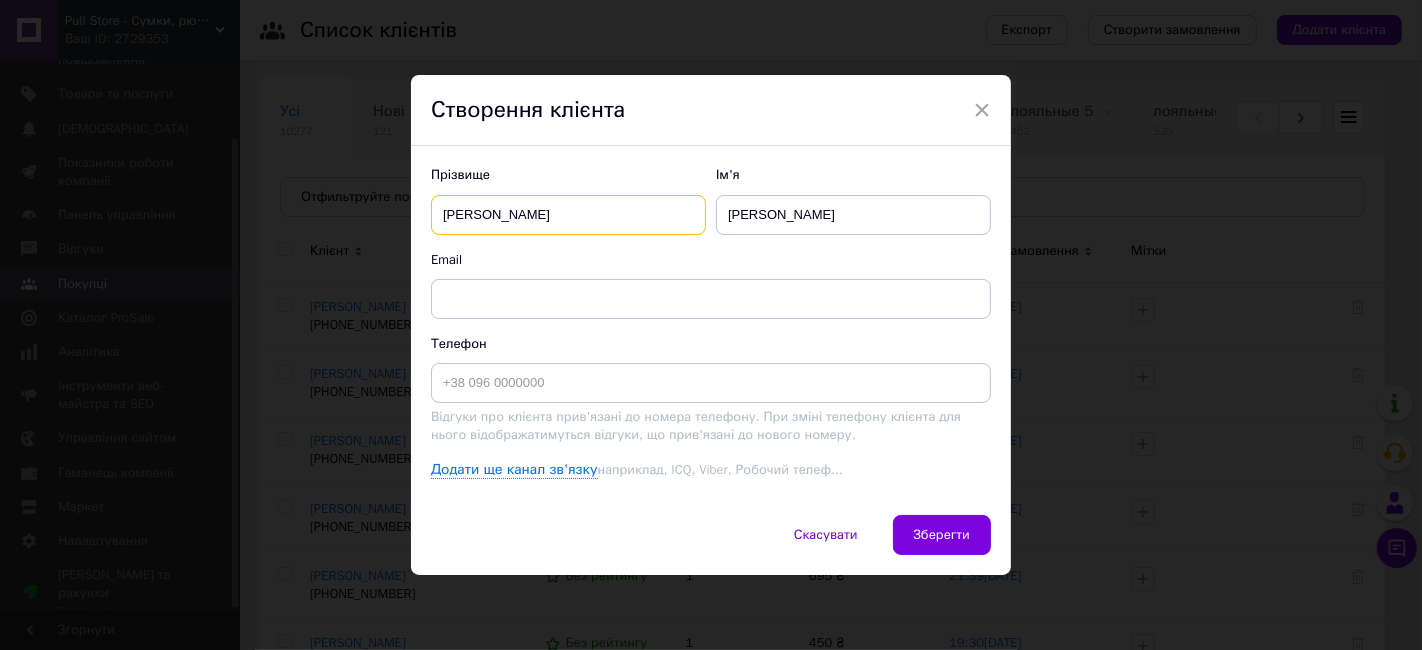 type on "[PERSON_NAME]" 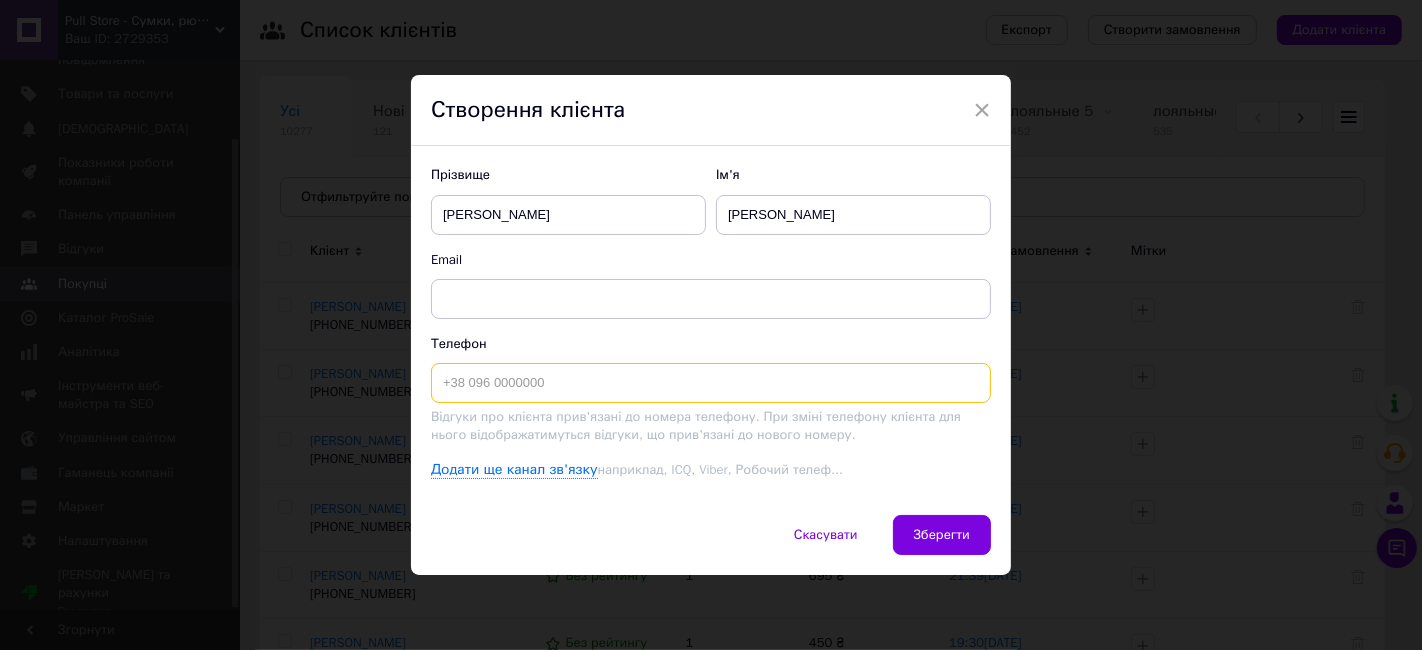 click at bounding box center (711, 383) 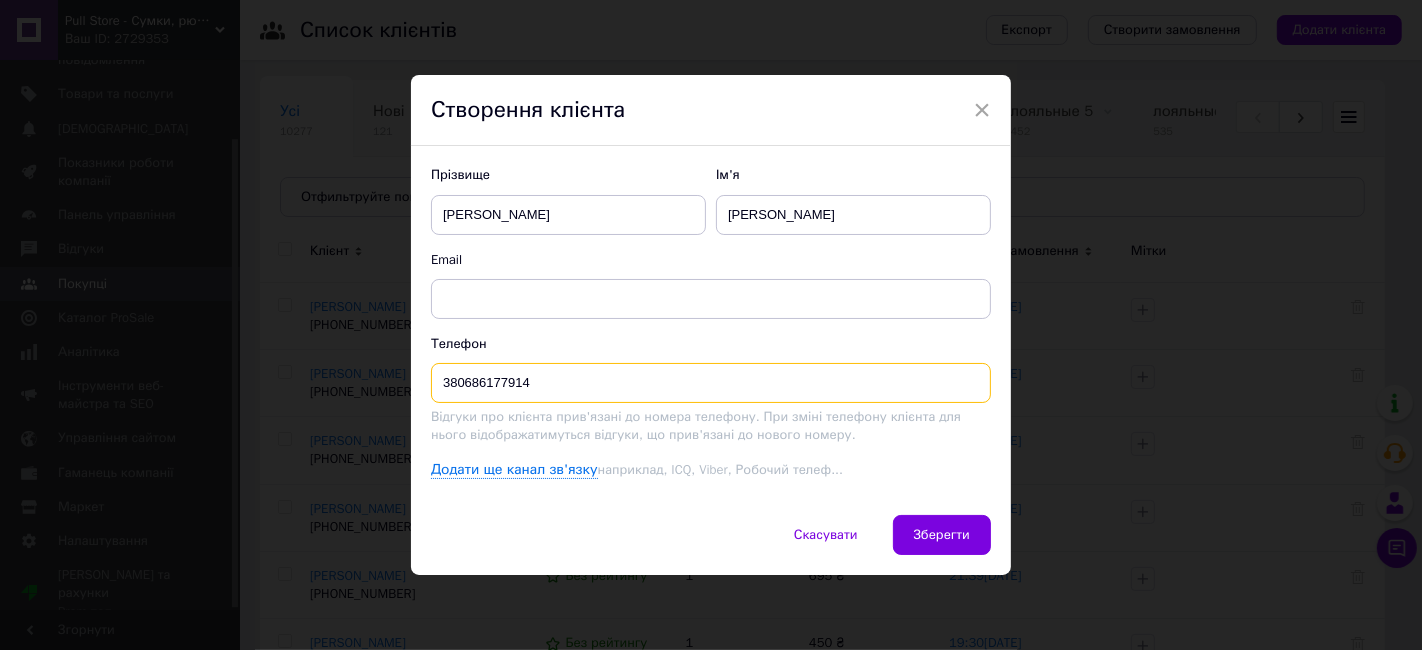 click on "380686177914" at bounding box center (711, 383) 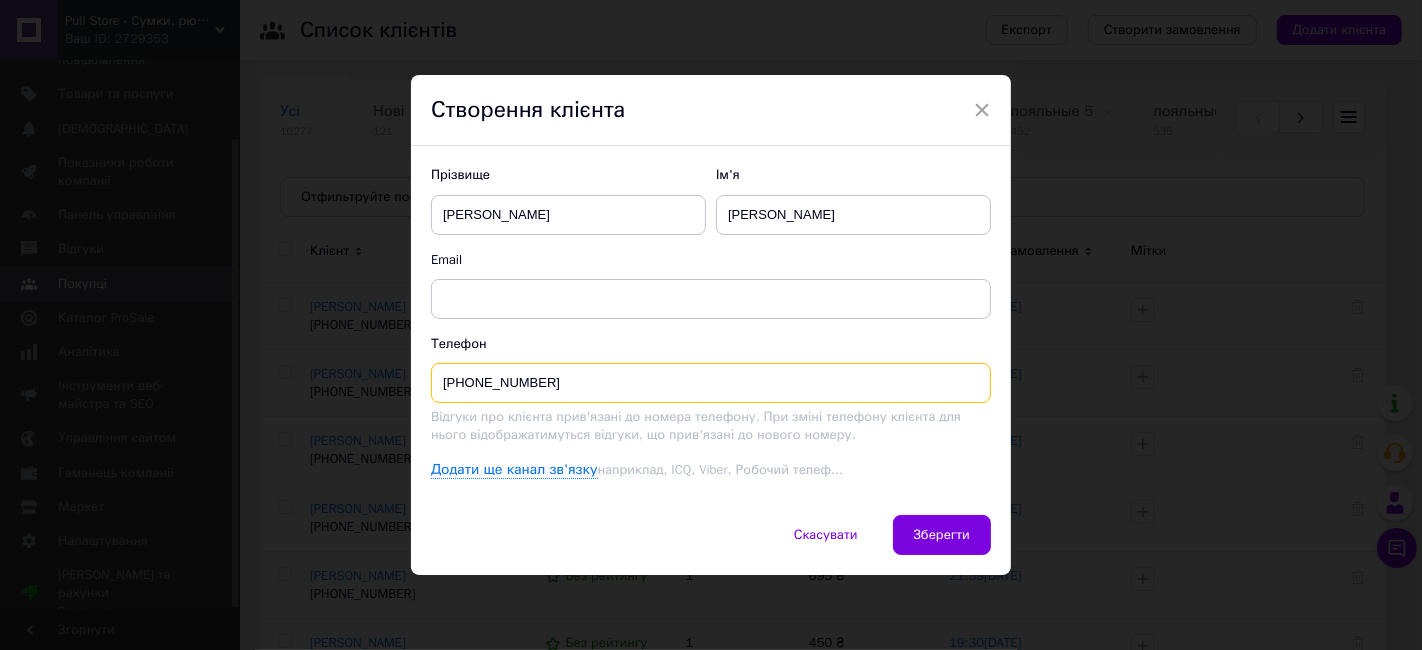 type on "[PHONE_NUMBER]" 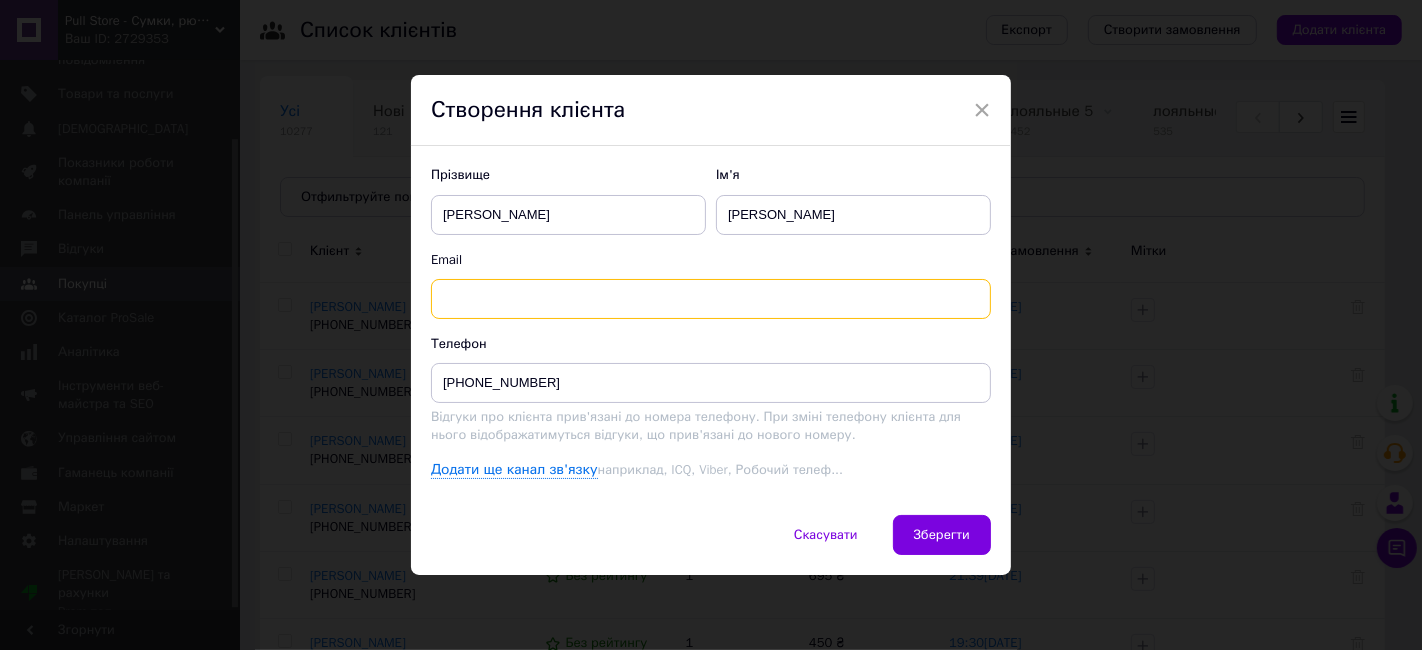 click at bounding box center [711, 299] 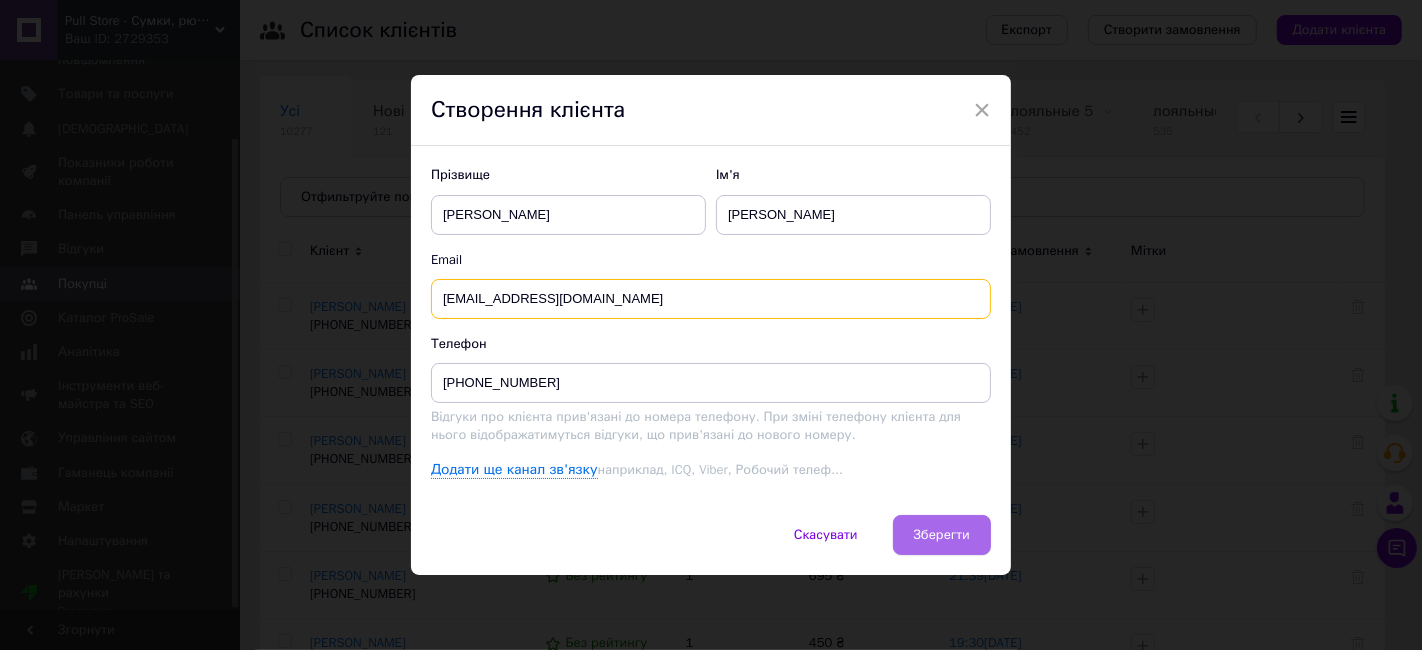 type on "[EMAIL_ADDRESS][DOMAIN_NAME]" 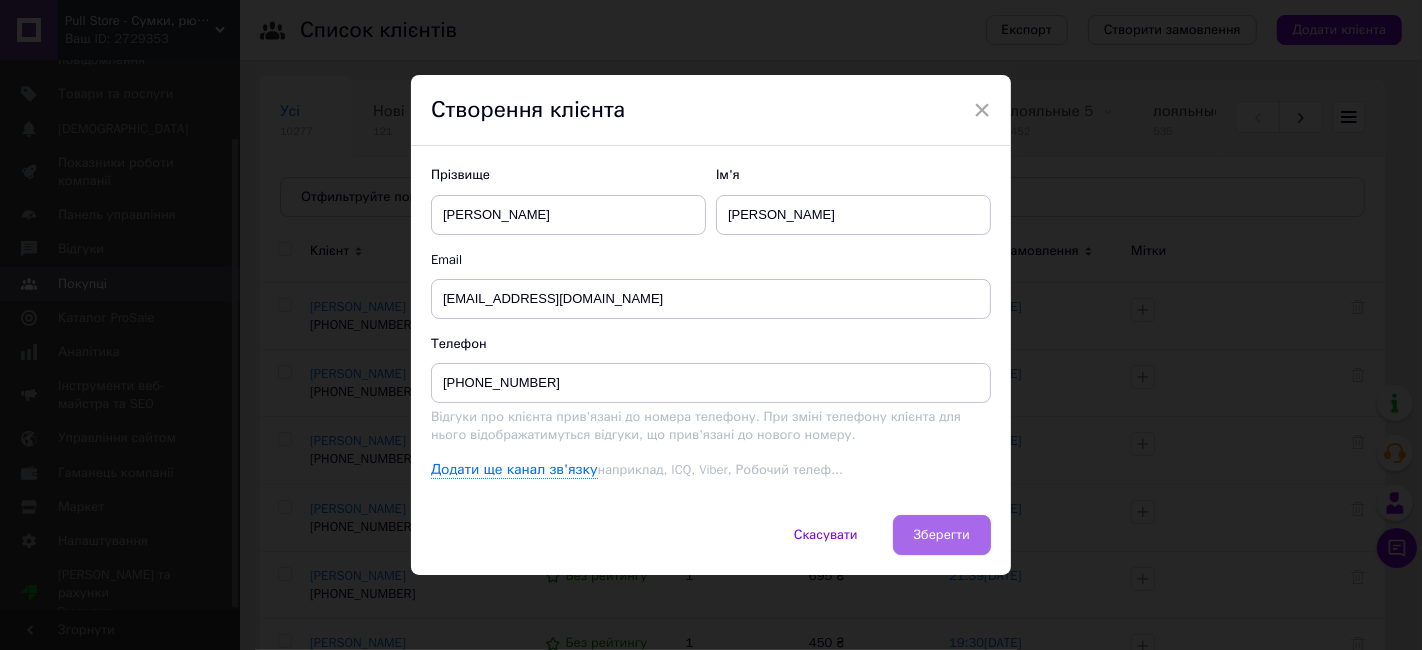 click on "Зберегти" at bounding box center (942, 535) 